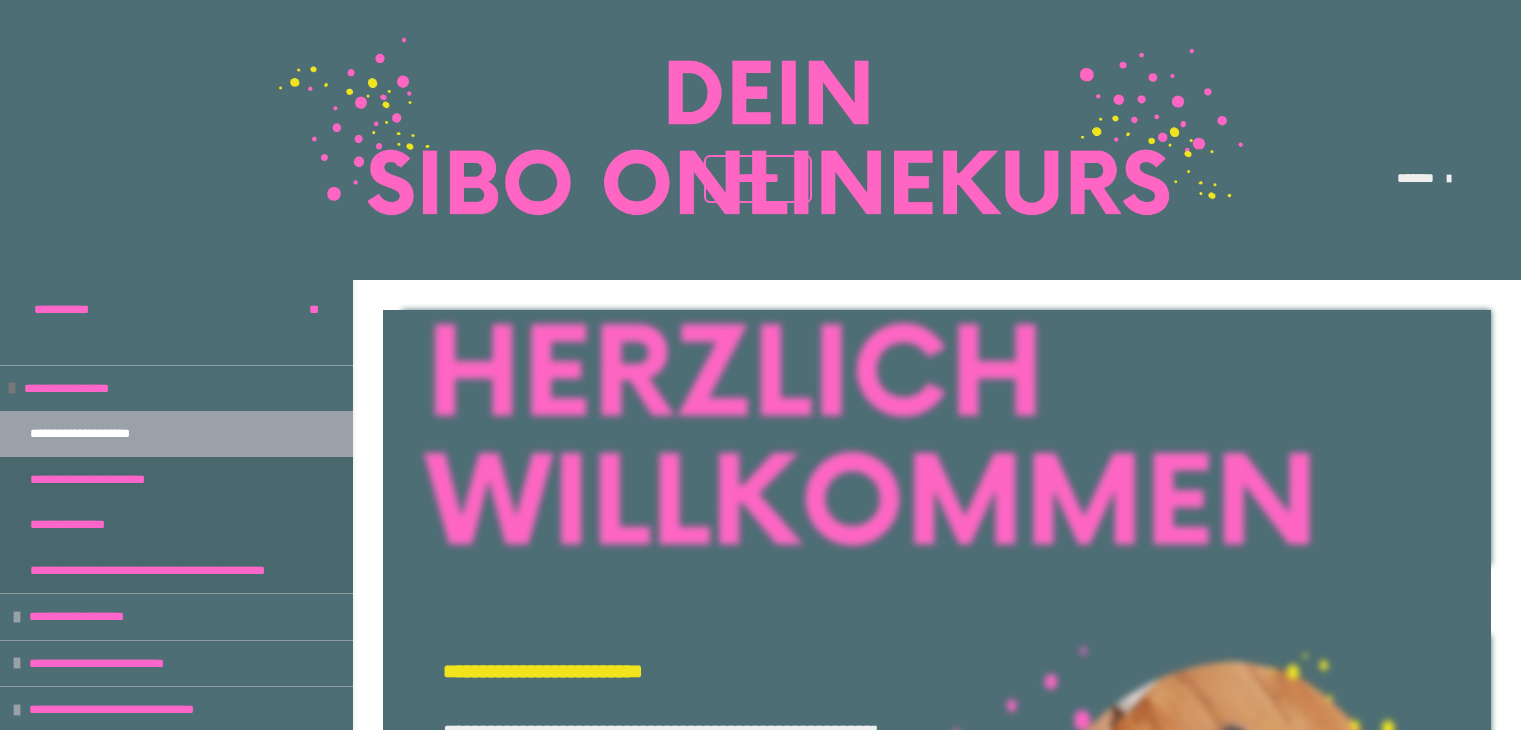 scroll, scrollTop: 0, scrollLeft: 0, axis: both 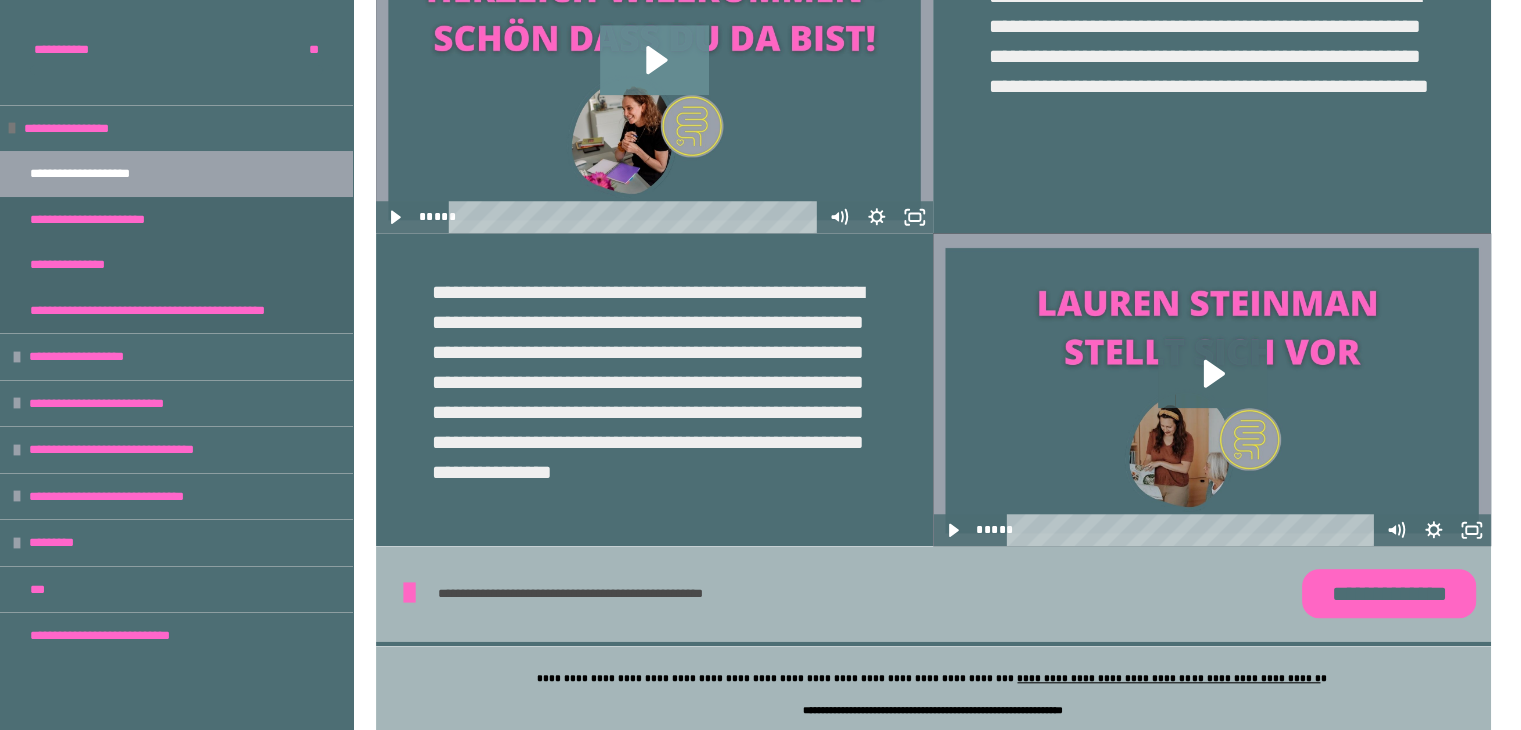click 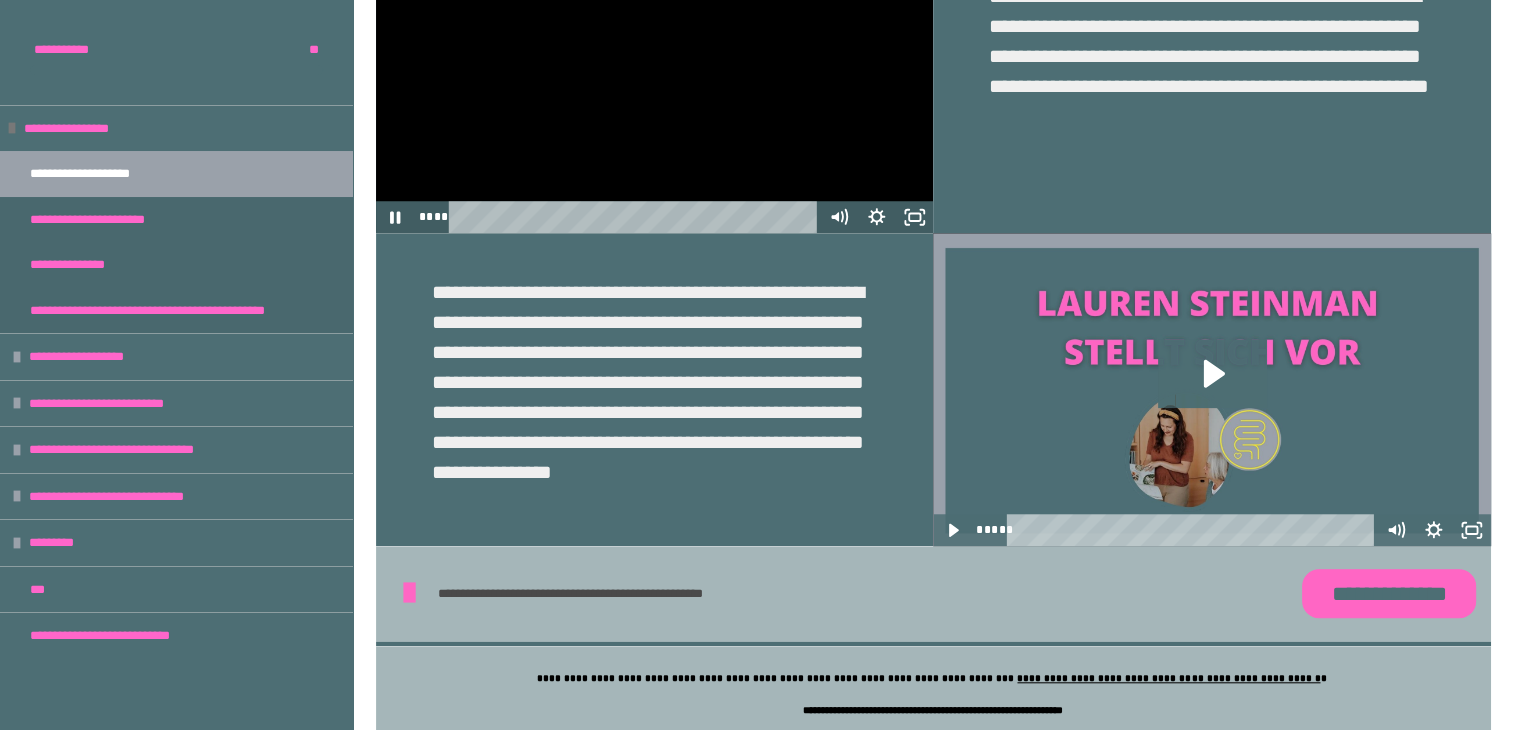 click at bounding box center [636, 217] 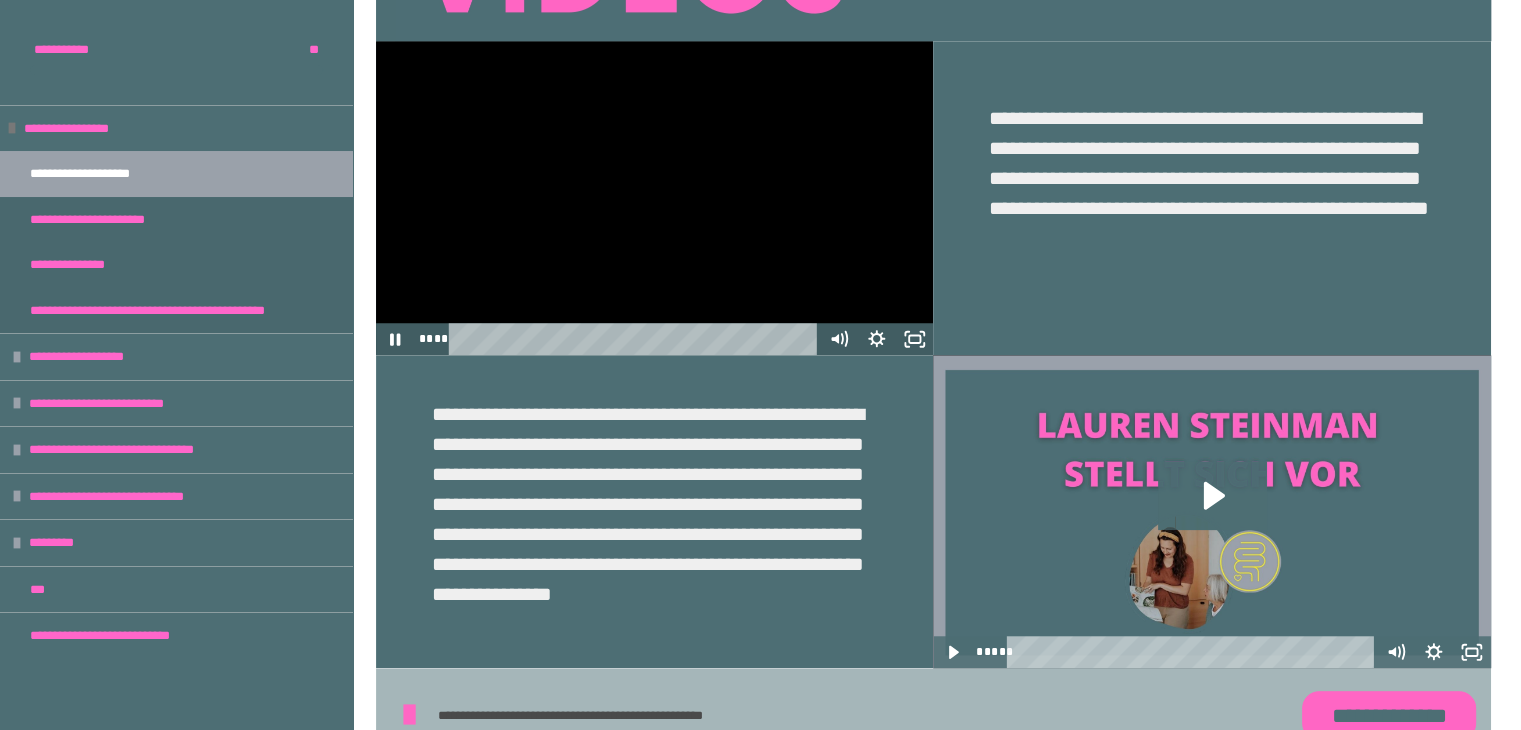 scroll, scrollTop: 1571, scrollLeft: 0, axis: vertical 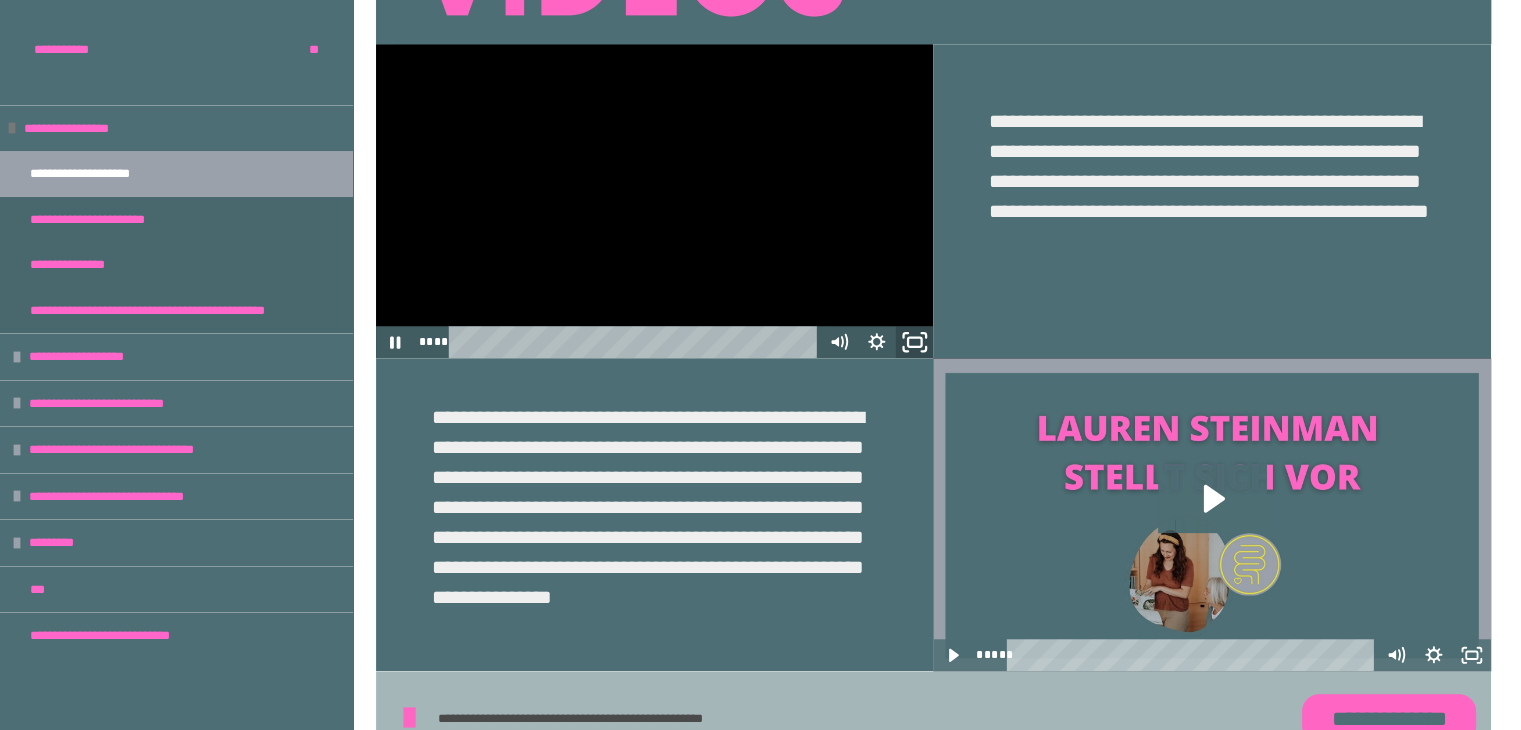 click 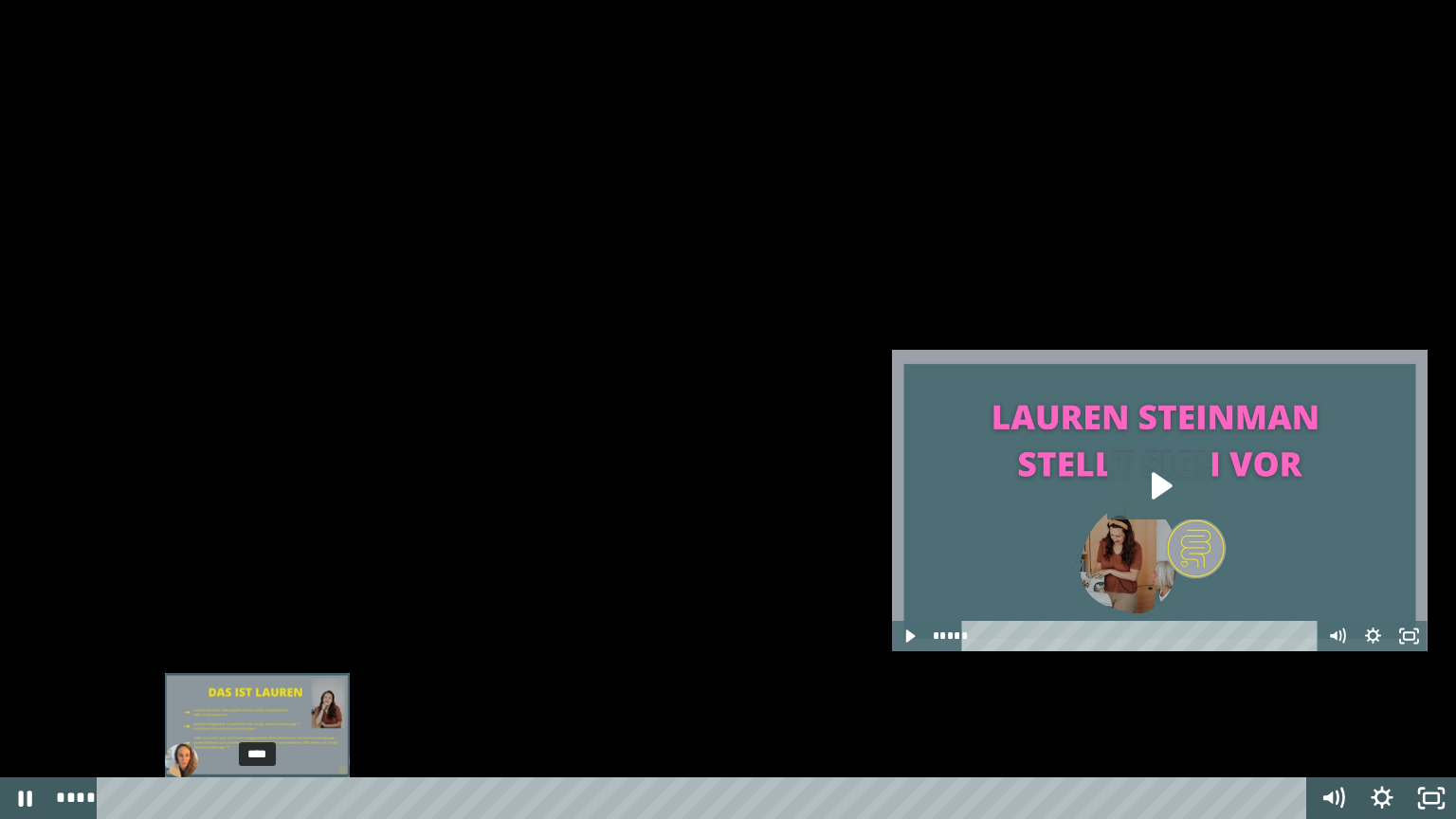 click on "****" at bounding box center (705, 798) 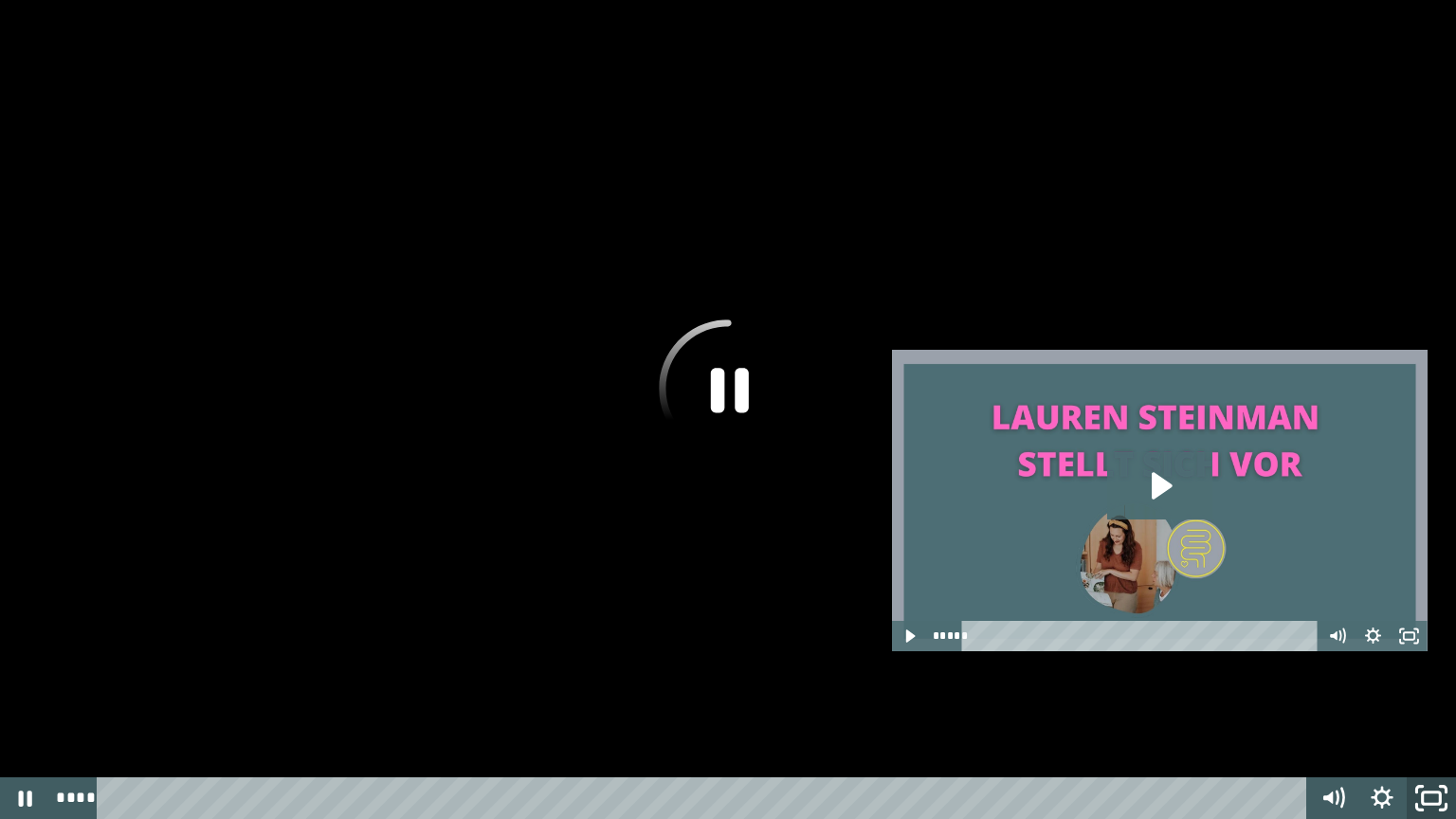 click 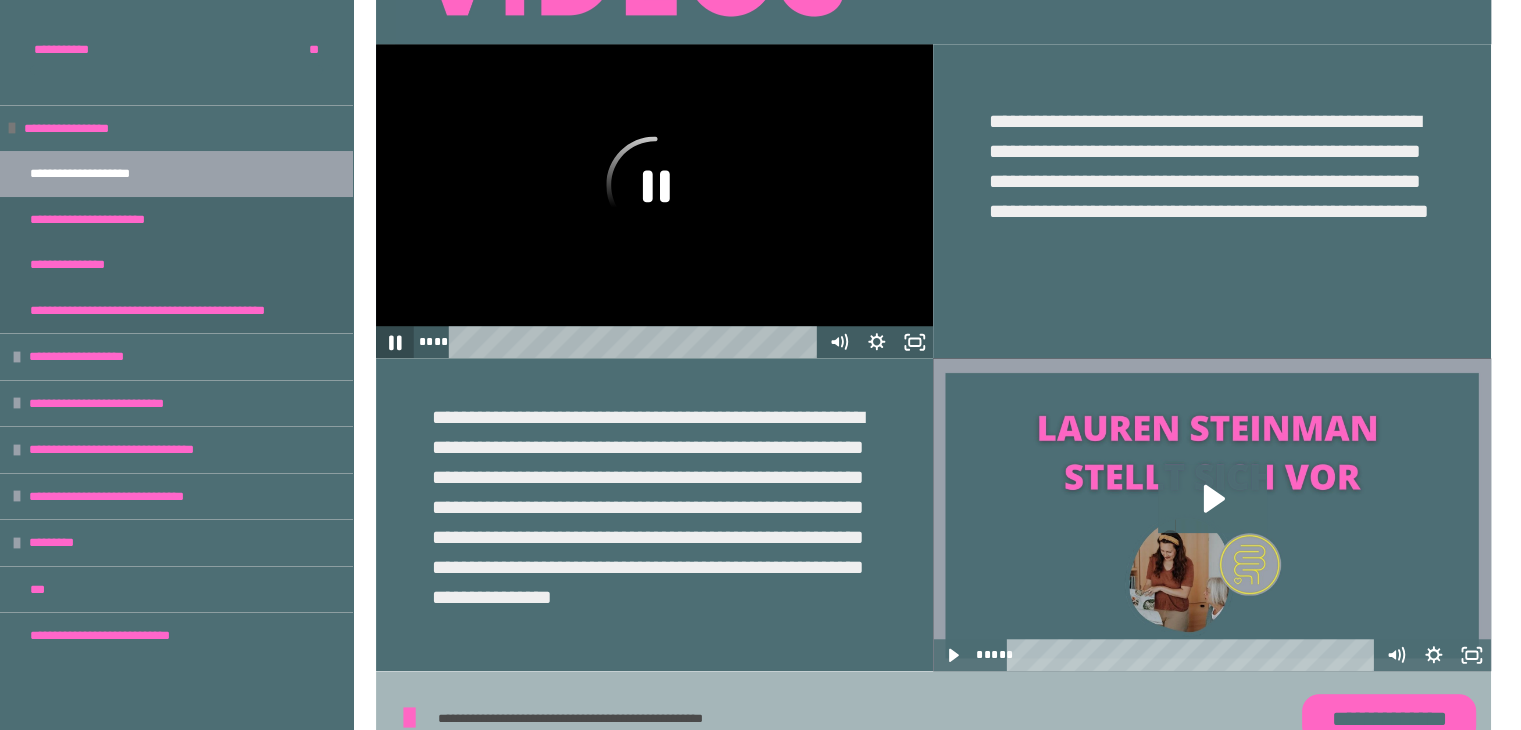 click 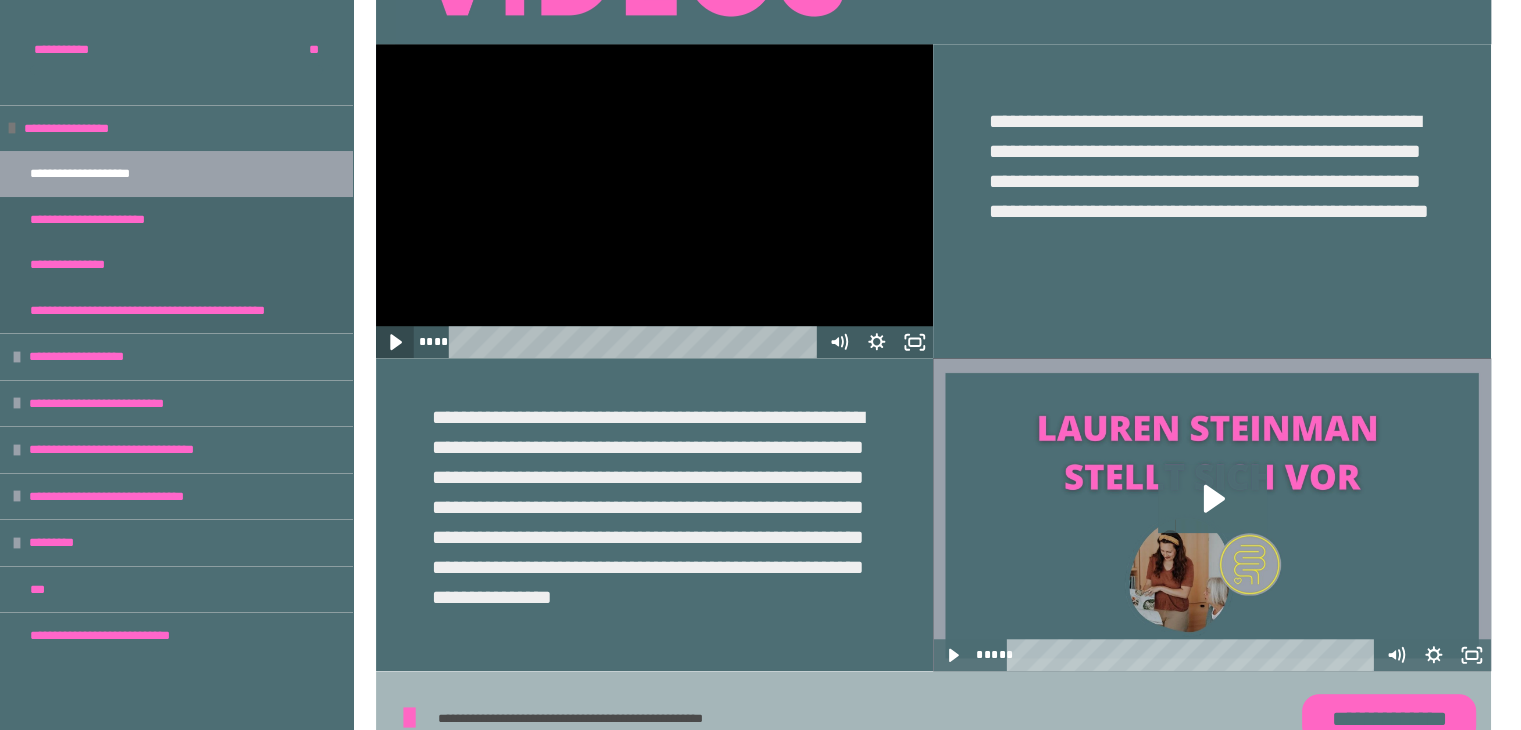 click 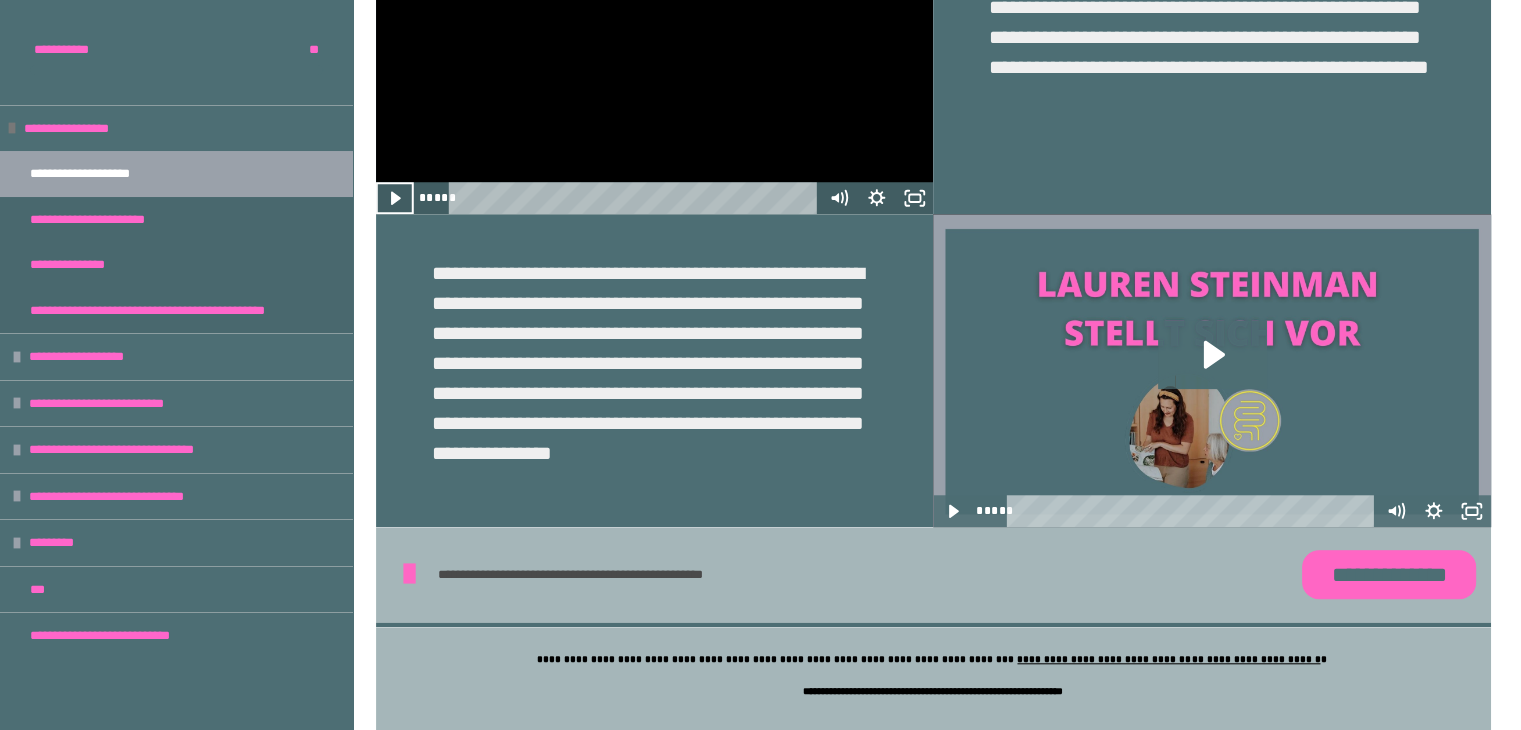 scroll, scrollTop: 1836, scrollLeft: 0, axis: vertical 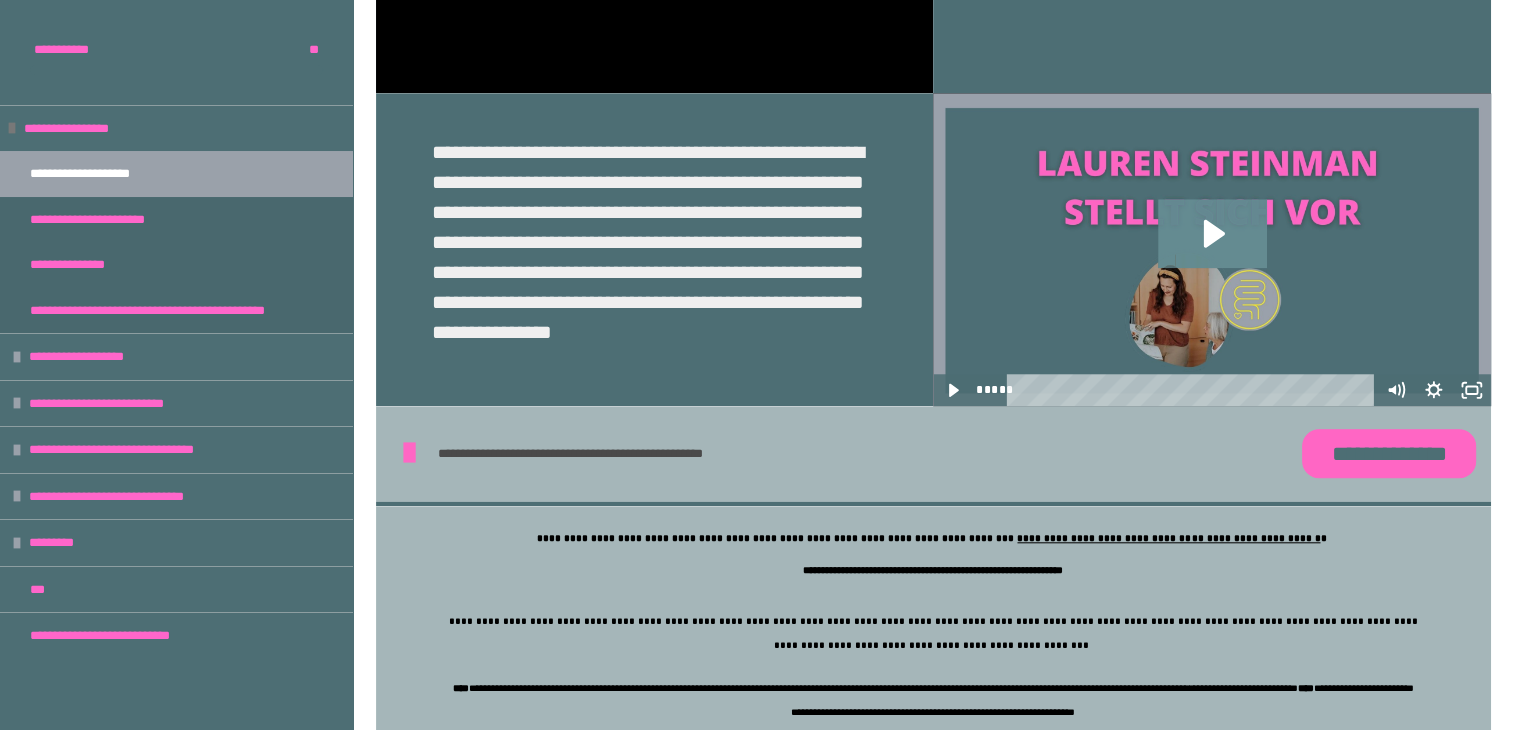 click 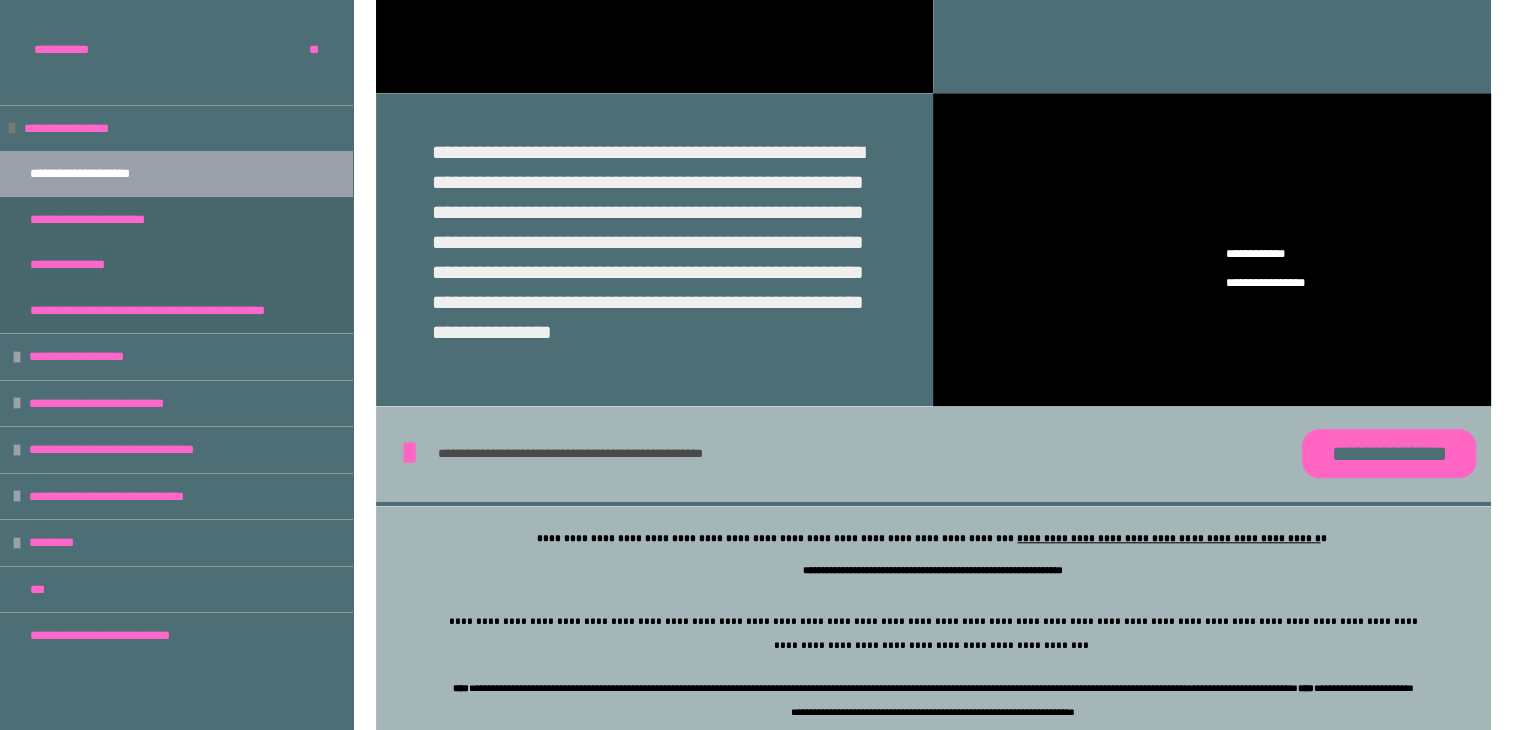 click on "**********" at bounding box center (798, 453) 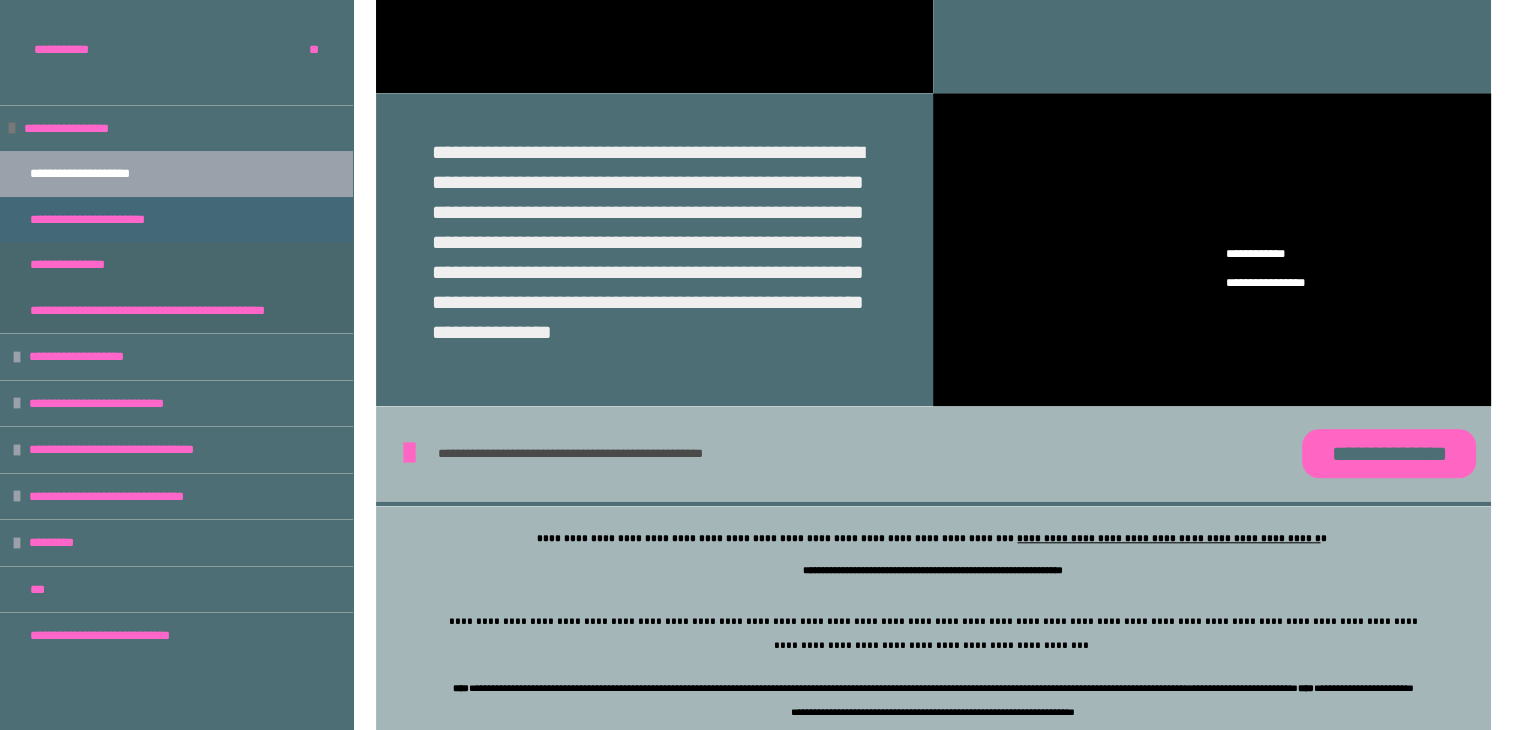 click on "**********" at bounding box center (104, 220) 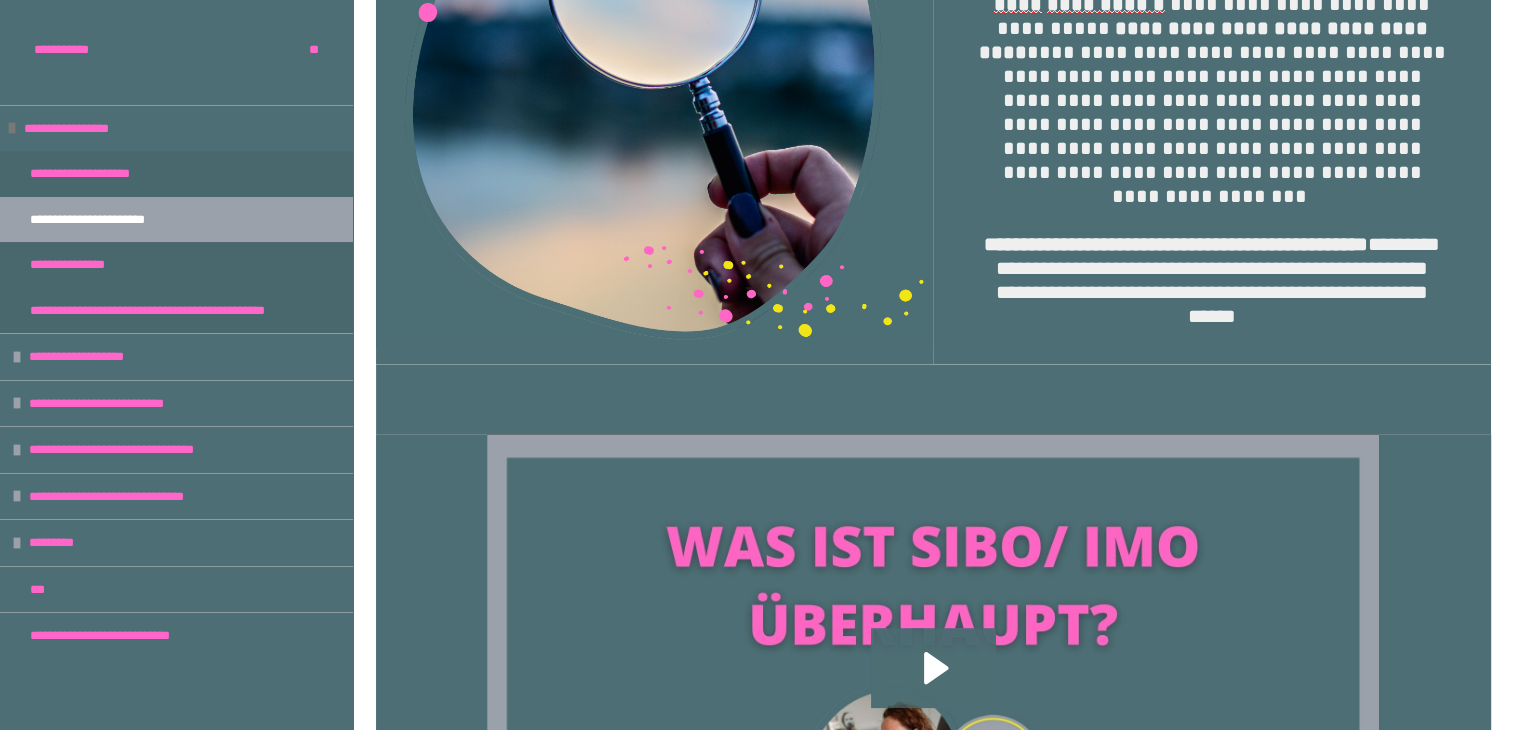 scroll, scrollTop: 843, scrollLeft: 0, axis: vertical 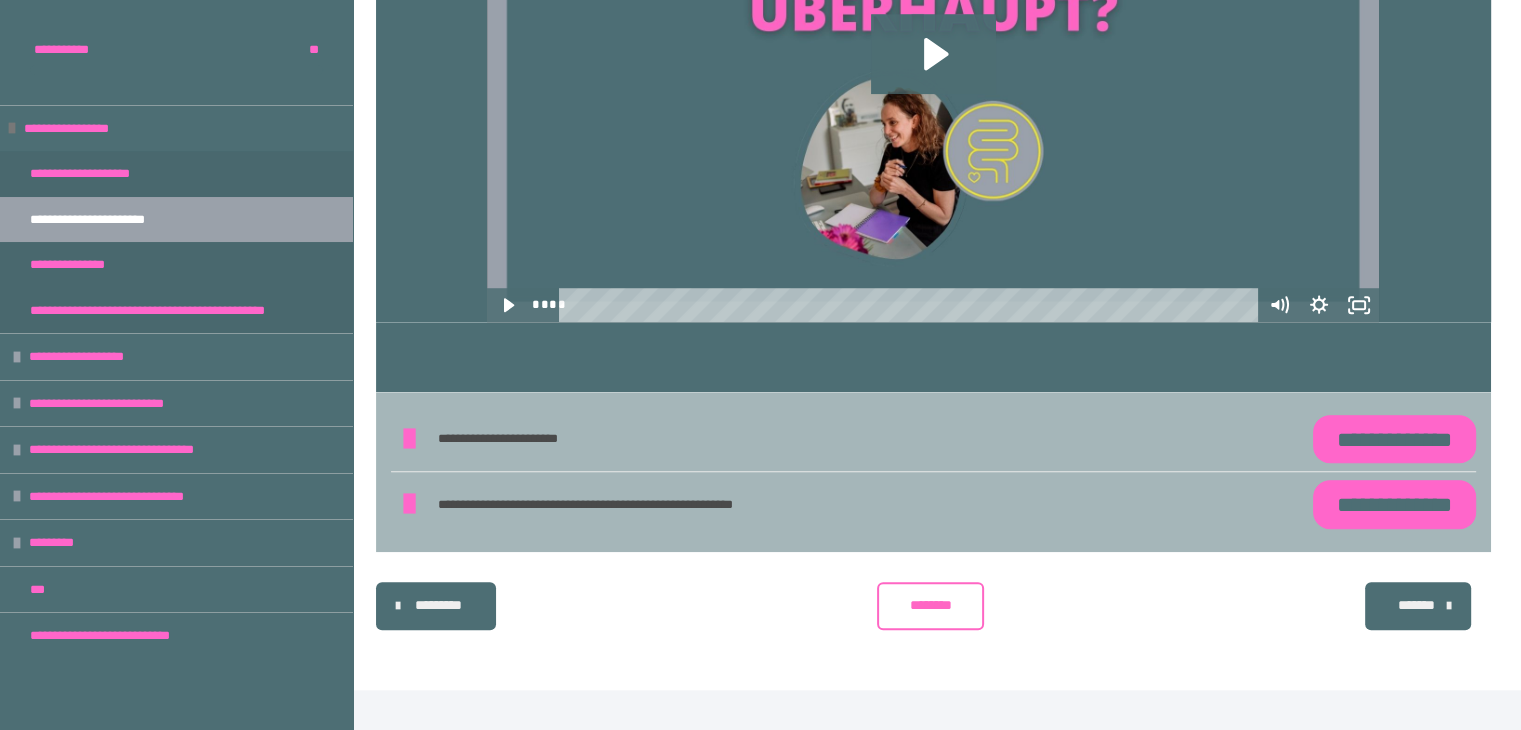click on "**********" at bounding box center [1394, 439] 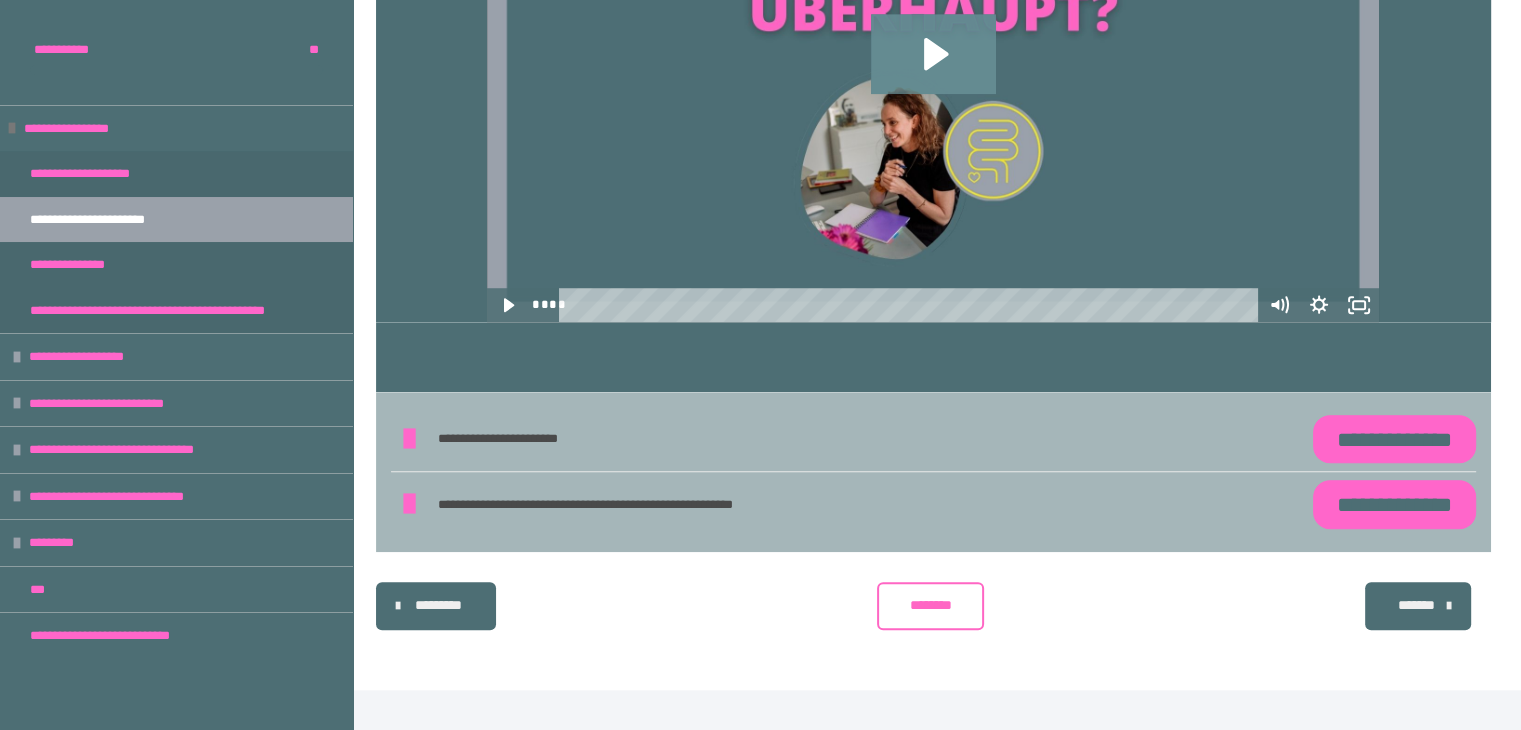 click 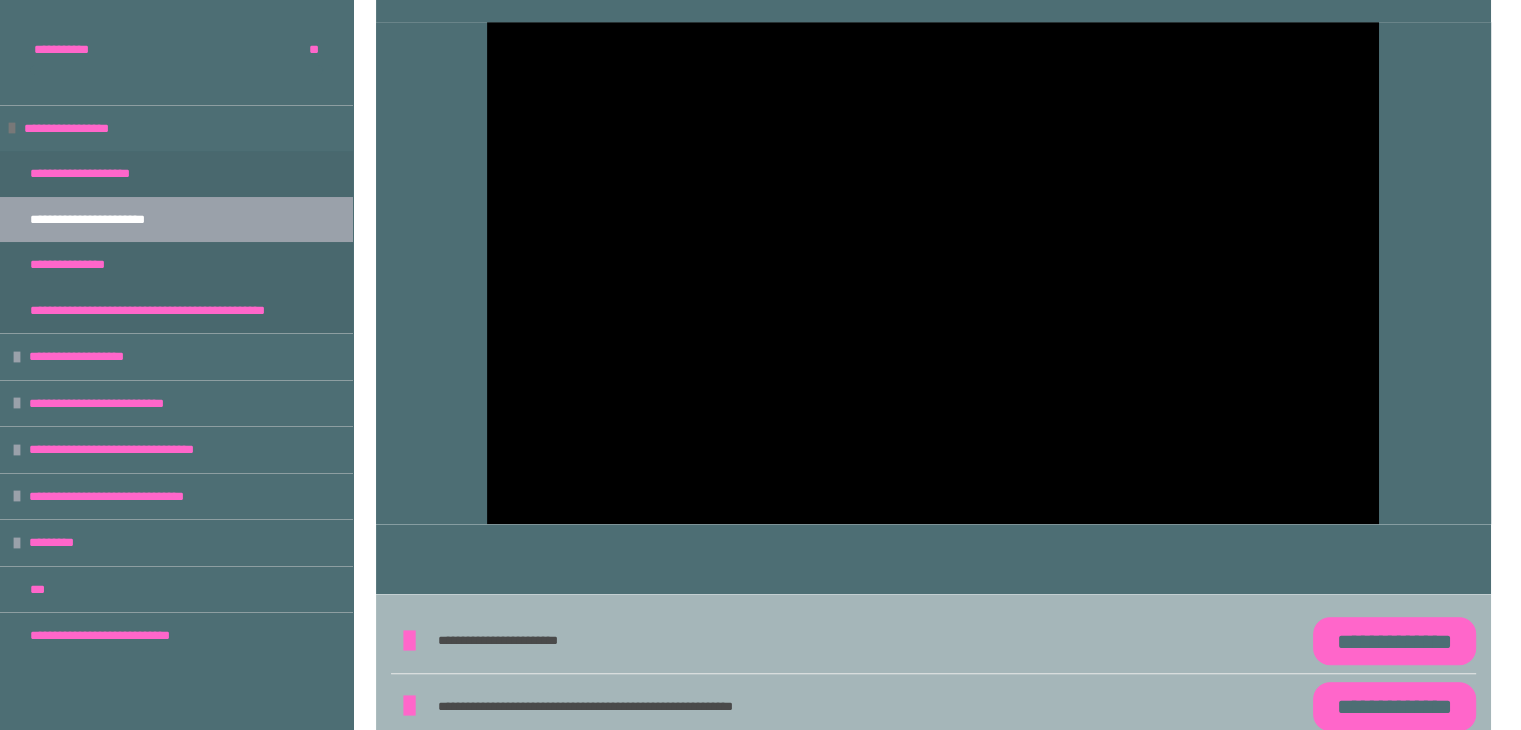 scroll, scrollTop: 1240, scrollLeft: 0, axis: vertical 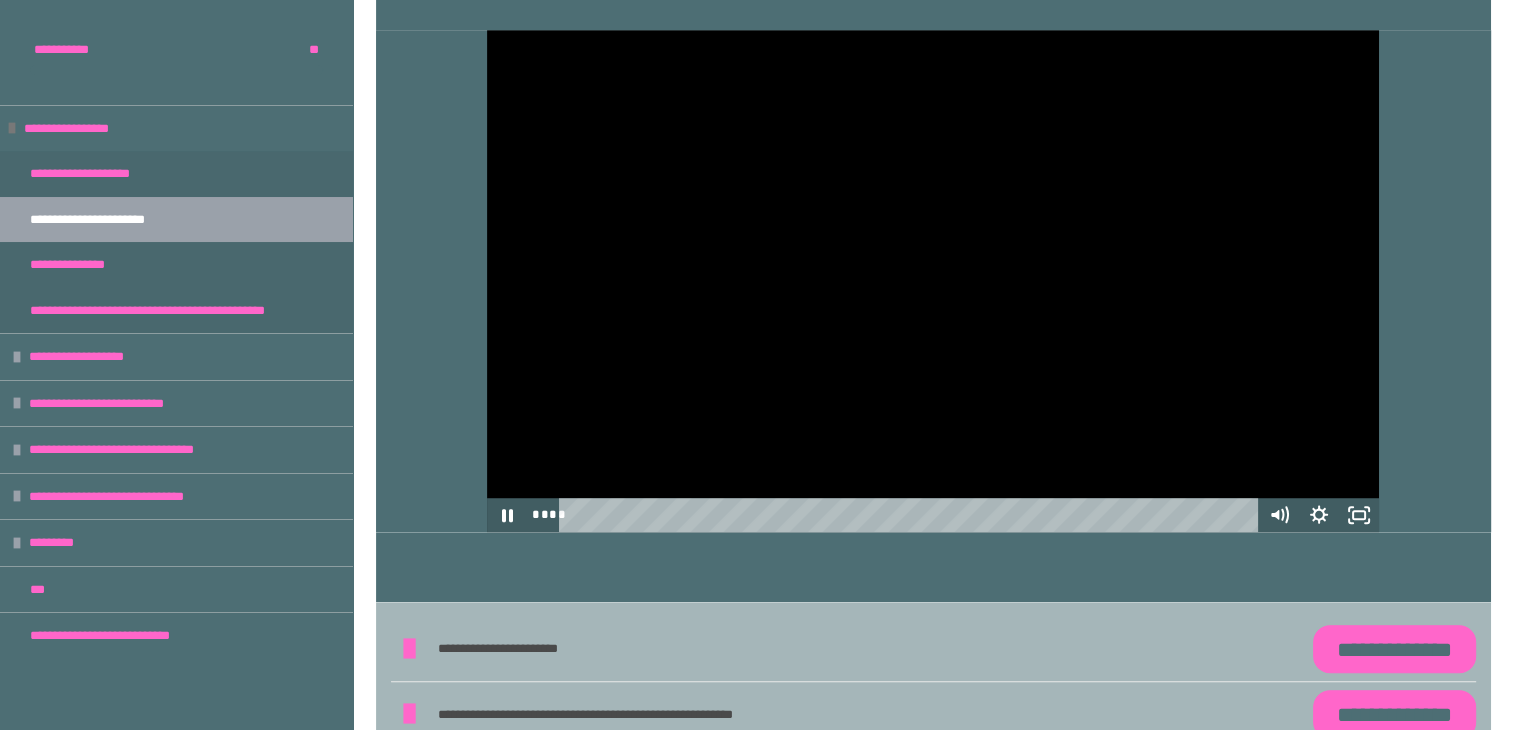 click at bounding box center [933, 281] 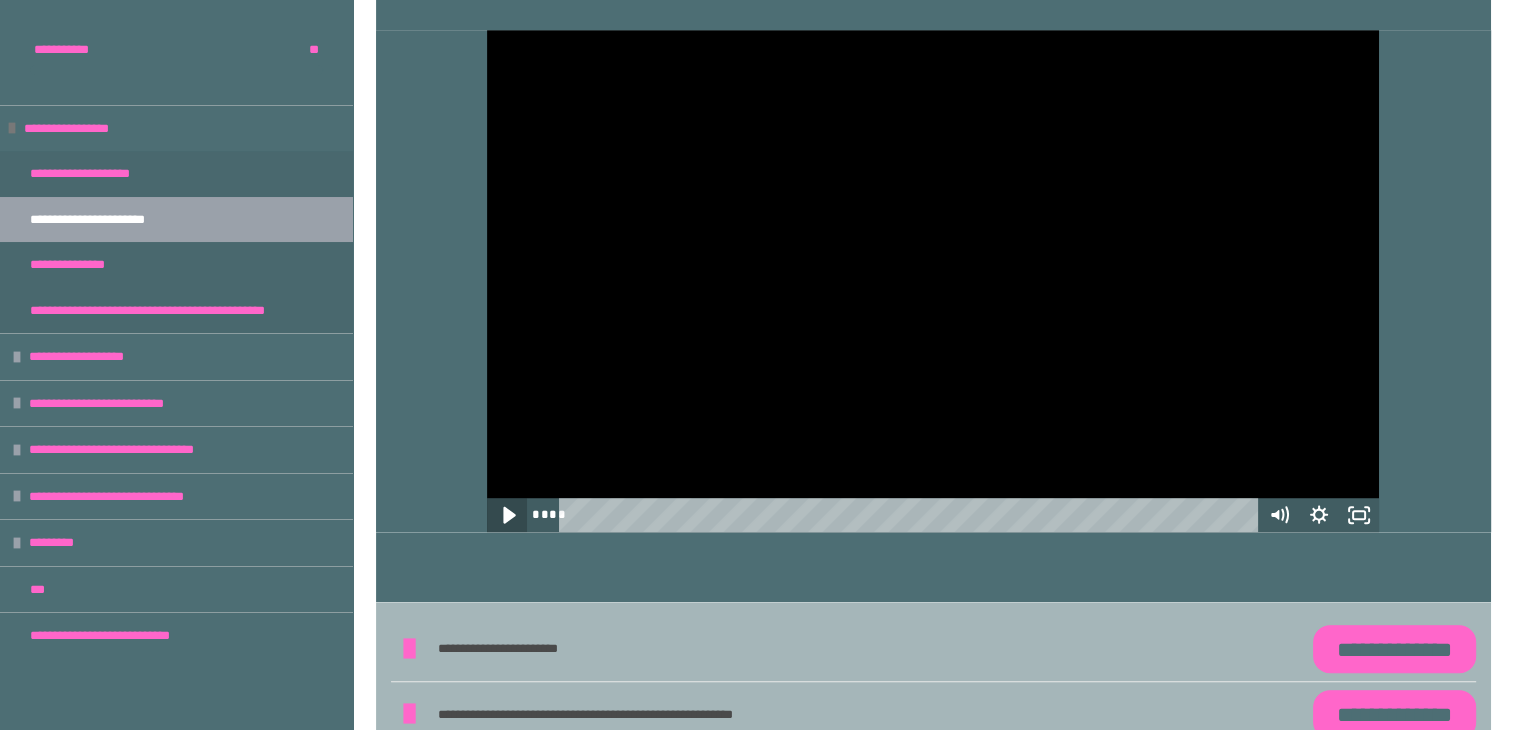 click 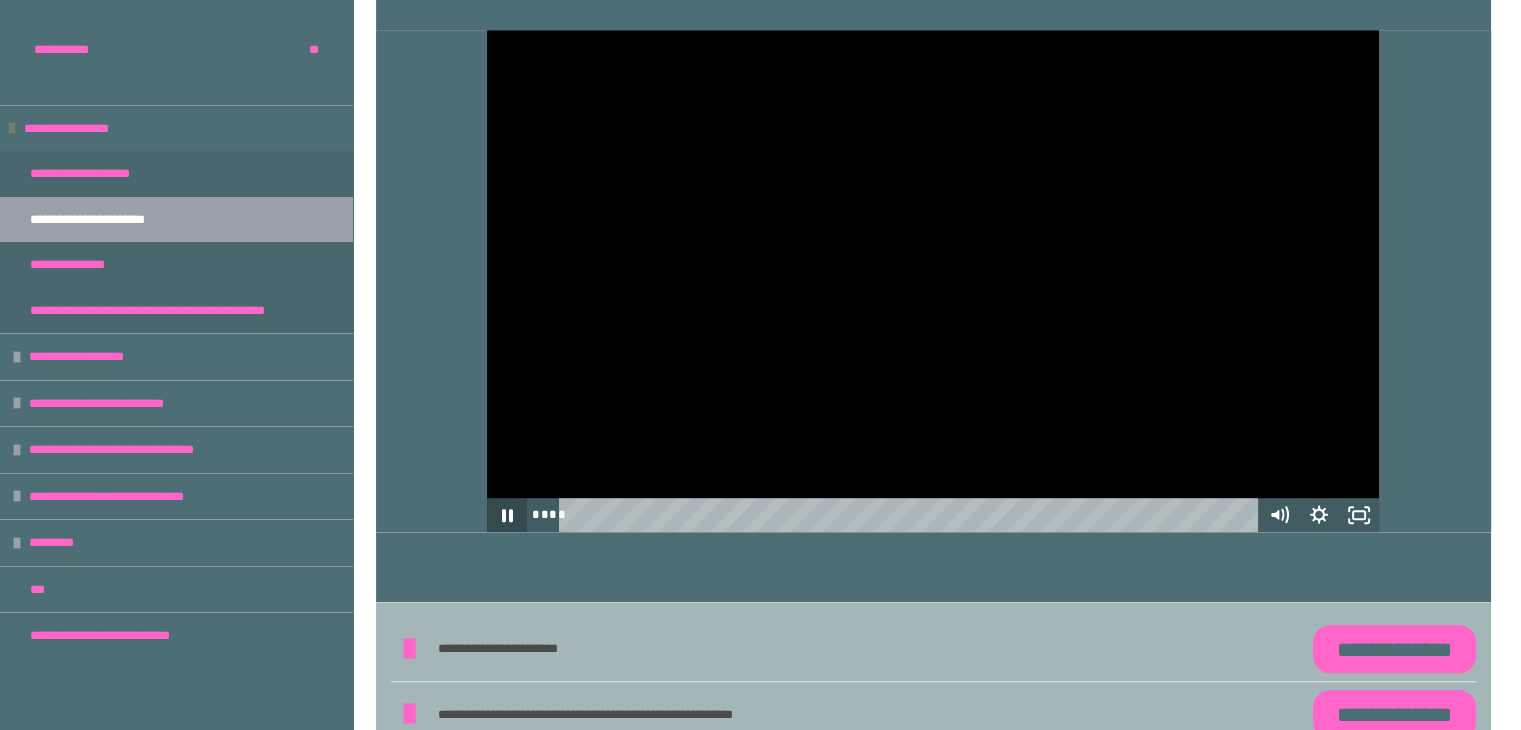 click 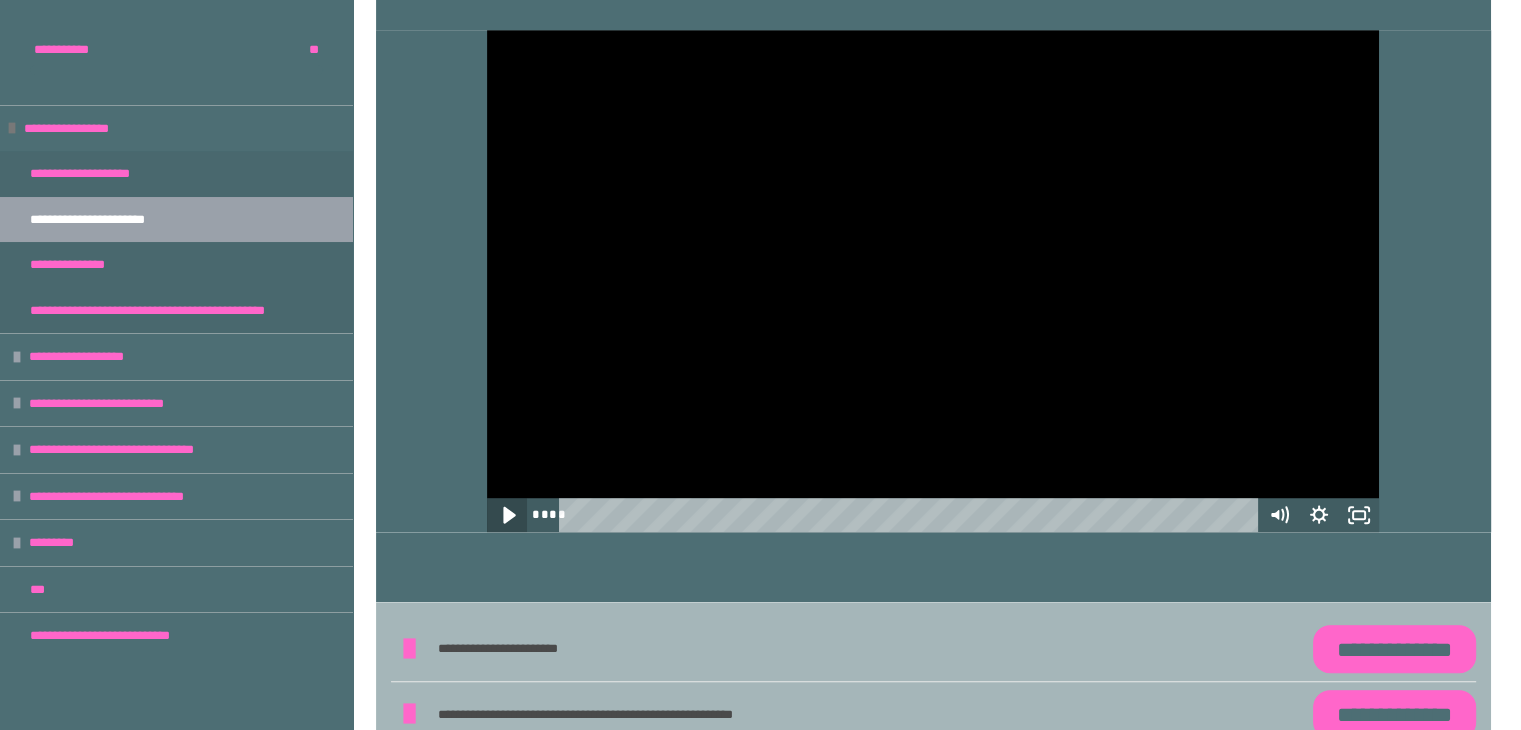 click 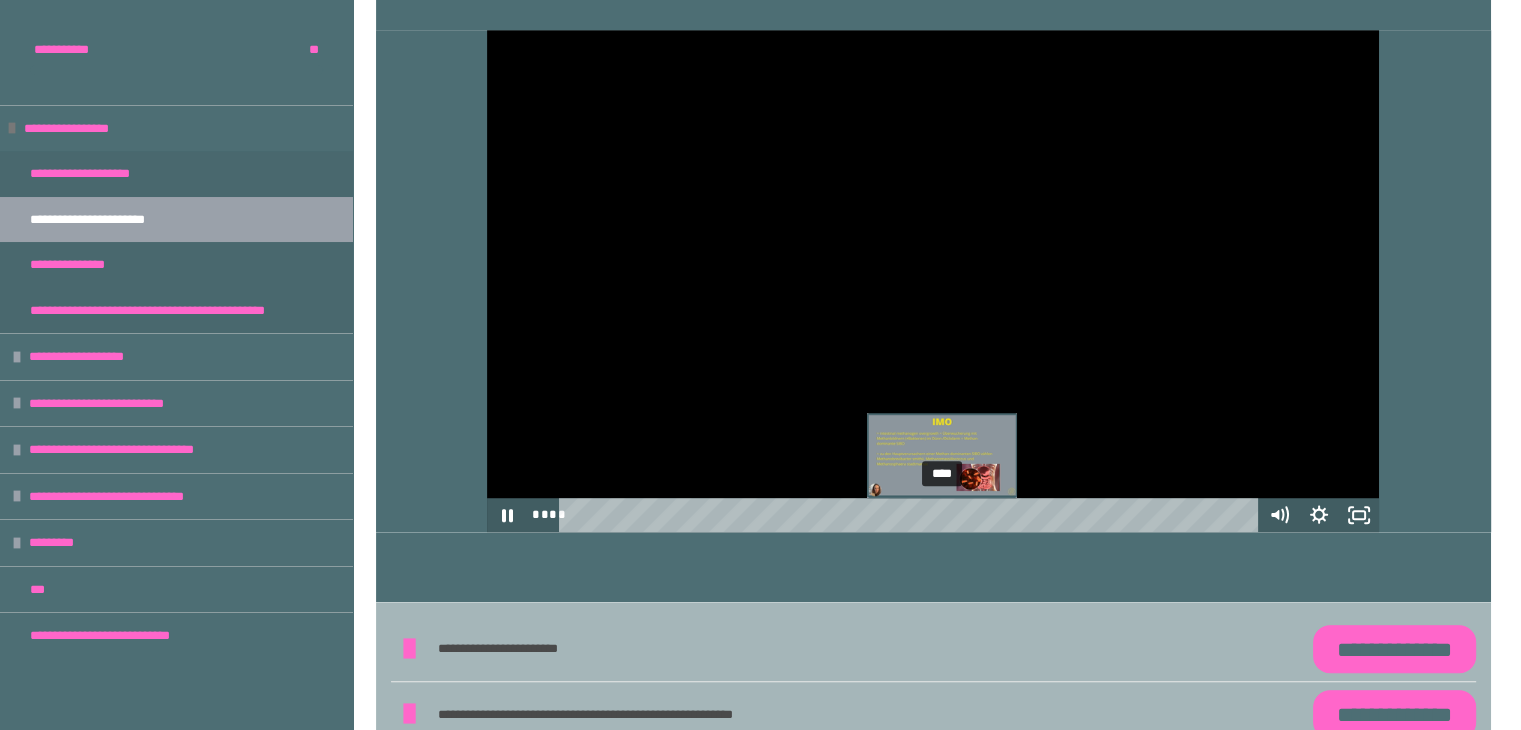 click on "****" at bounding box center (911, 515) 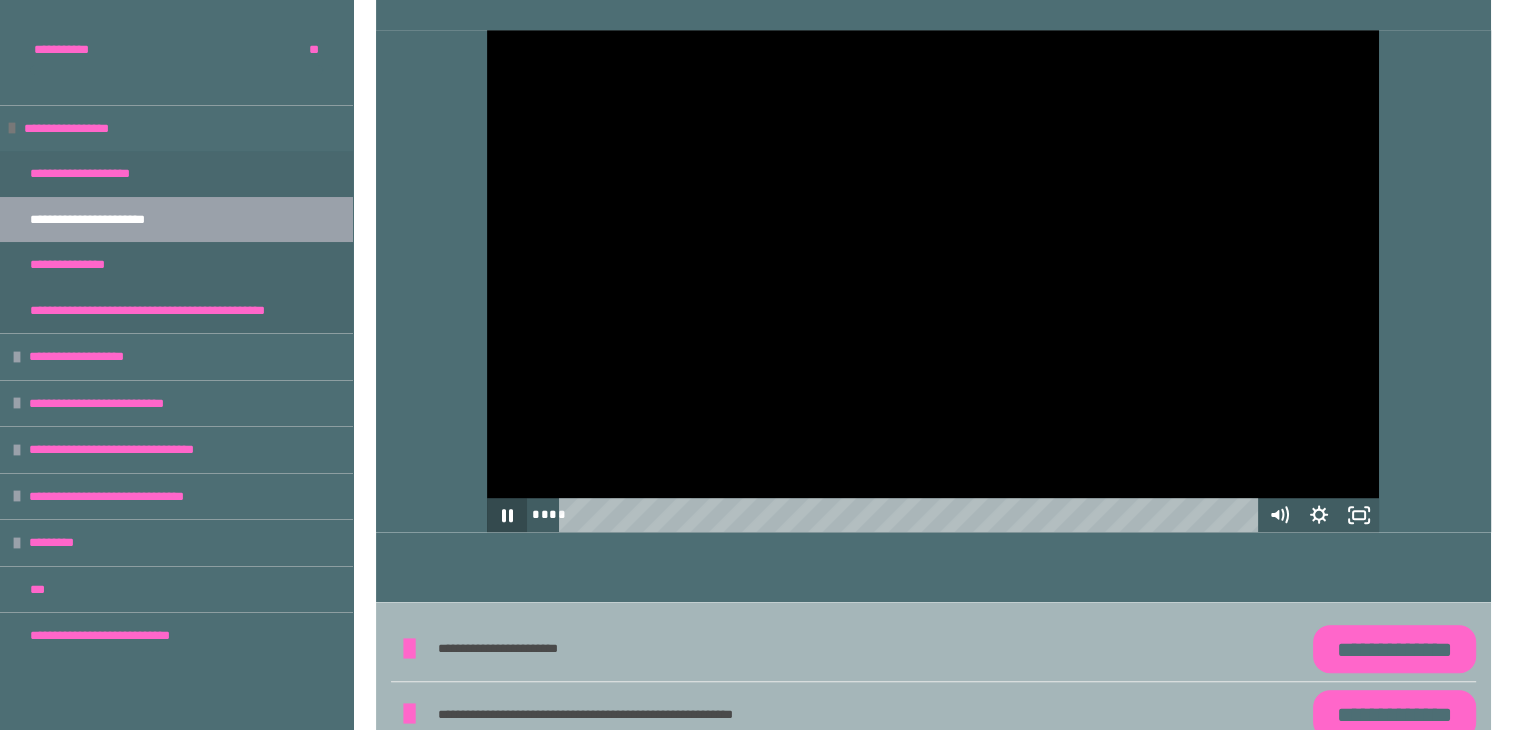 click 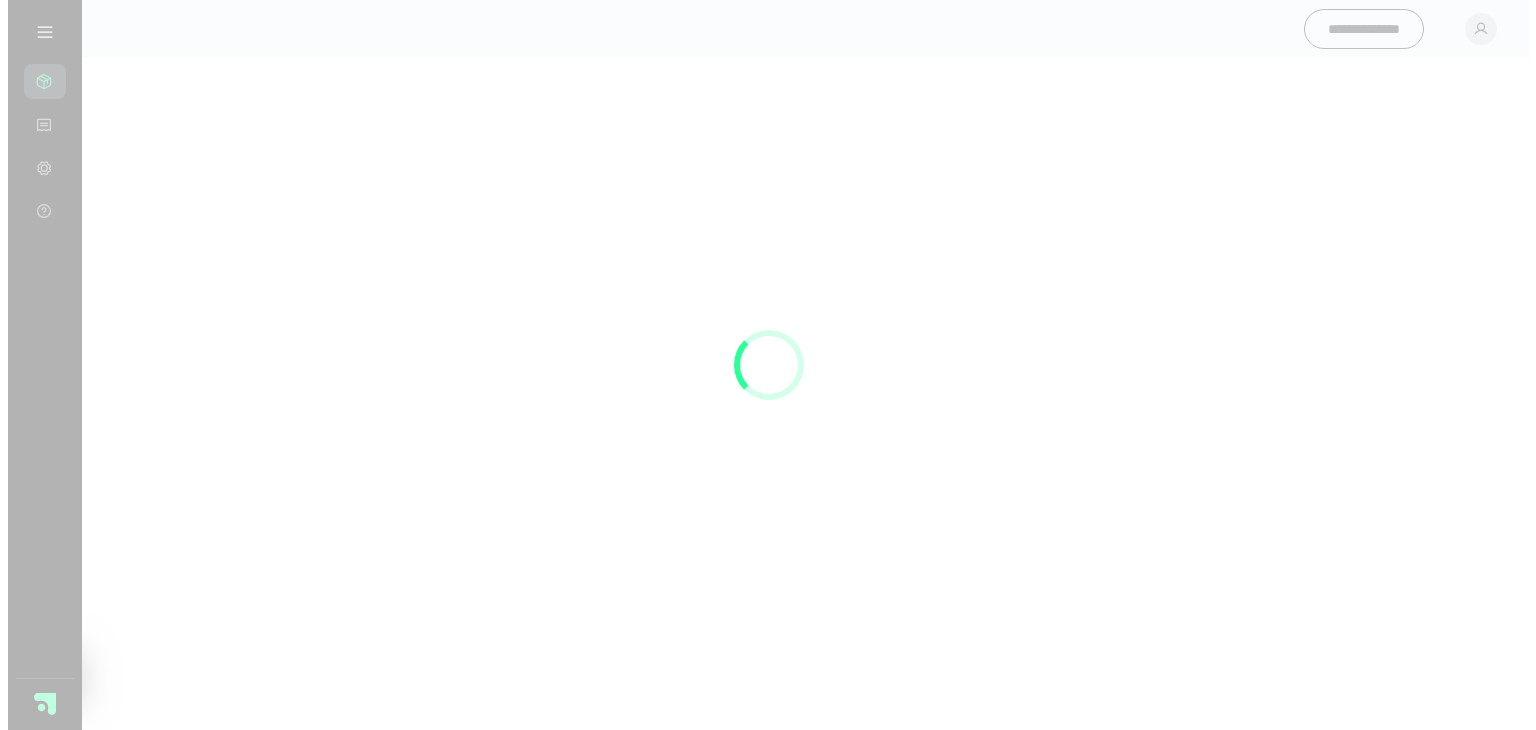 scroll, scrollTop: 0, scrollLeft: 0, axis: both 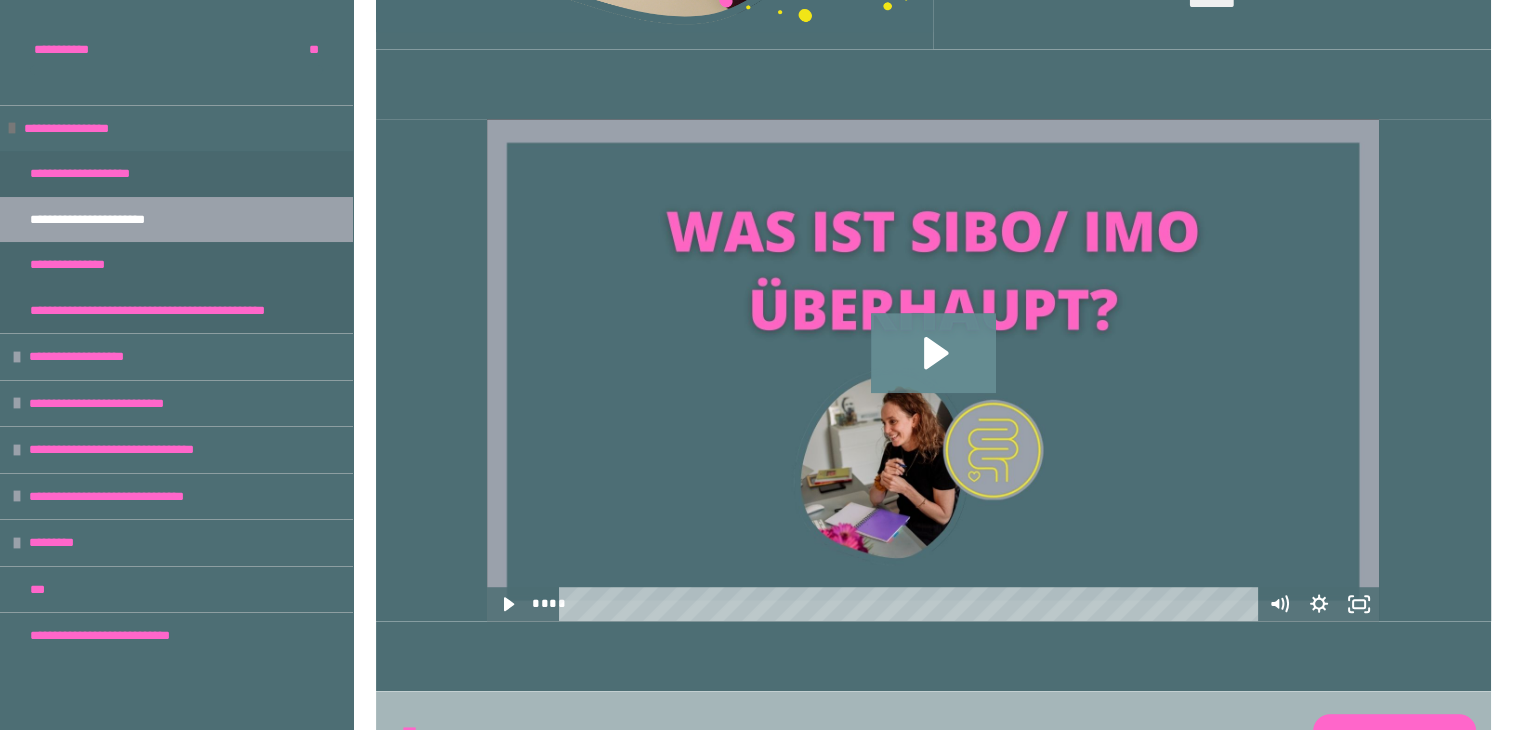 click 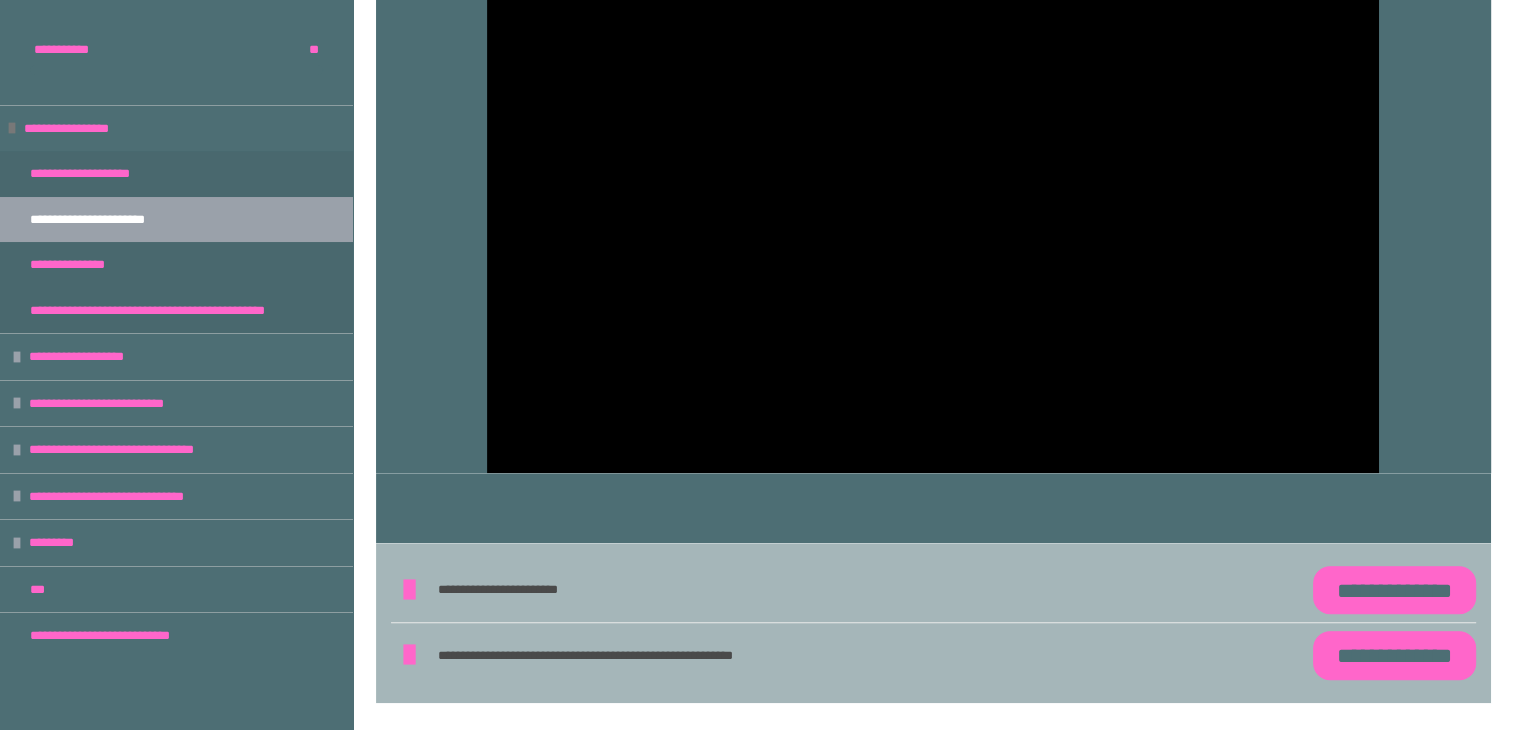 scroll, scrollTop: 1308, scrollLeft: 0, axis: vertical 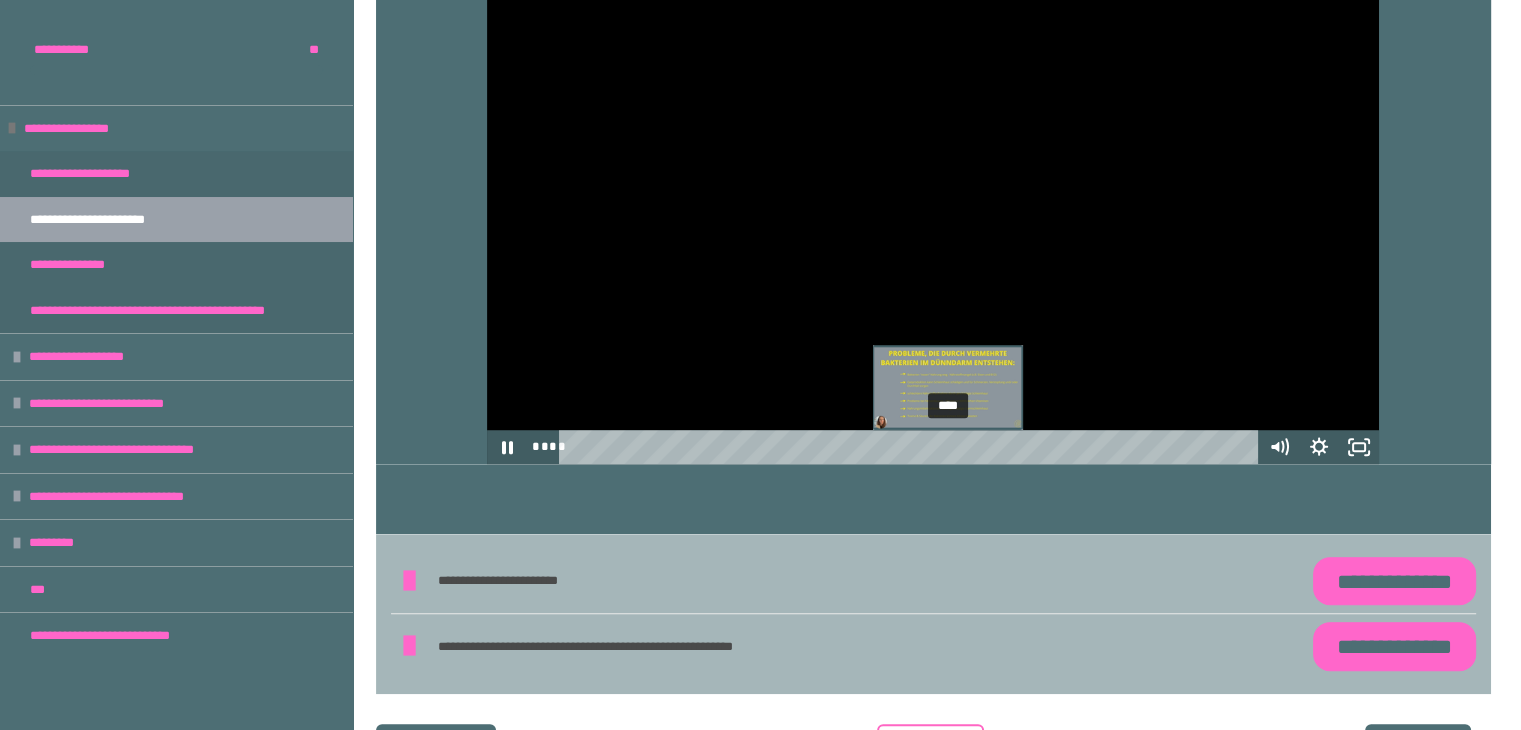click on "****" at bounding box center [911, 447] 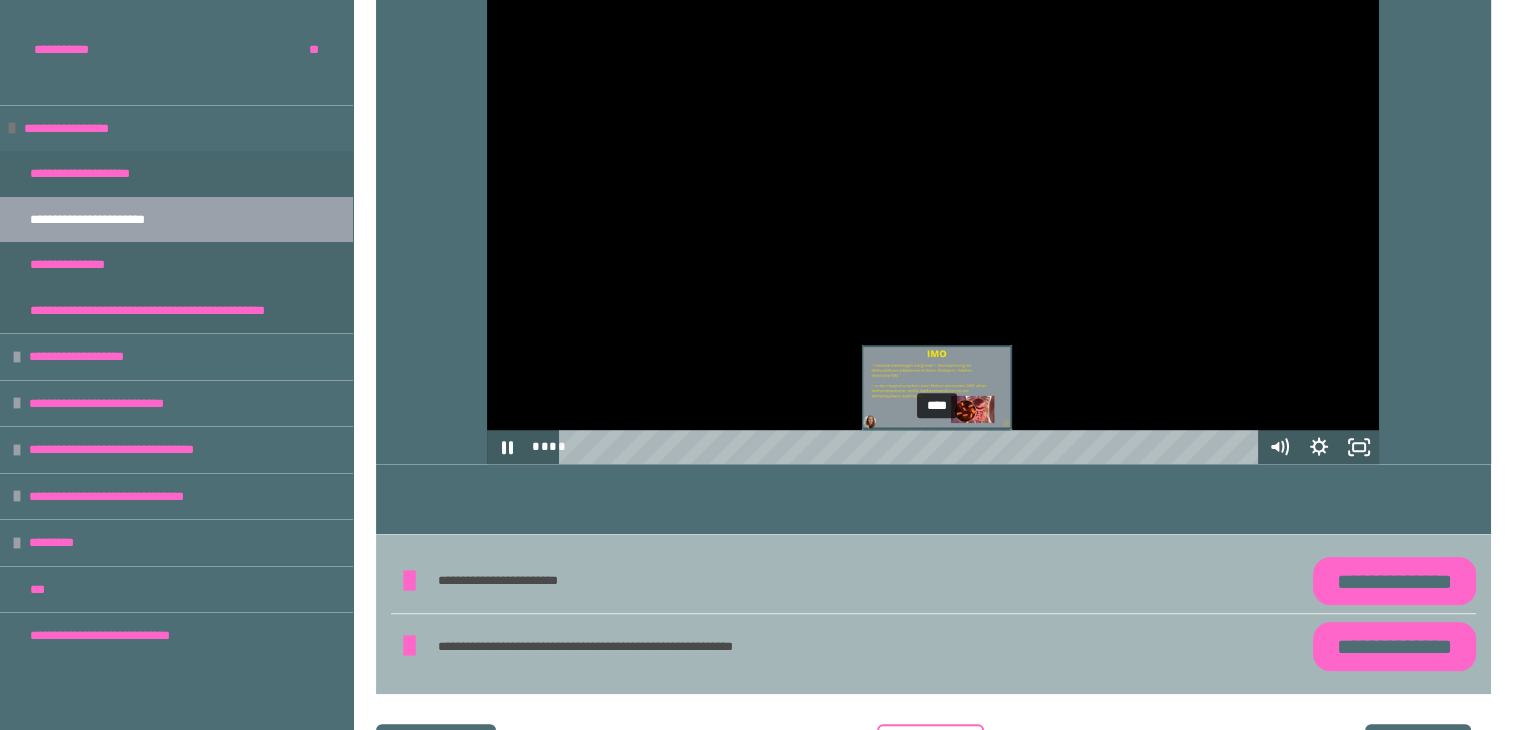 click on "****" at bounding box center [911, 447] 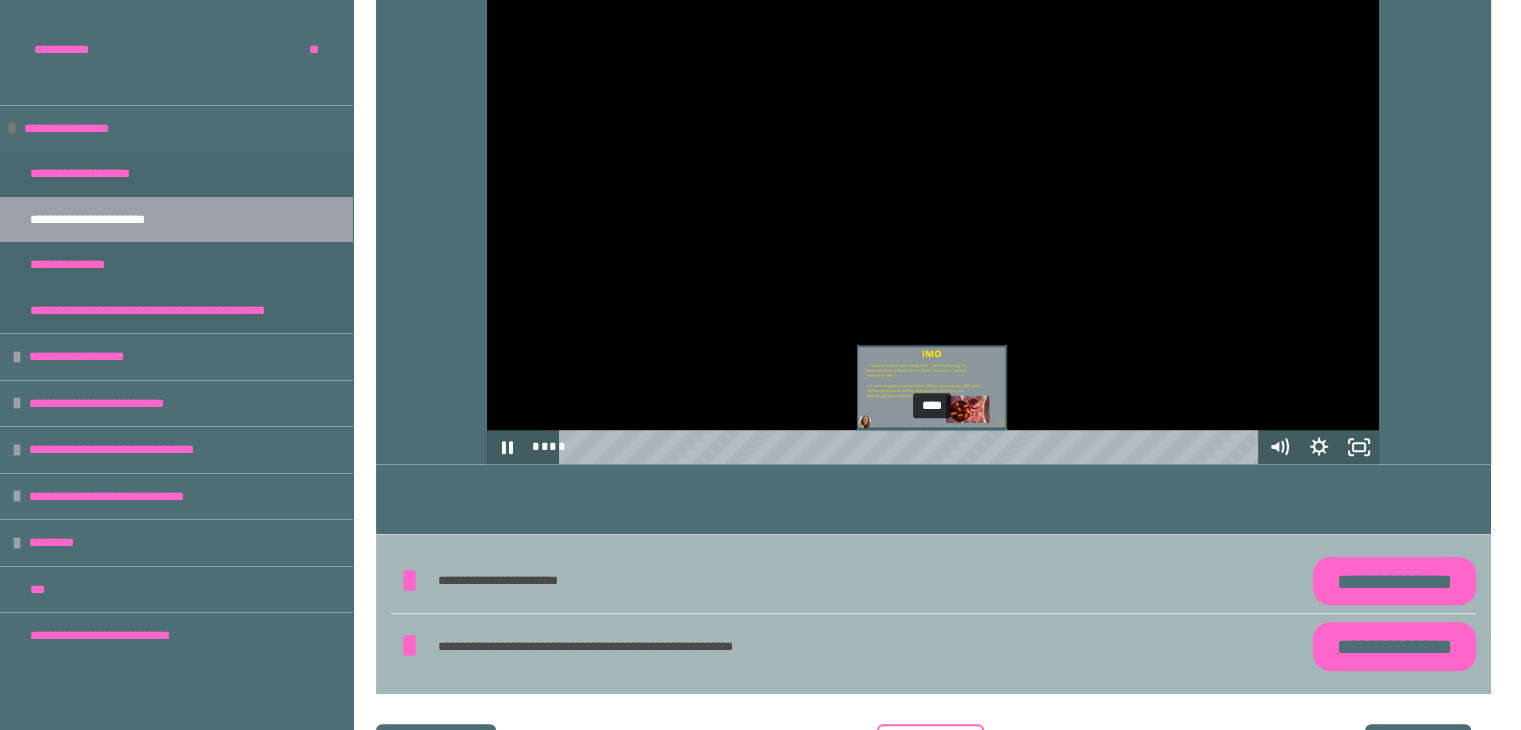 click on "****" at bounding box center [911, 447] 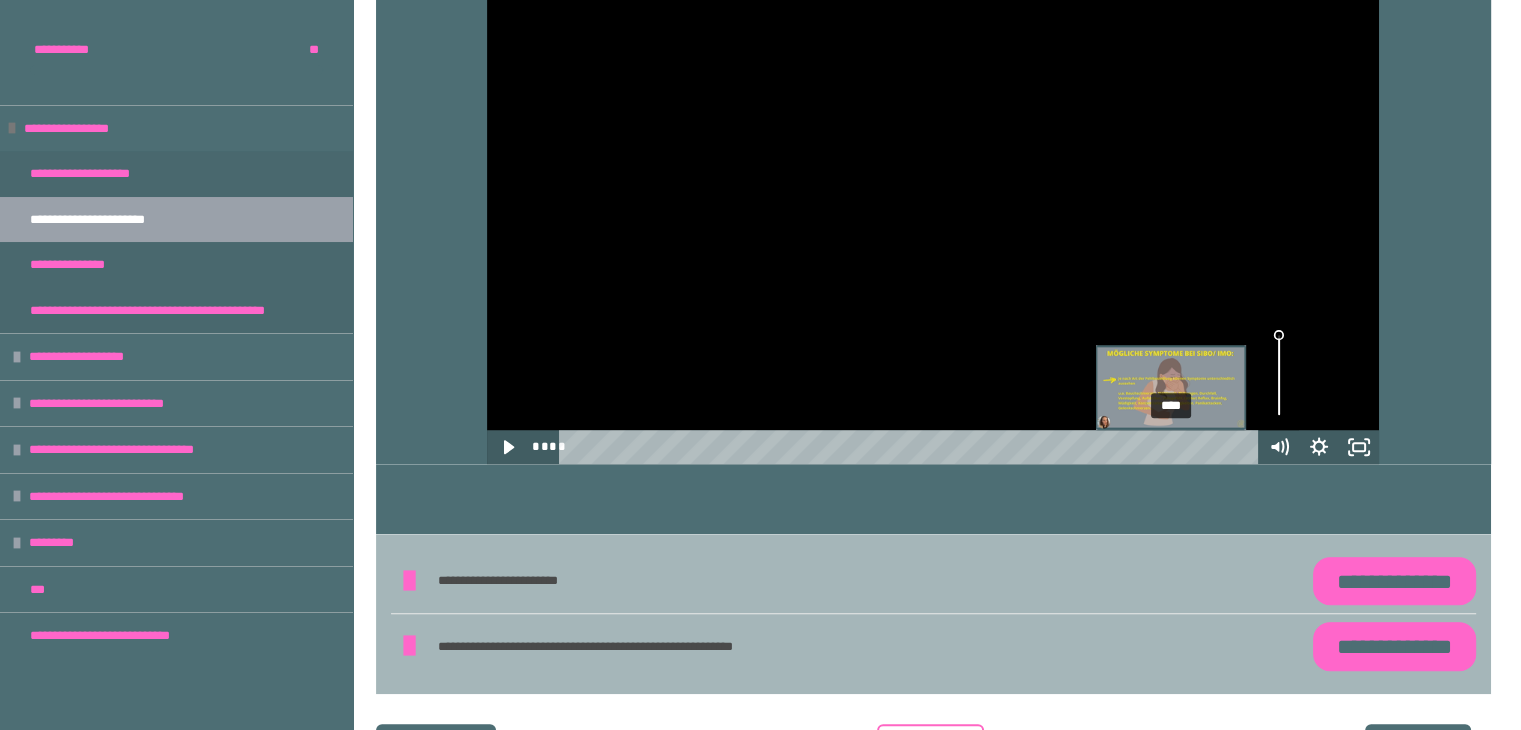 click on "****" at bounding box center (911, 447) 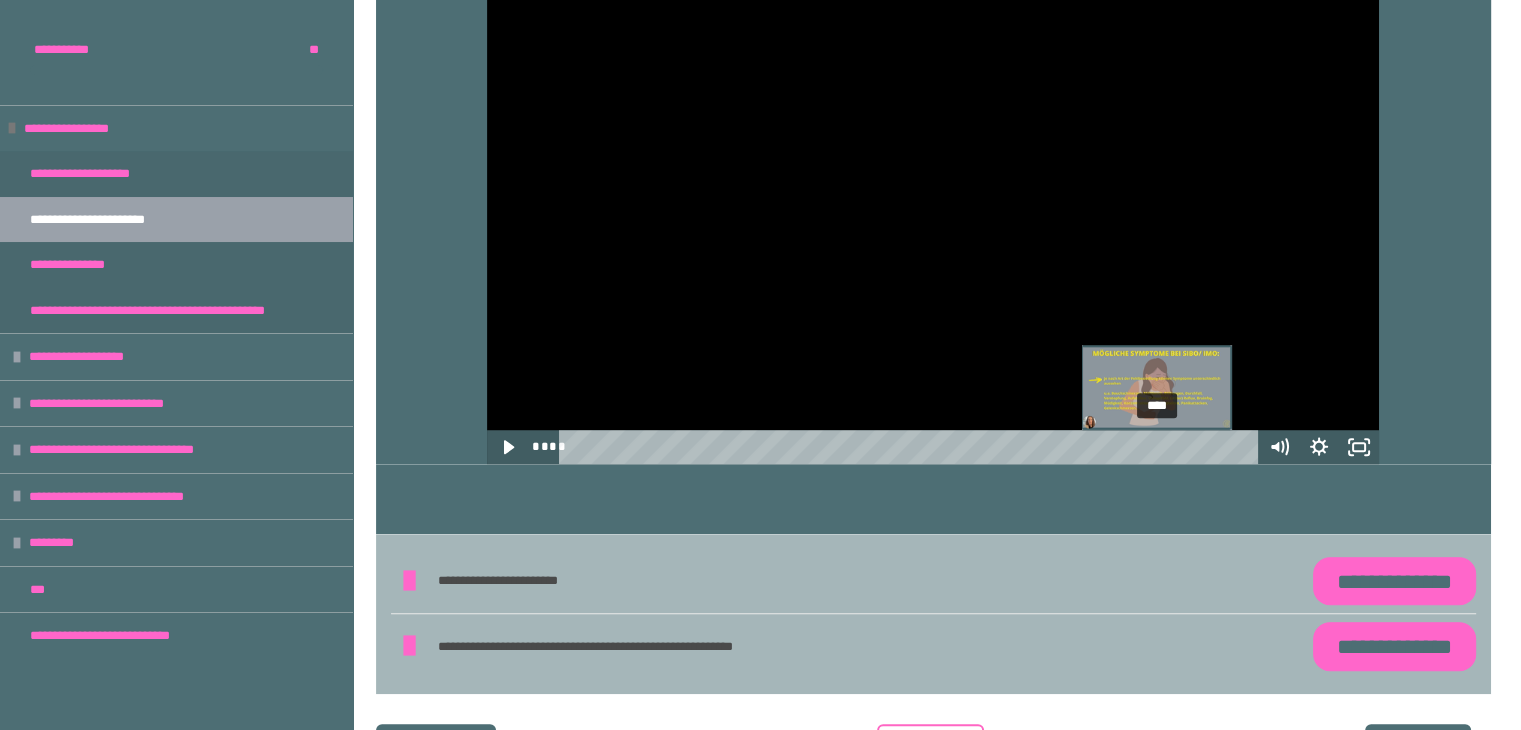 click on "****" at bounding box center (911, 447) 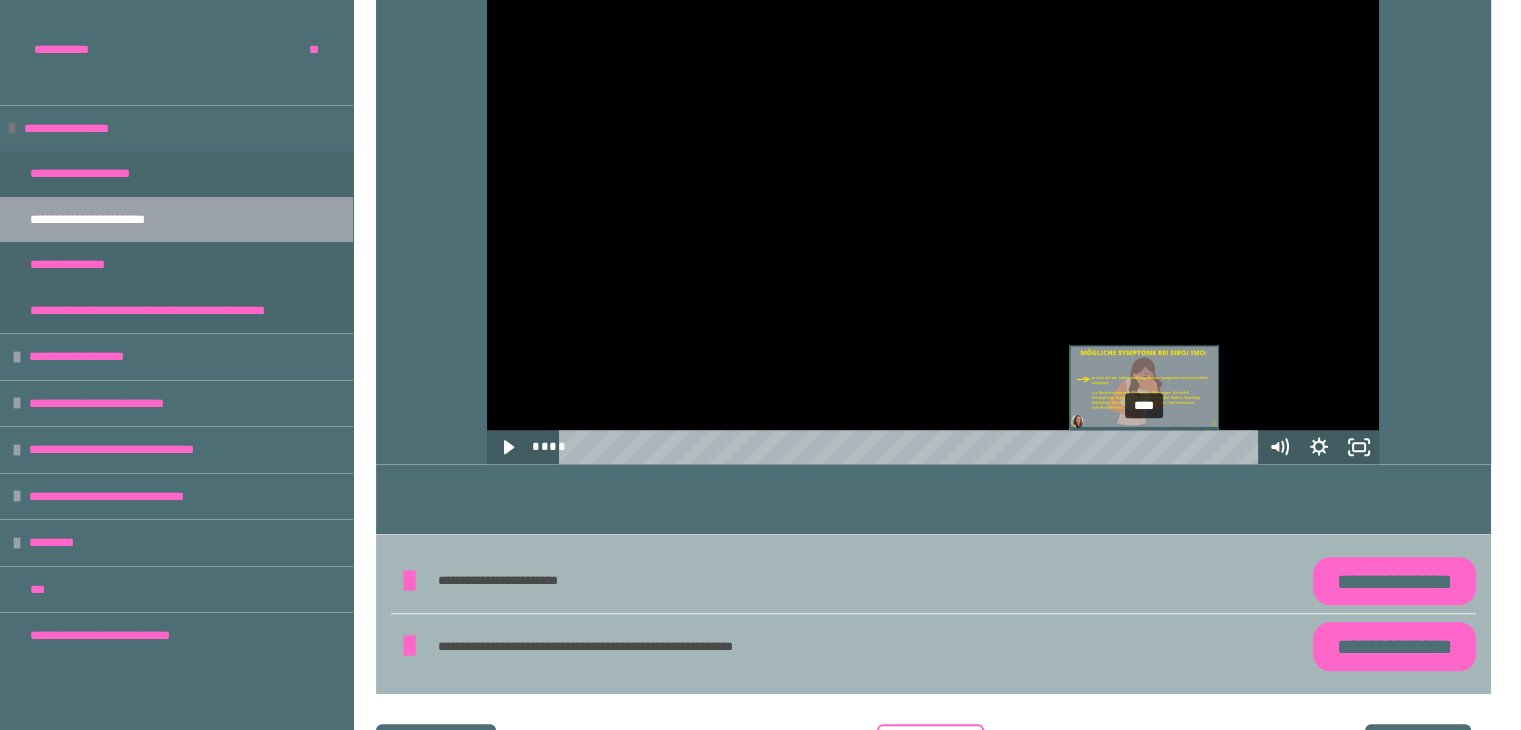 click on "****" at bounding box center (911, 447) 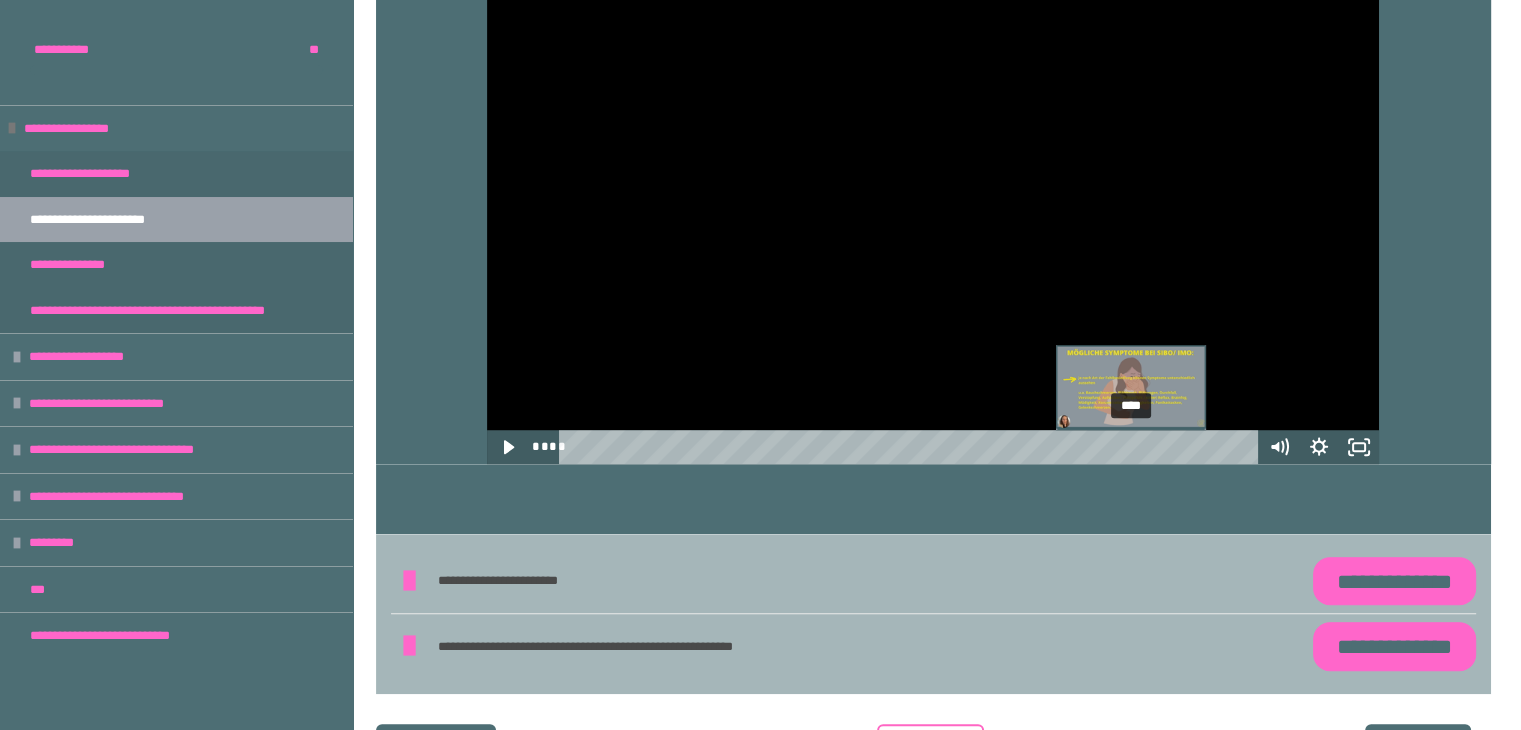click on "****" at bounding box center [911, 447] 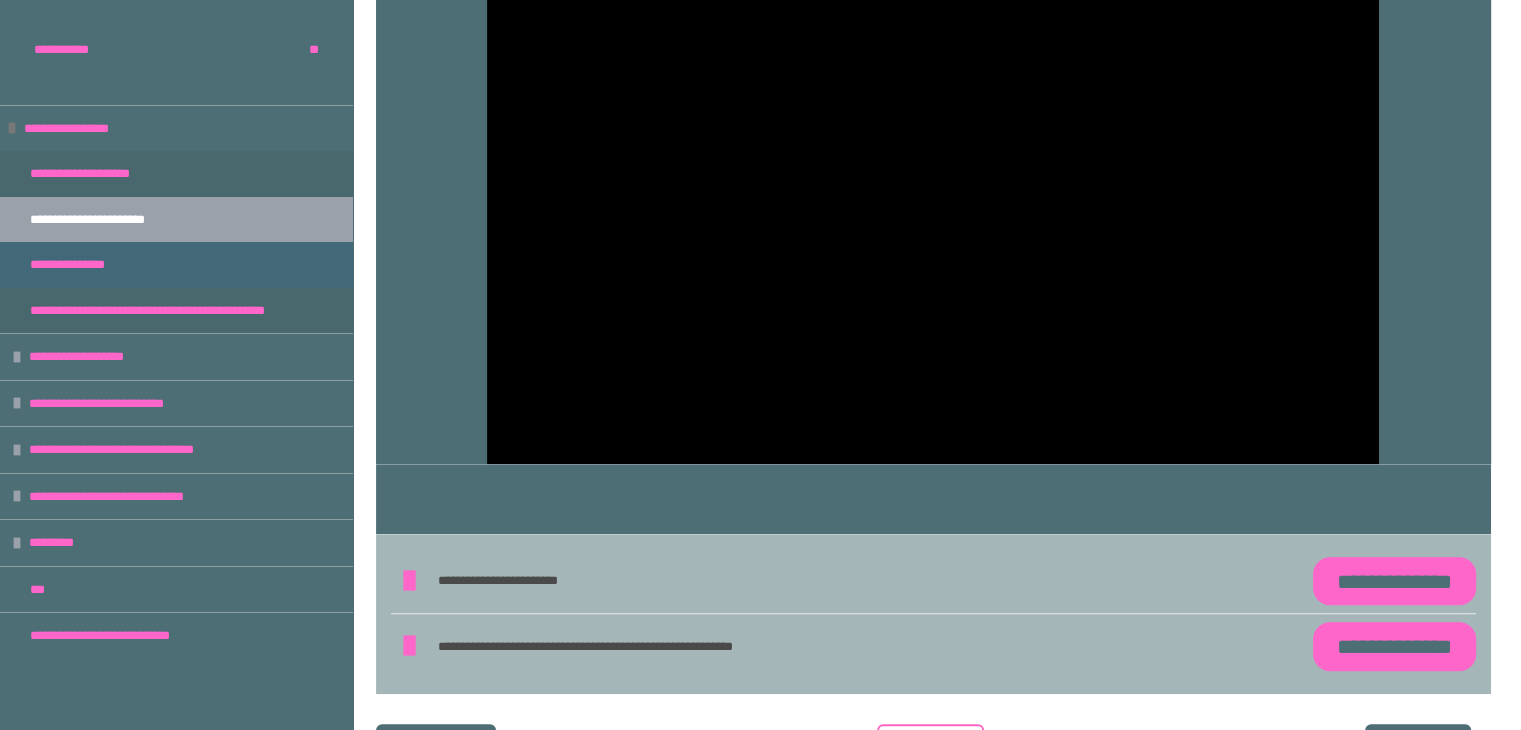 click on "**********" at bounding box center [176, 265] 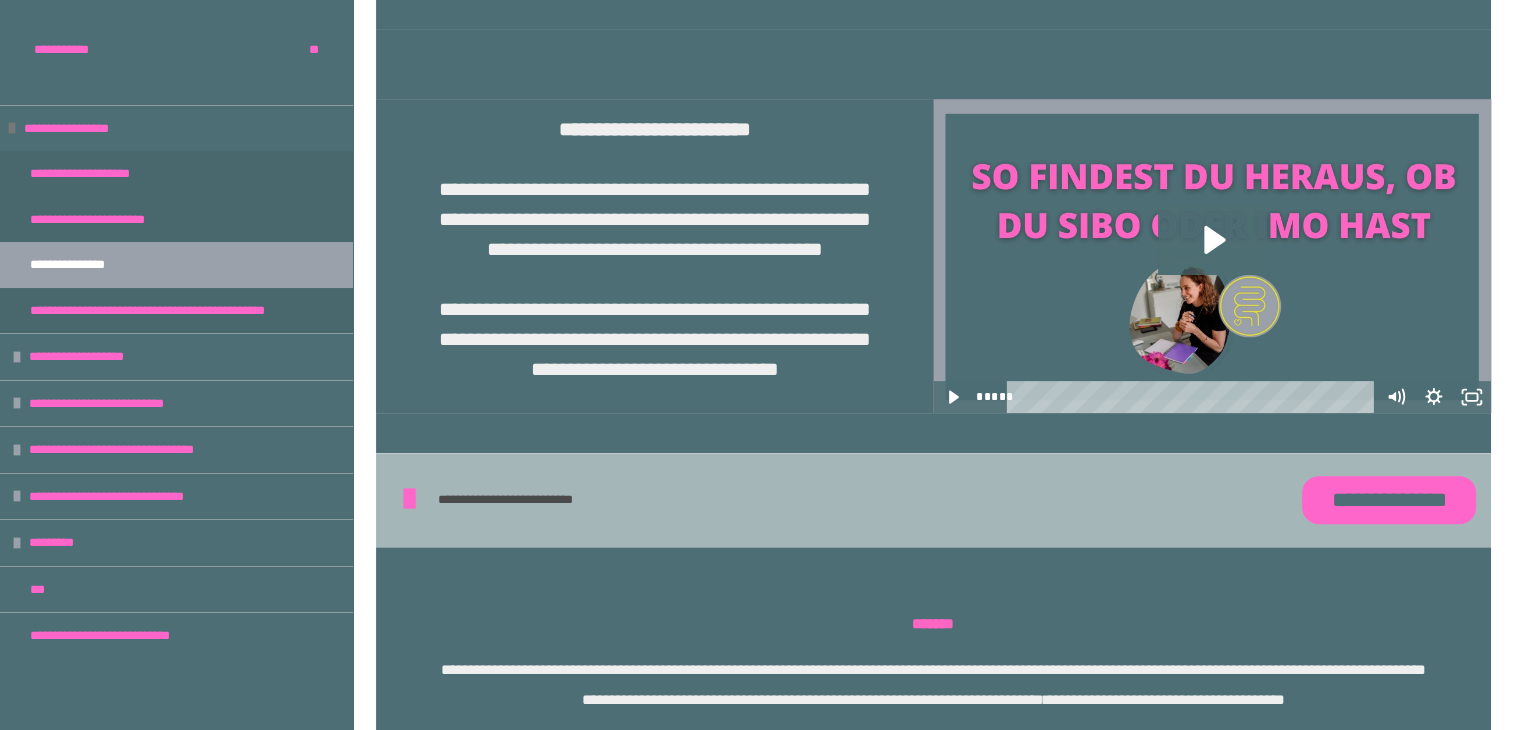 scroll, scrollTop: 506, scrollLeft: 0, axis: vertical 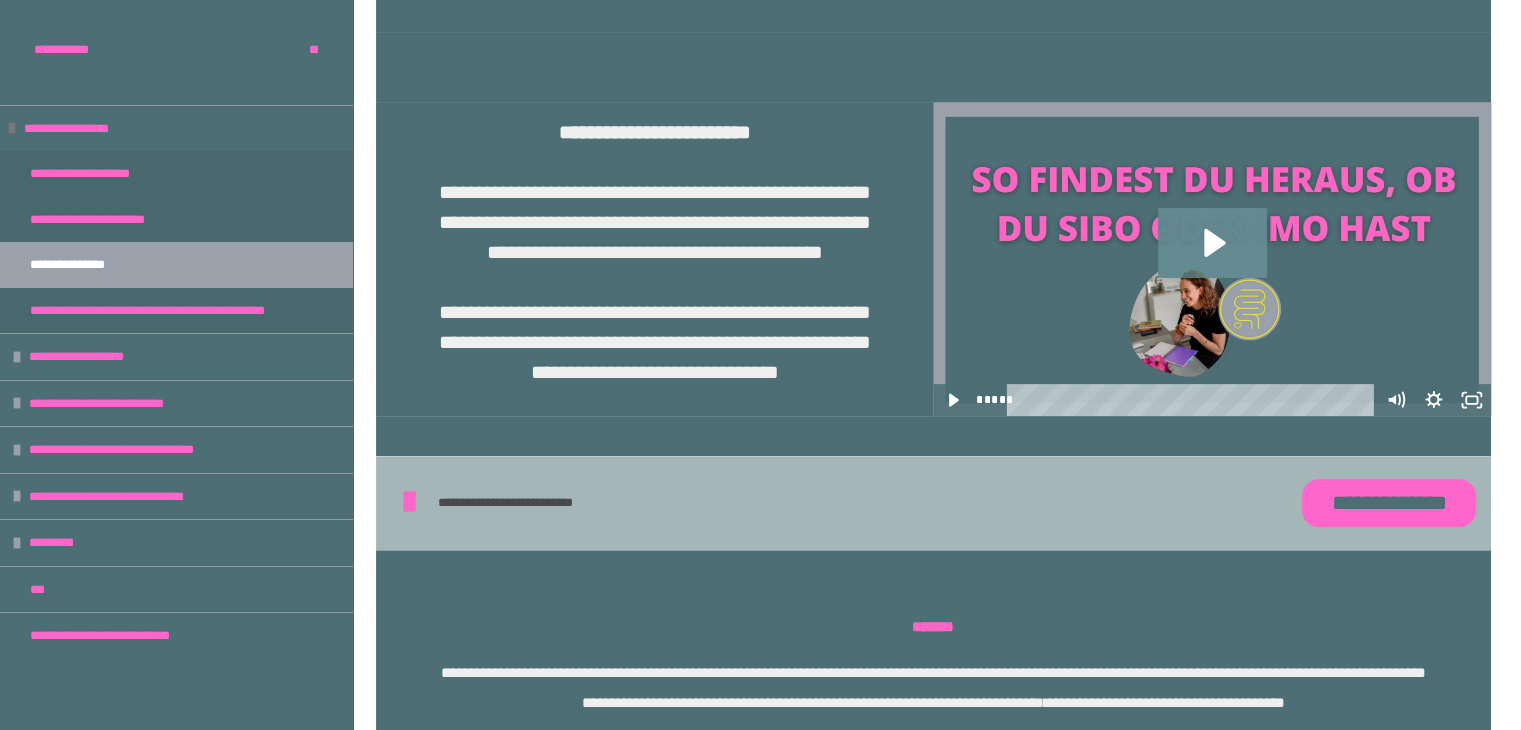 click 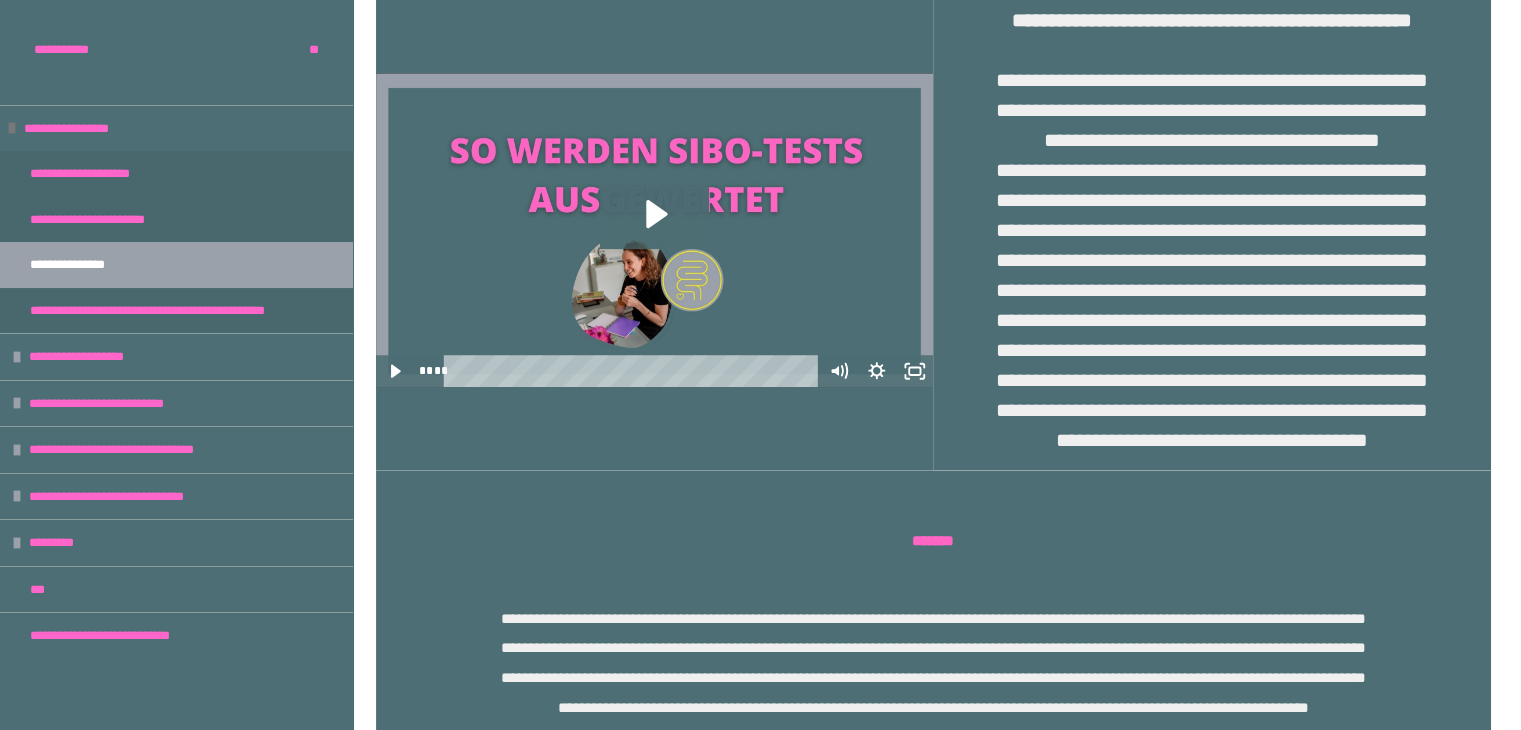 scroll, scrollTop: 1396, scrollLeft: 0, axis: vertical 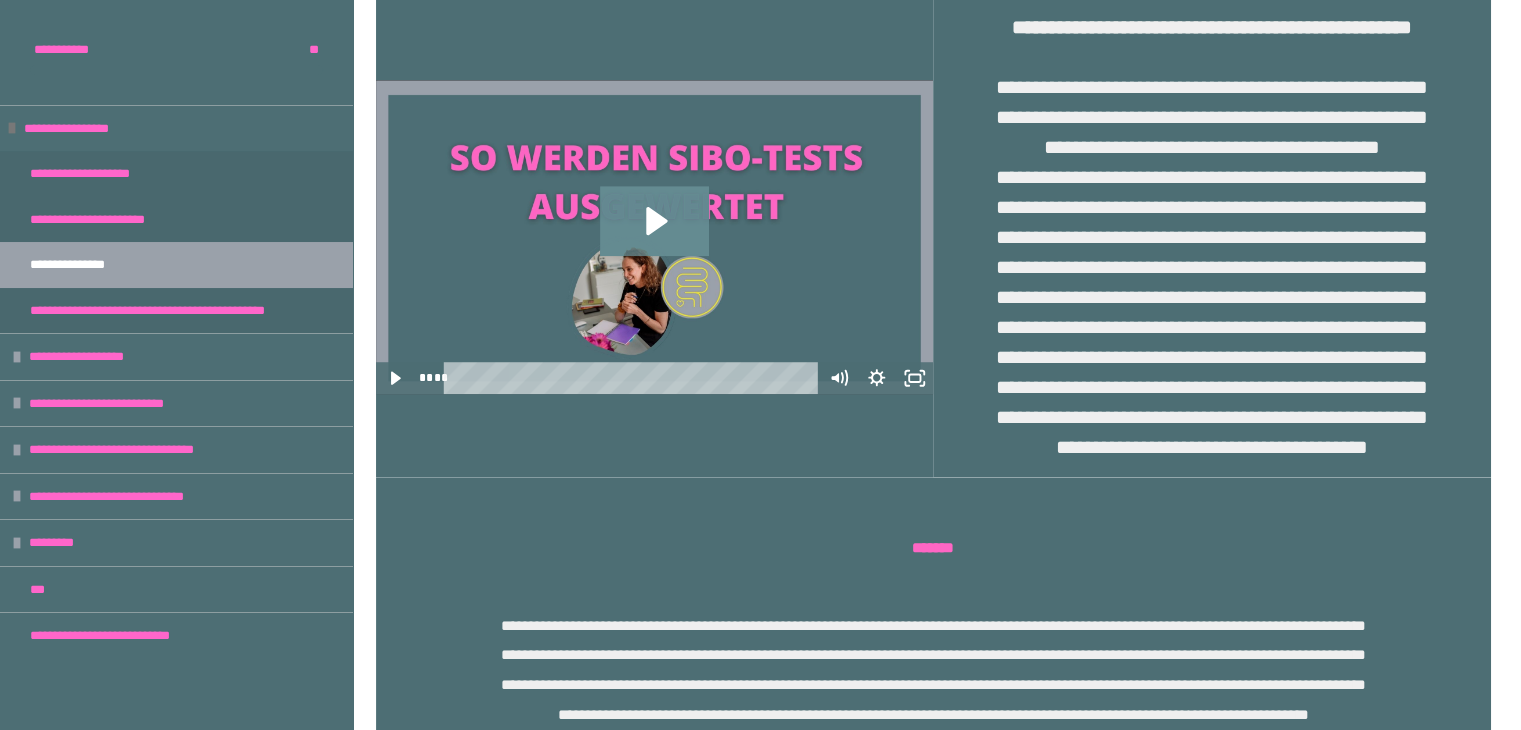 click 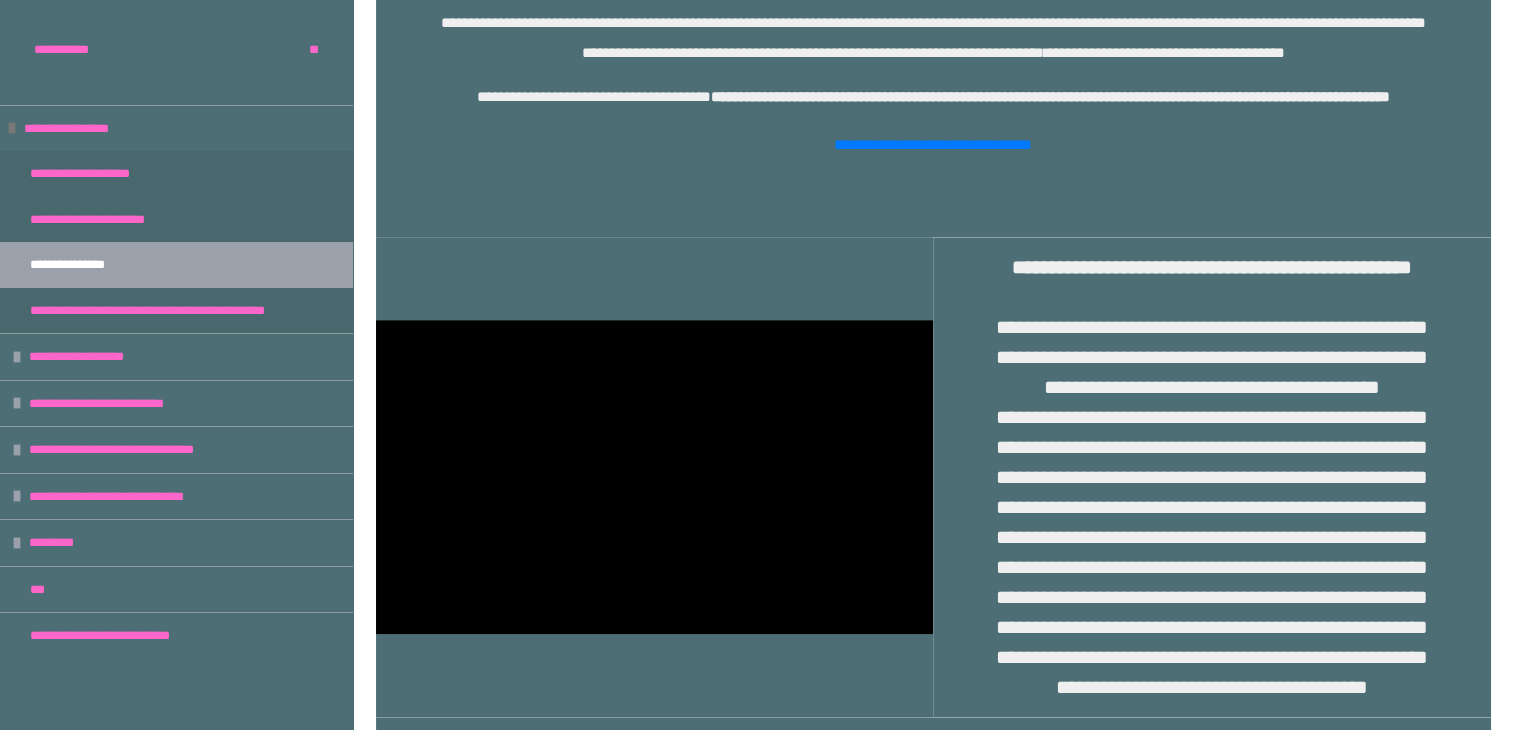 scroll, scrollTop: 1248, scrollLeft: 0, axis: vertical 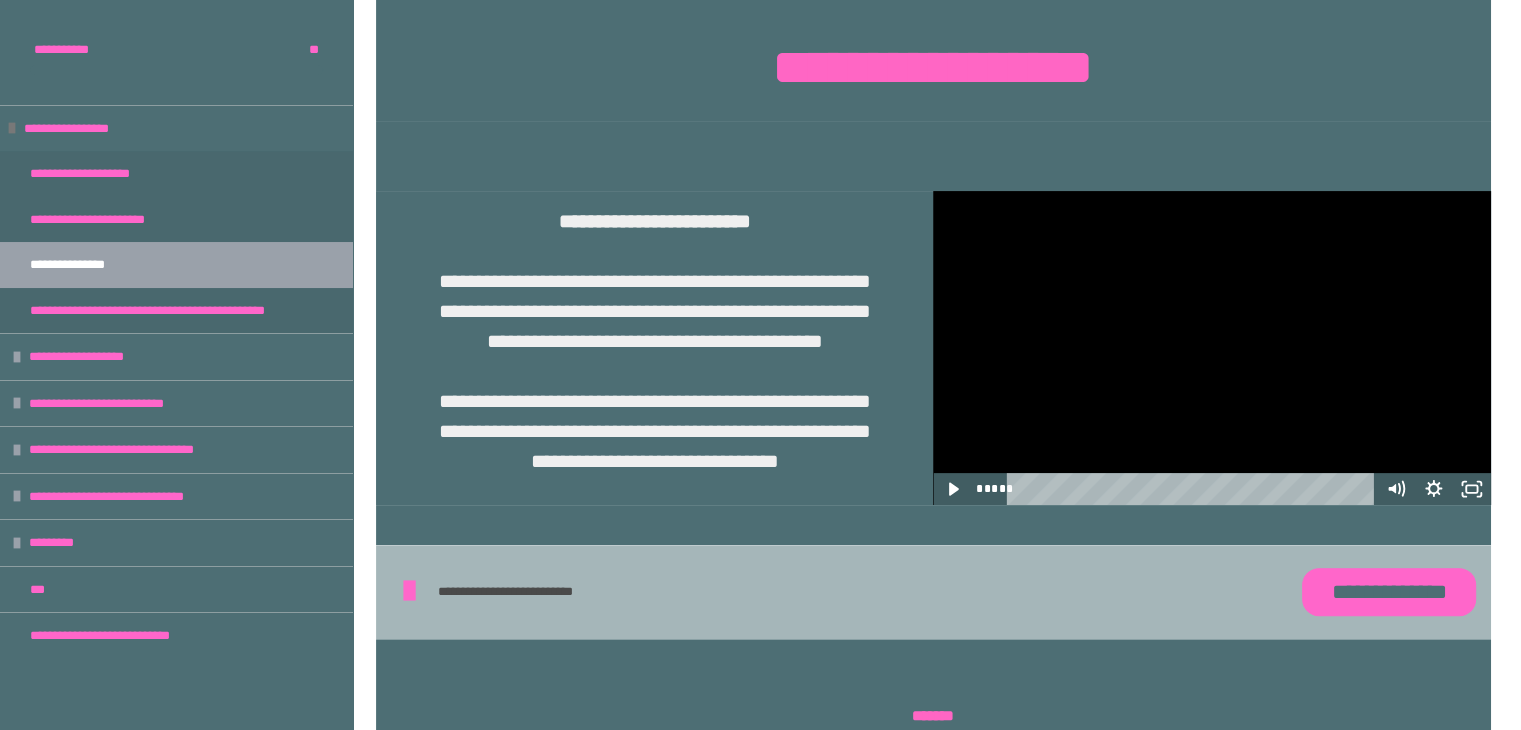 click at bounding box center [1211, 348] 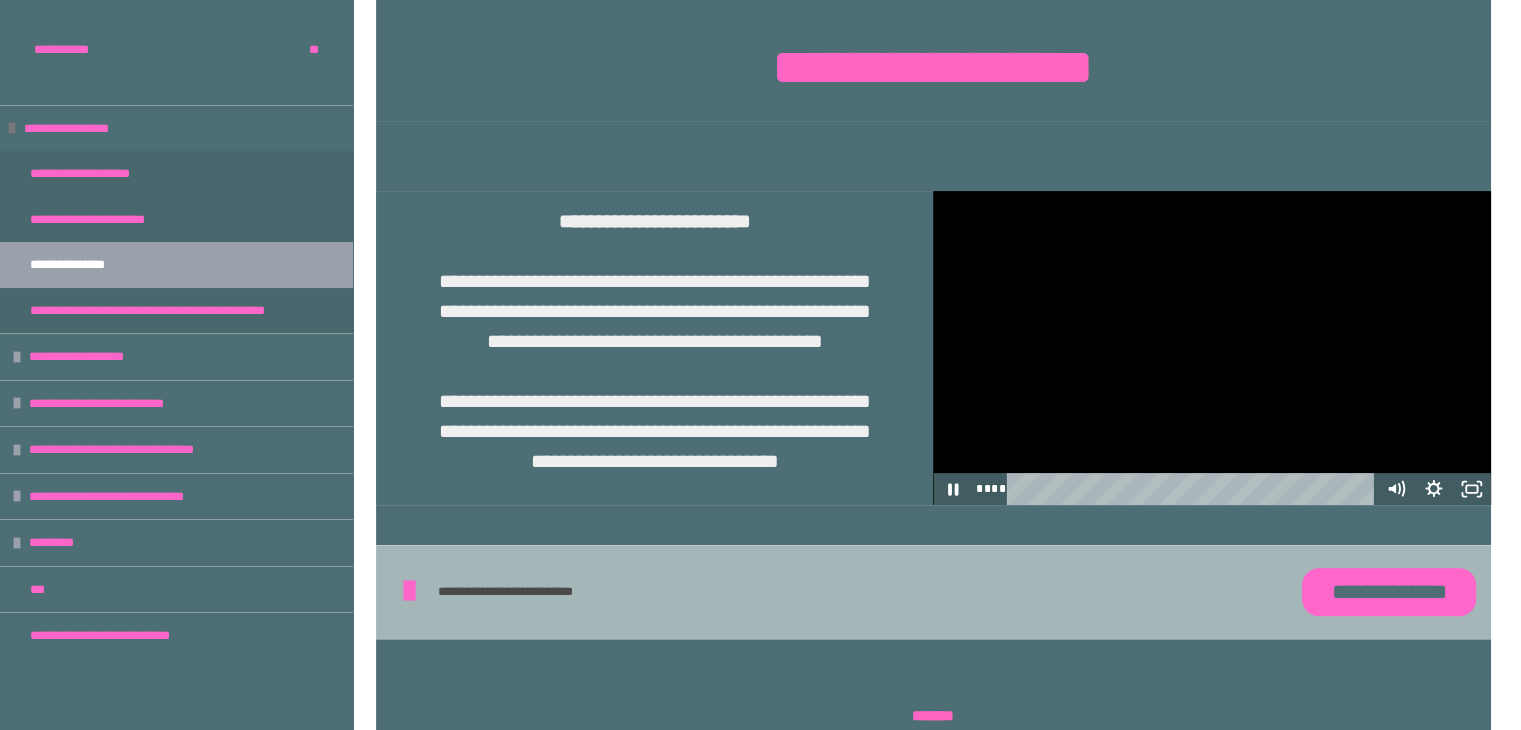 click at bounding box center [1211, 348] 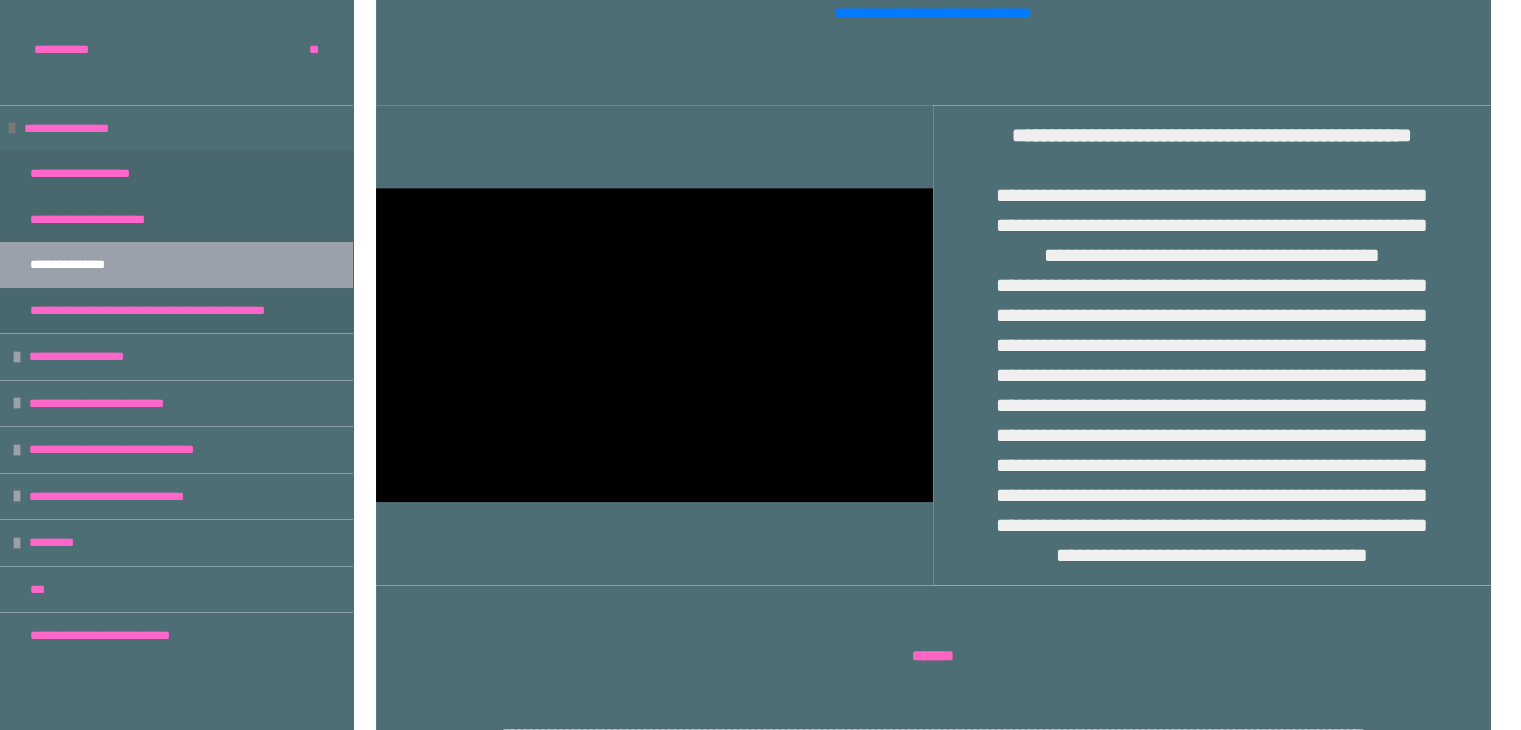 scroll, scrollTop: 1298, scrollLeft: 0, axis: vertical 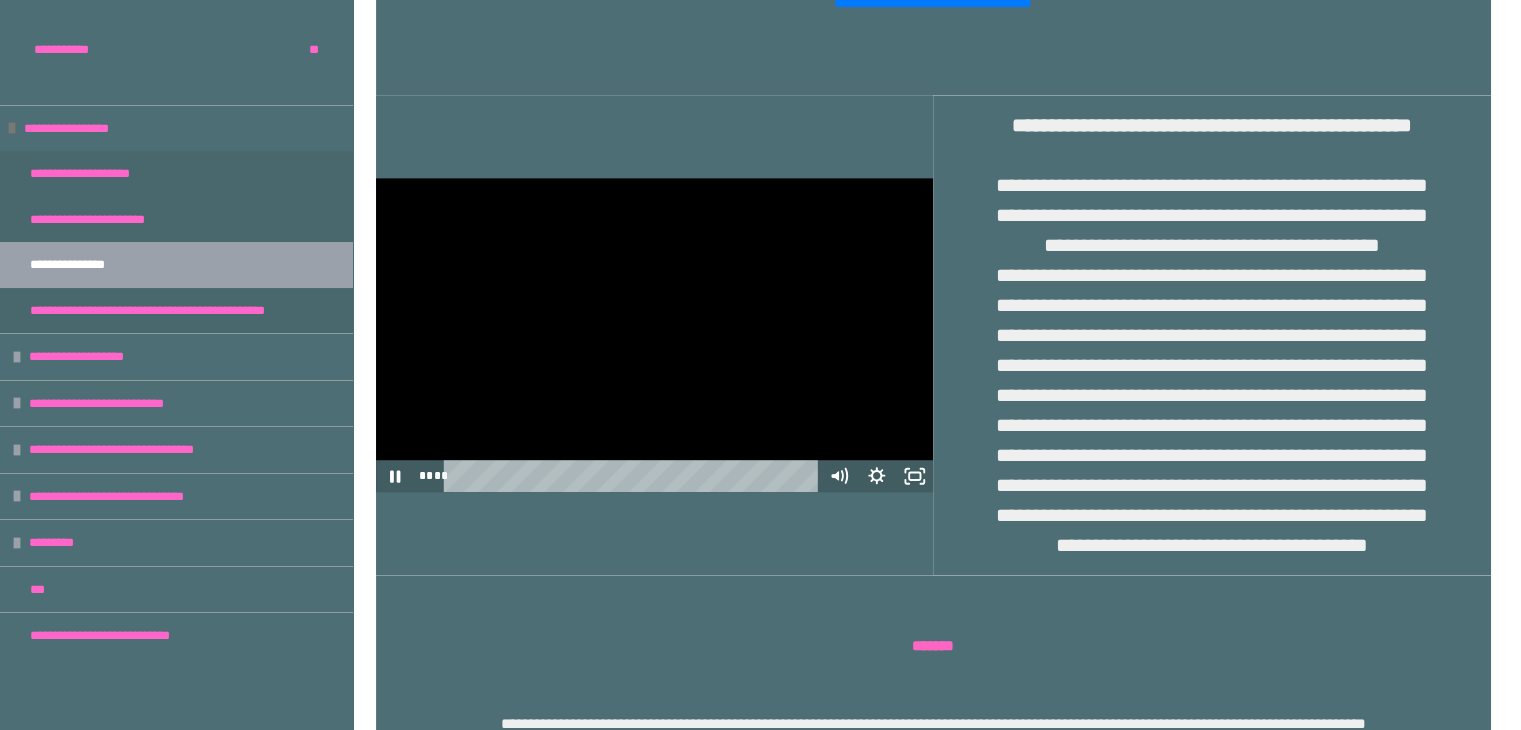 click at bounding box center (654, 335) 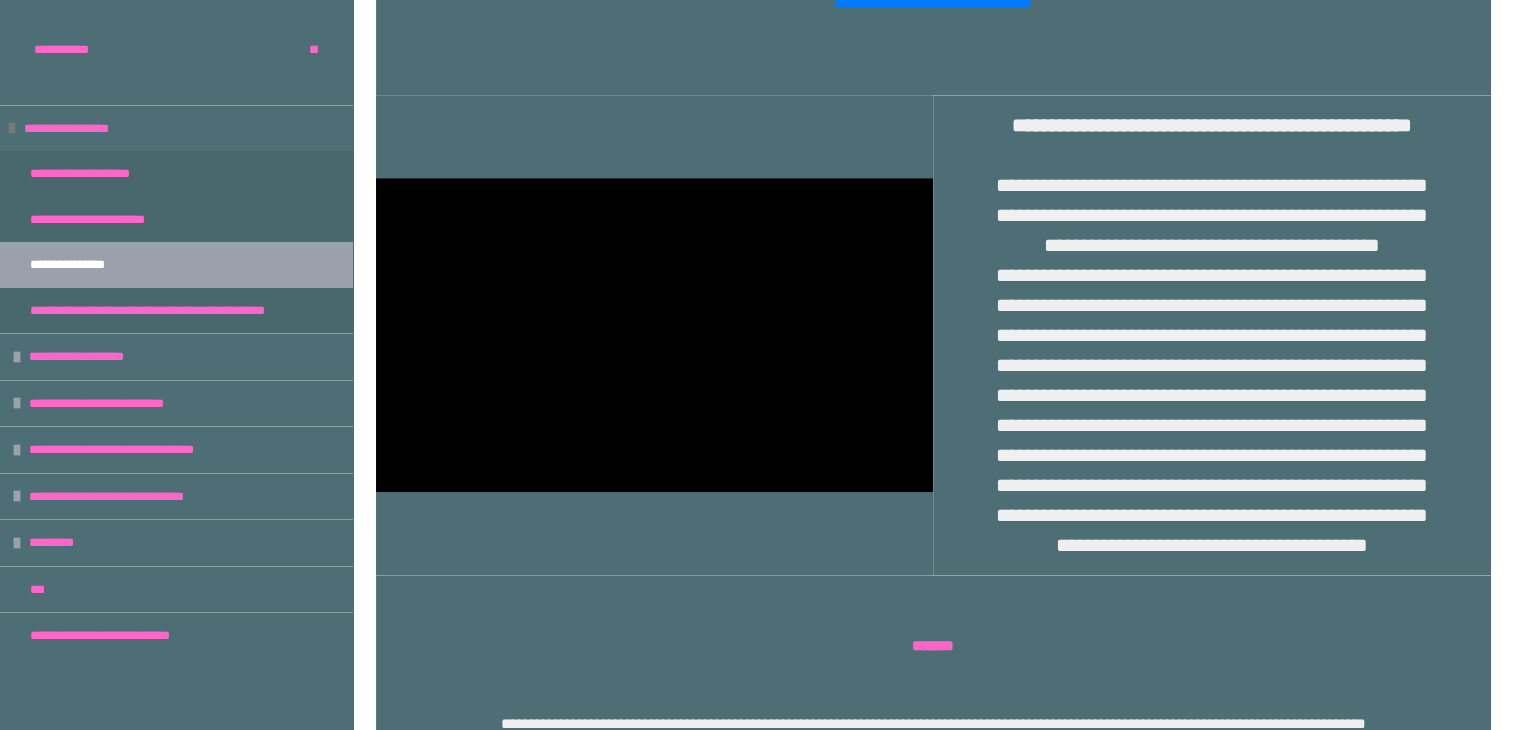 click at bounding box center [654, 335] 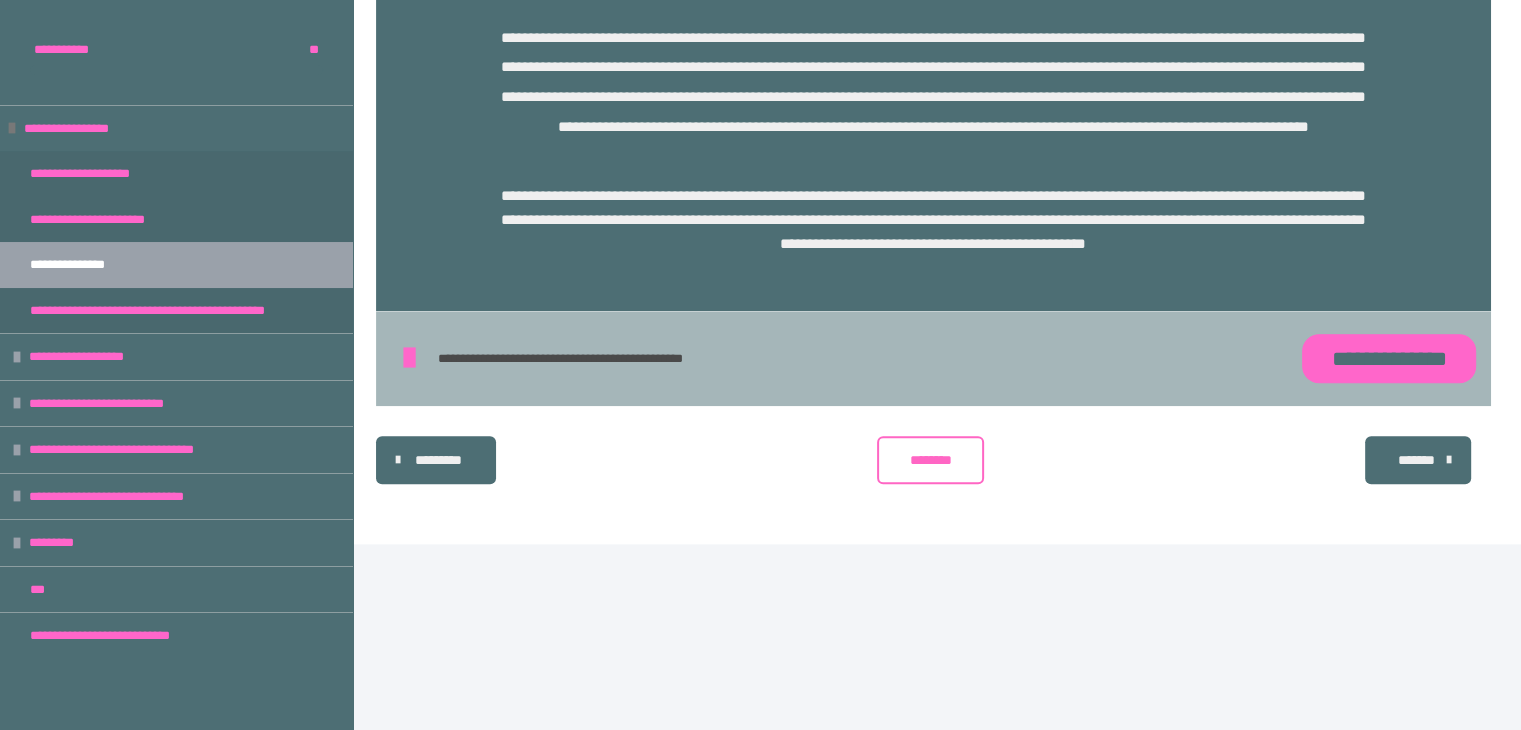 scroll, scrollTop: 2048, scrollLeft: 0, axis: vertical 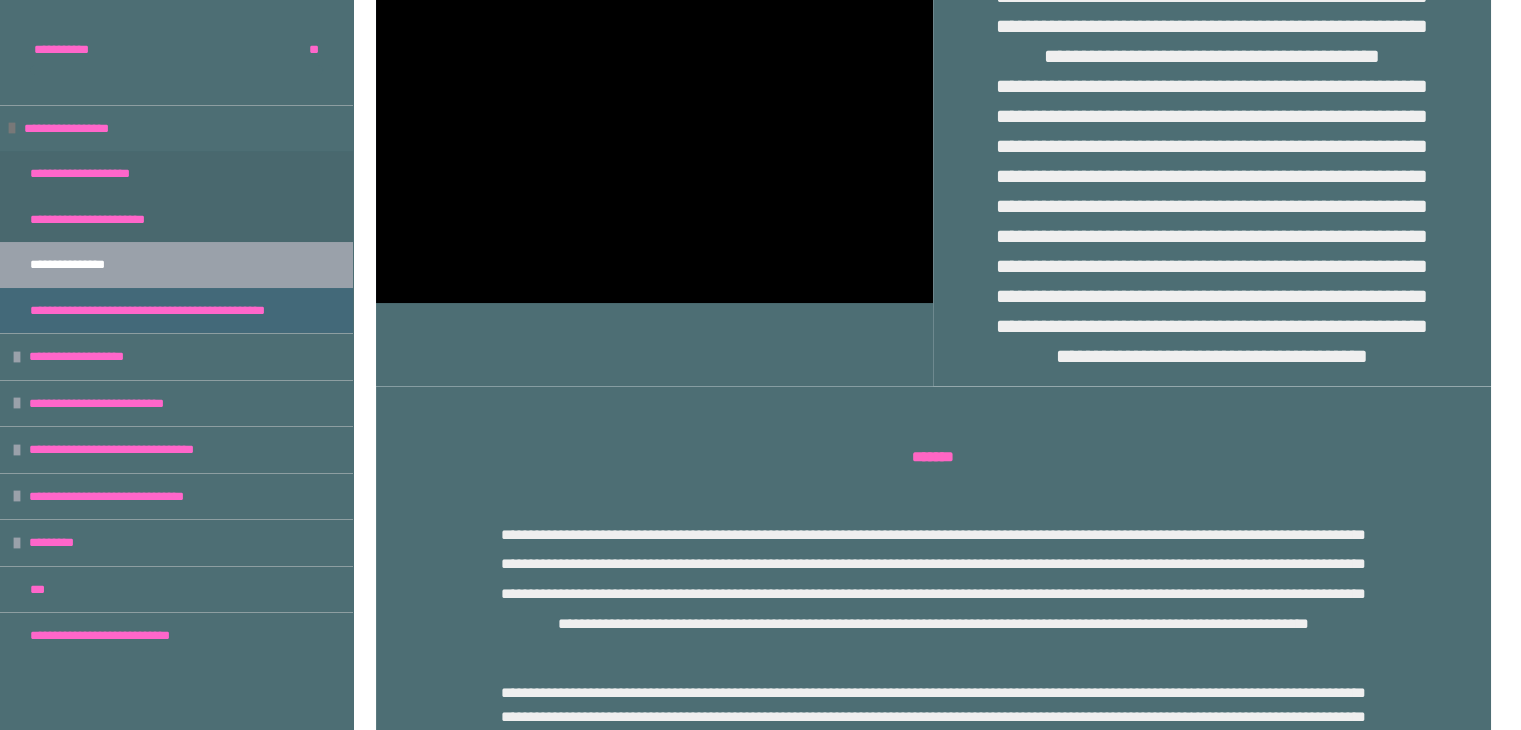 click on "**********" at bounding box center (162, 311) 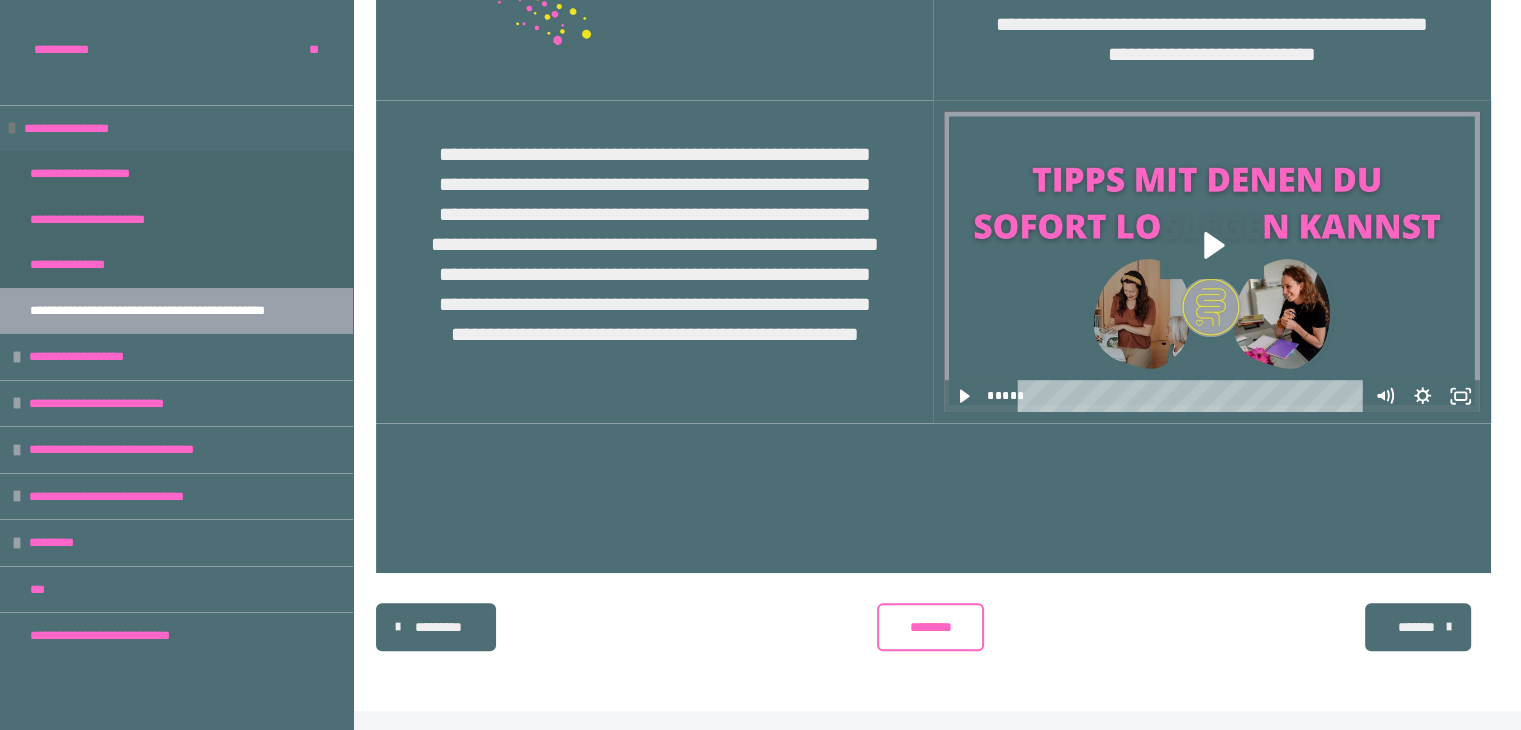 scroll, scrollTop: 940, scrollLeft: 0, axis: vertical 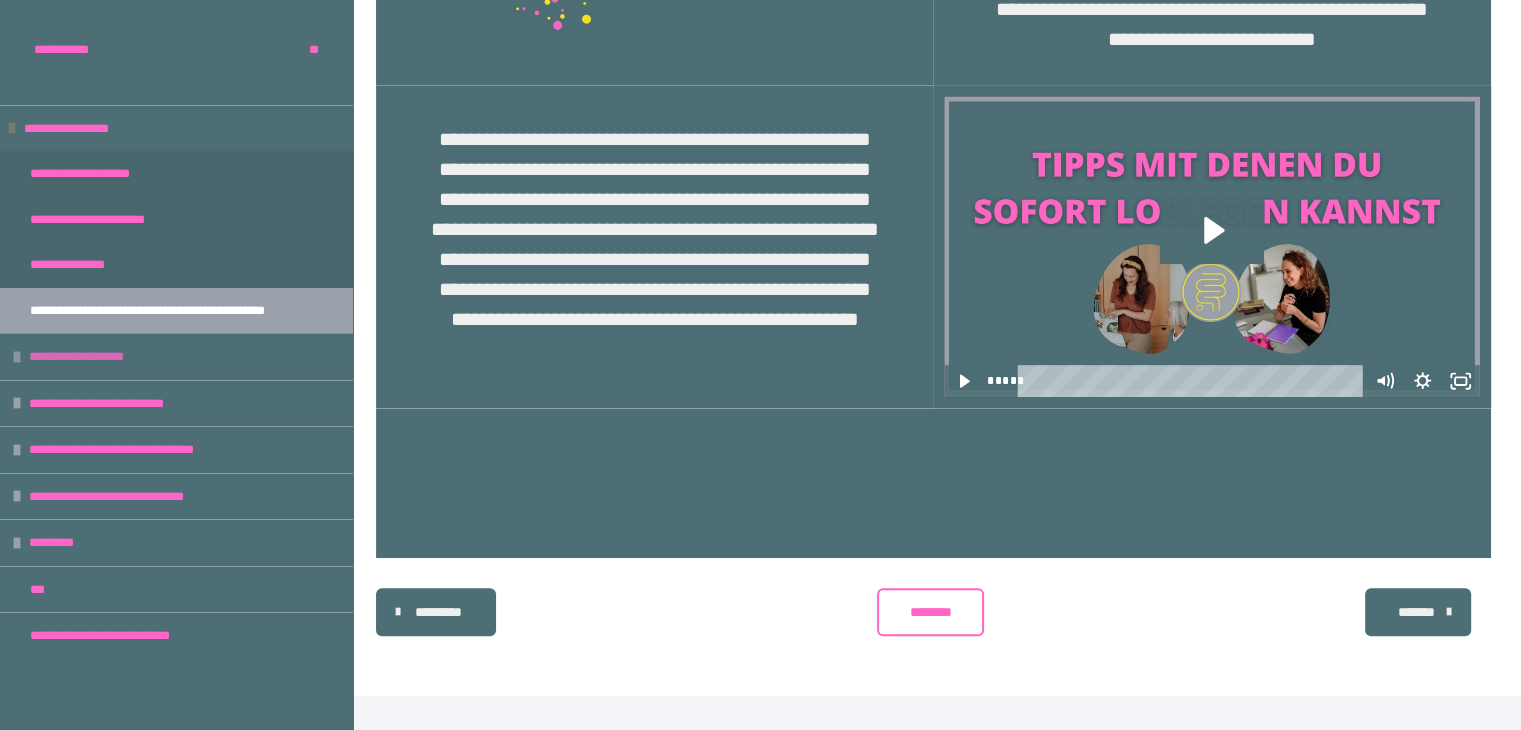click on "**********" at bounding box center (90, 357) 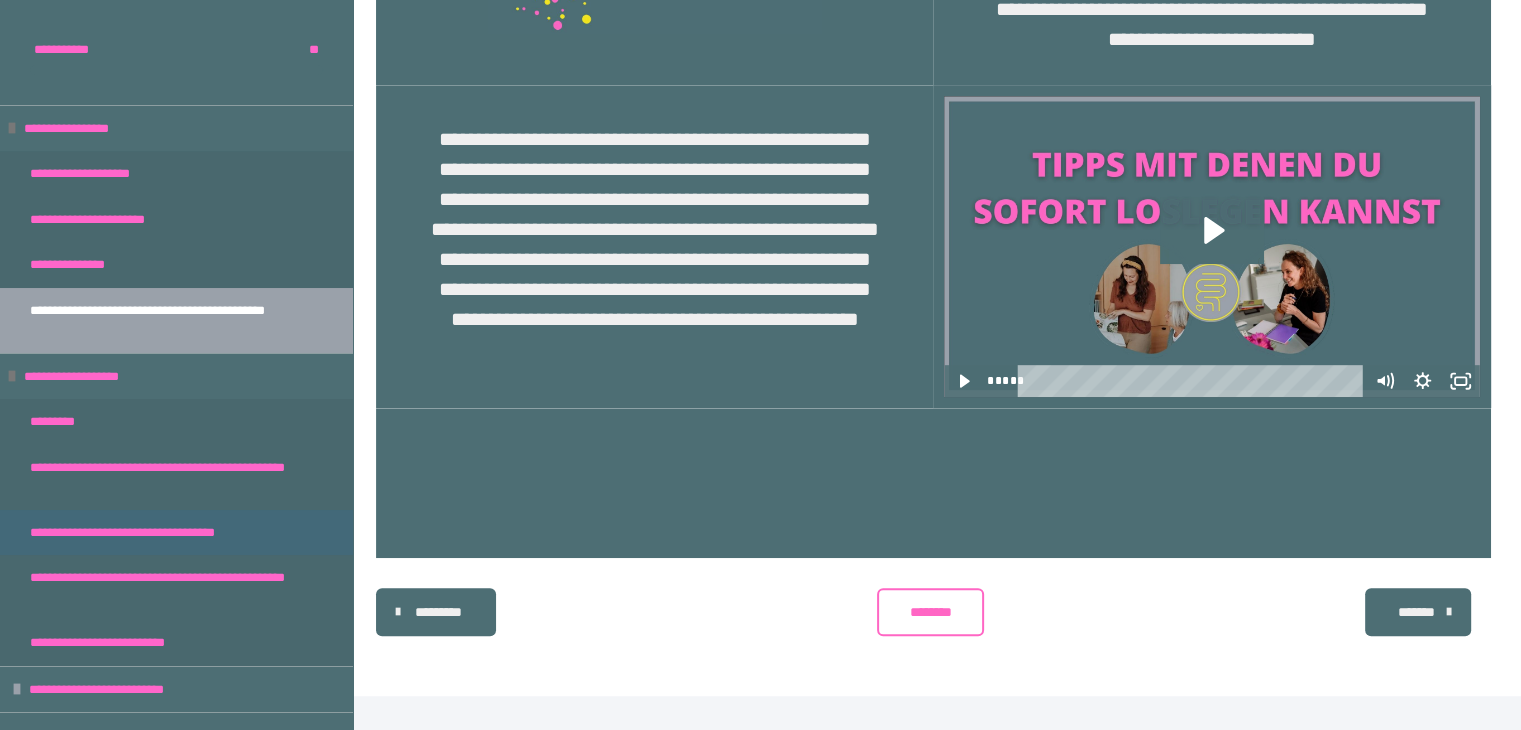 click on "**********" at bounding box center [154, 533] 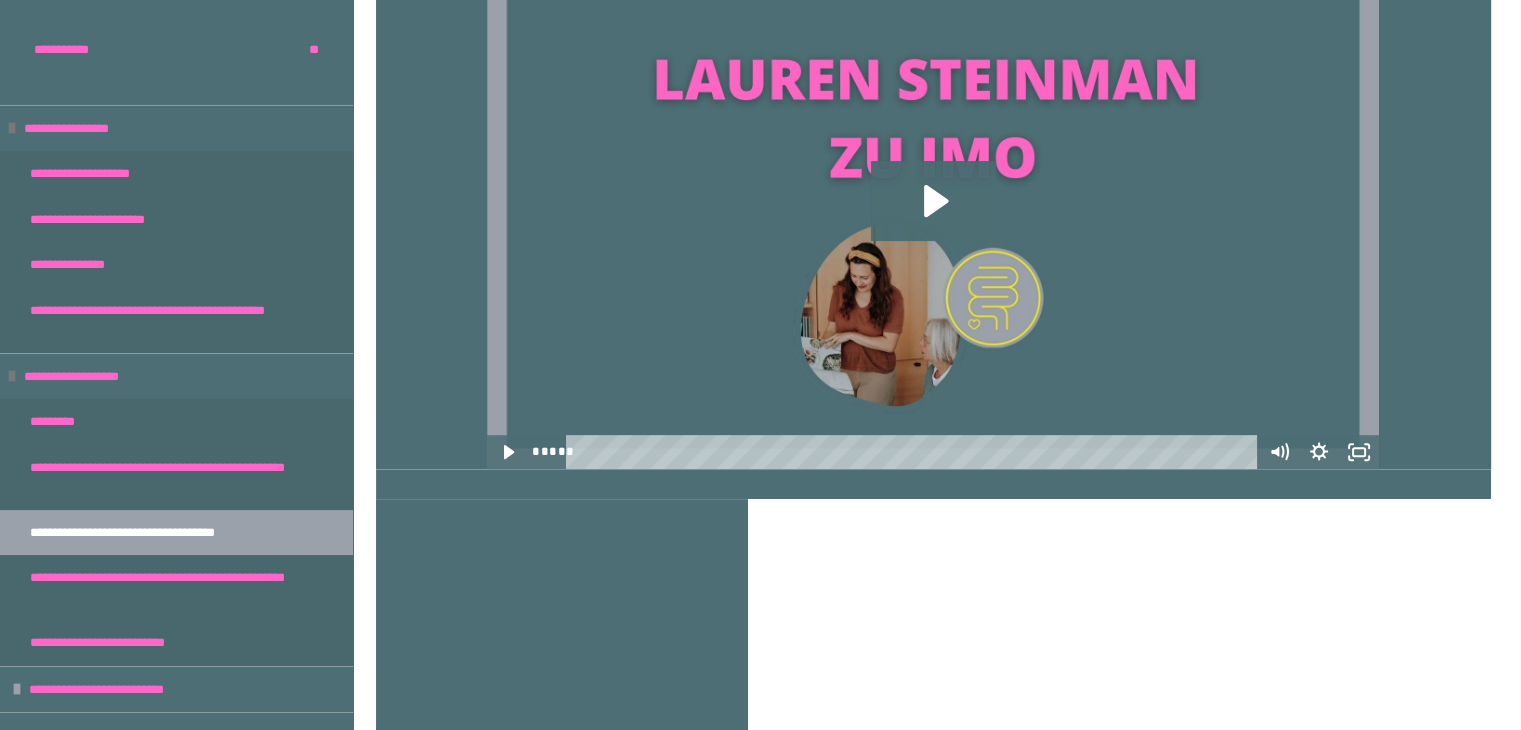 scroll, scrollTop: 630, scrollLeft: 0, axis: vertical 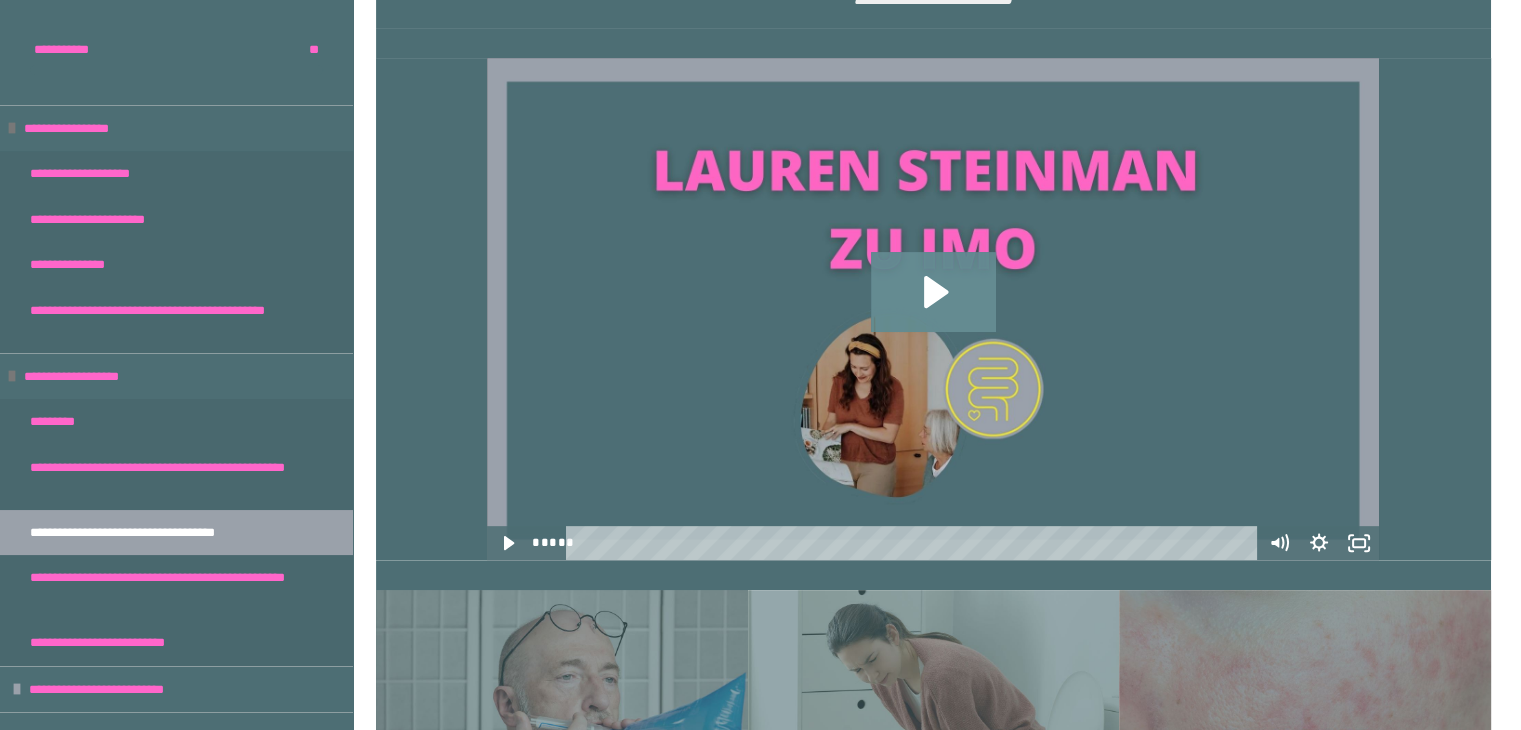 click 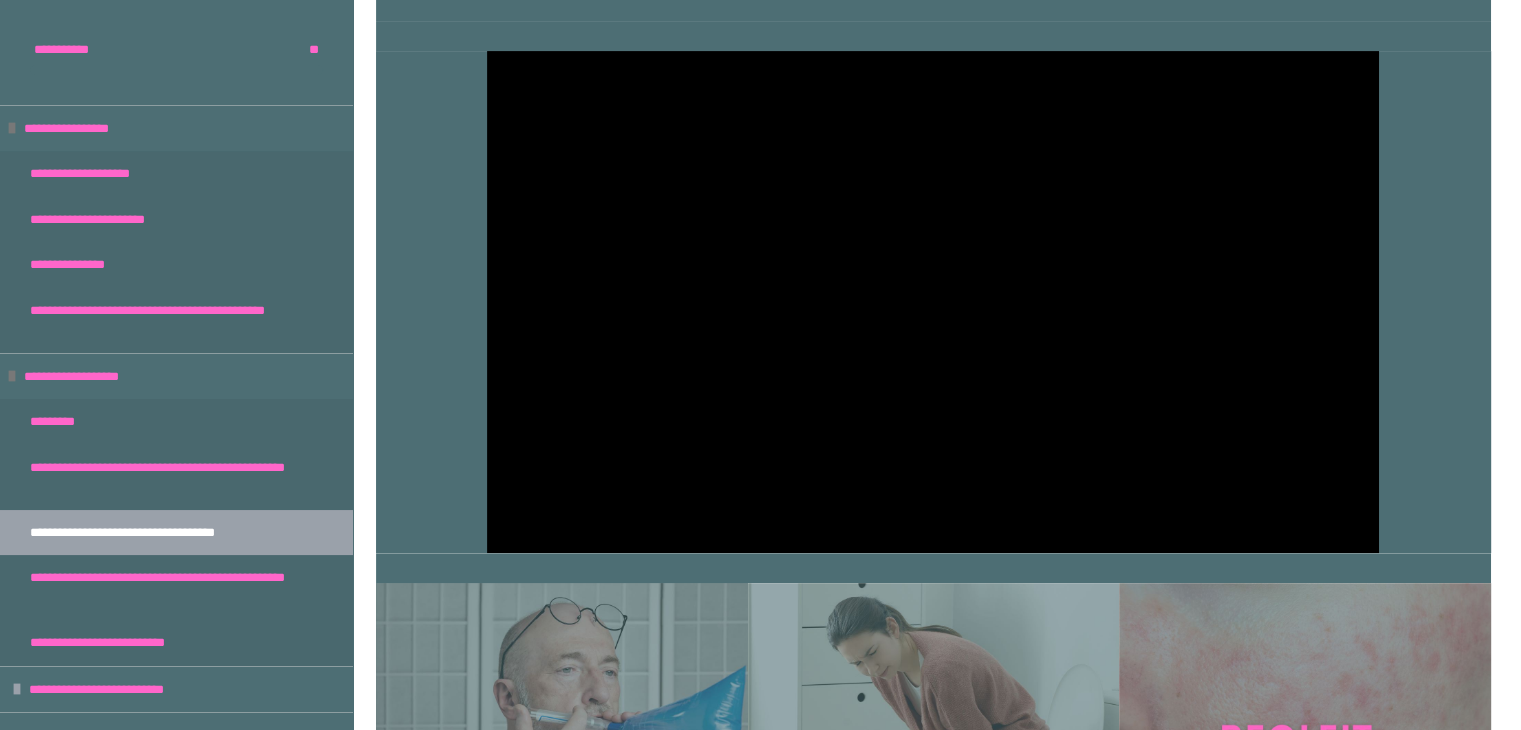 scroll, scrollTop: 604, scrollLeft: 0, axis: vertical 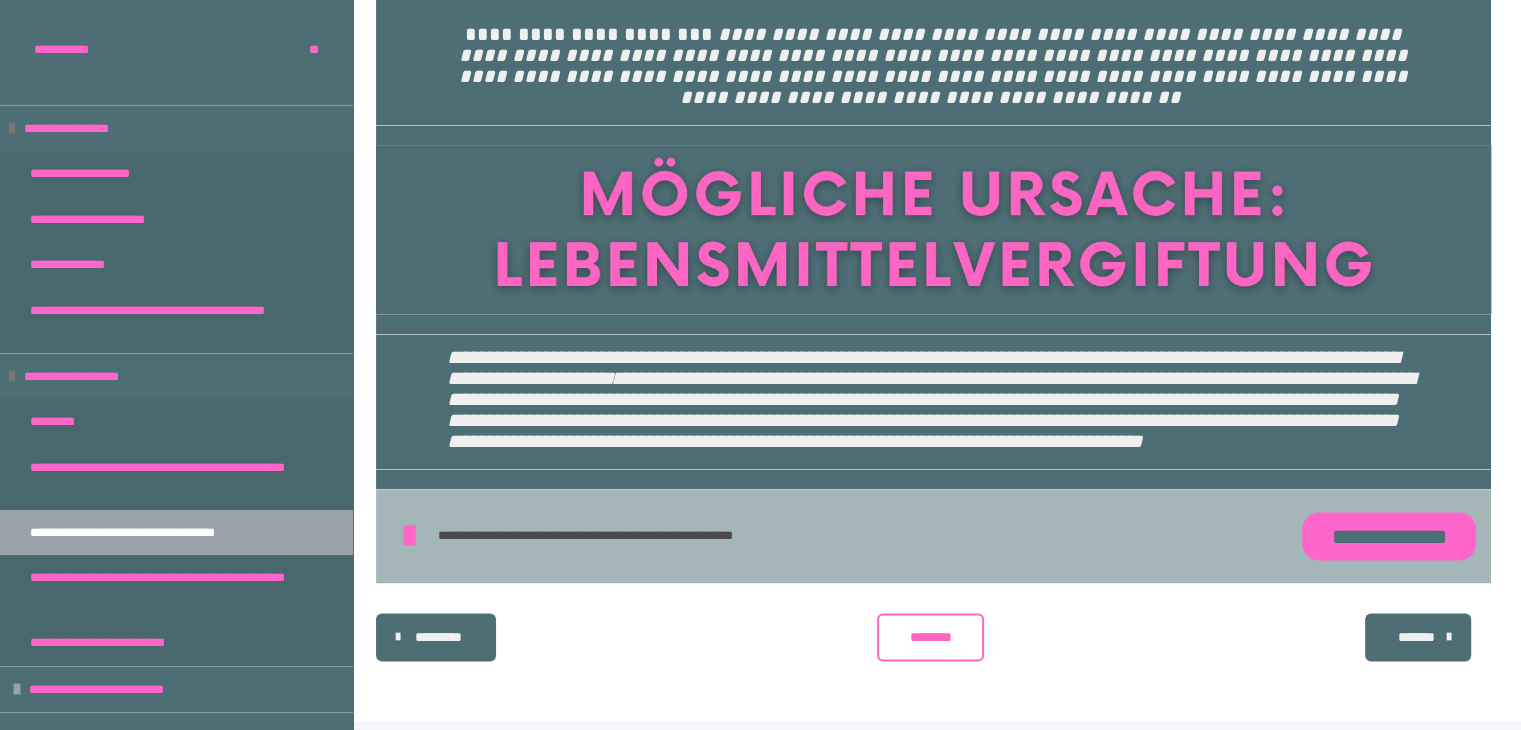 click on "**********" at bounding box center (1389, 536) 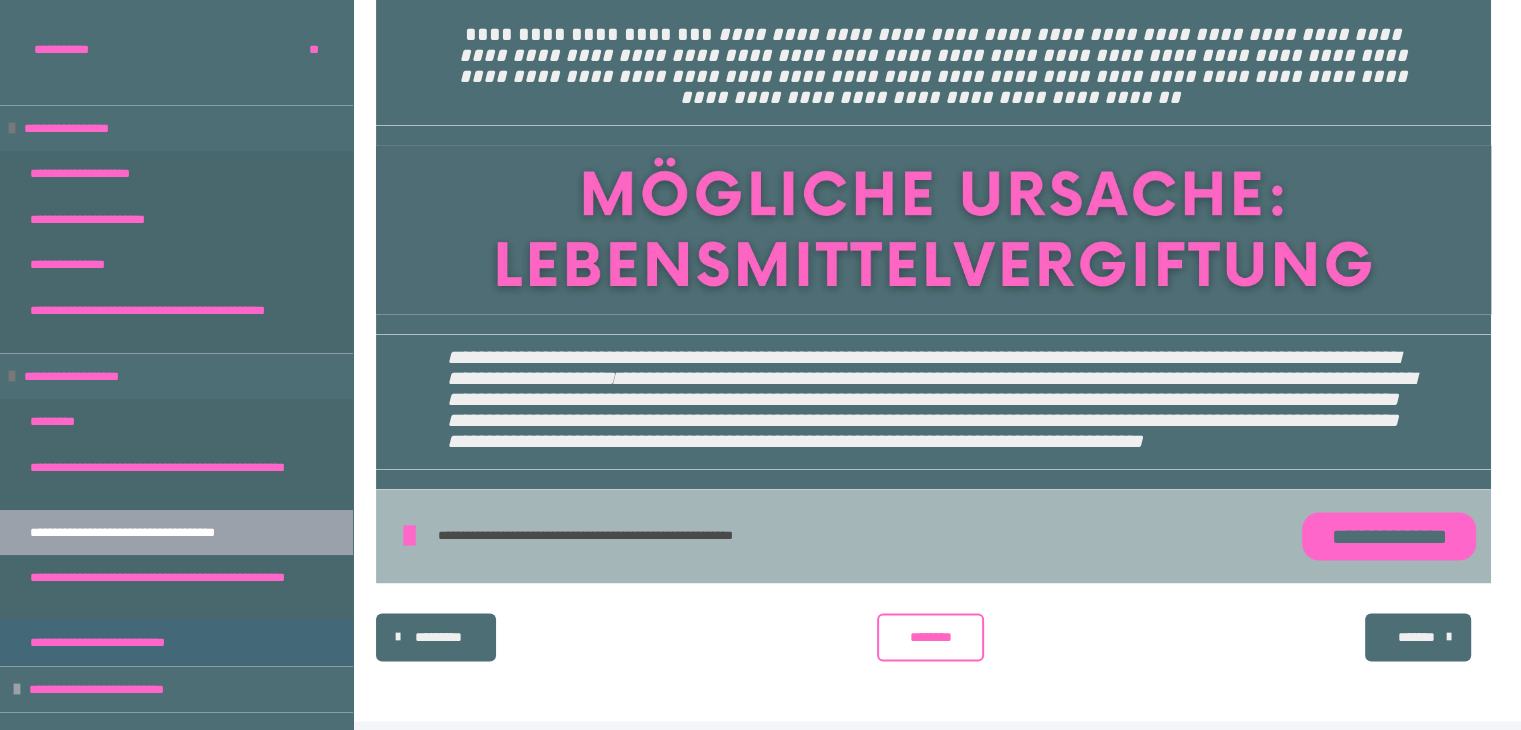 click on "**********" at bounding box center [119, 643] 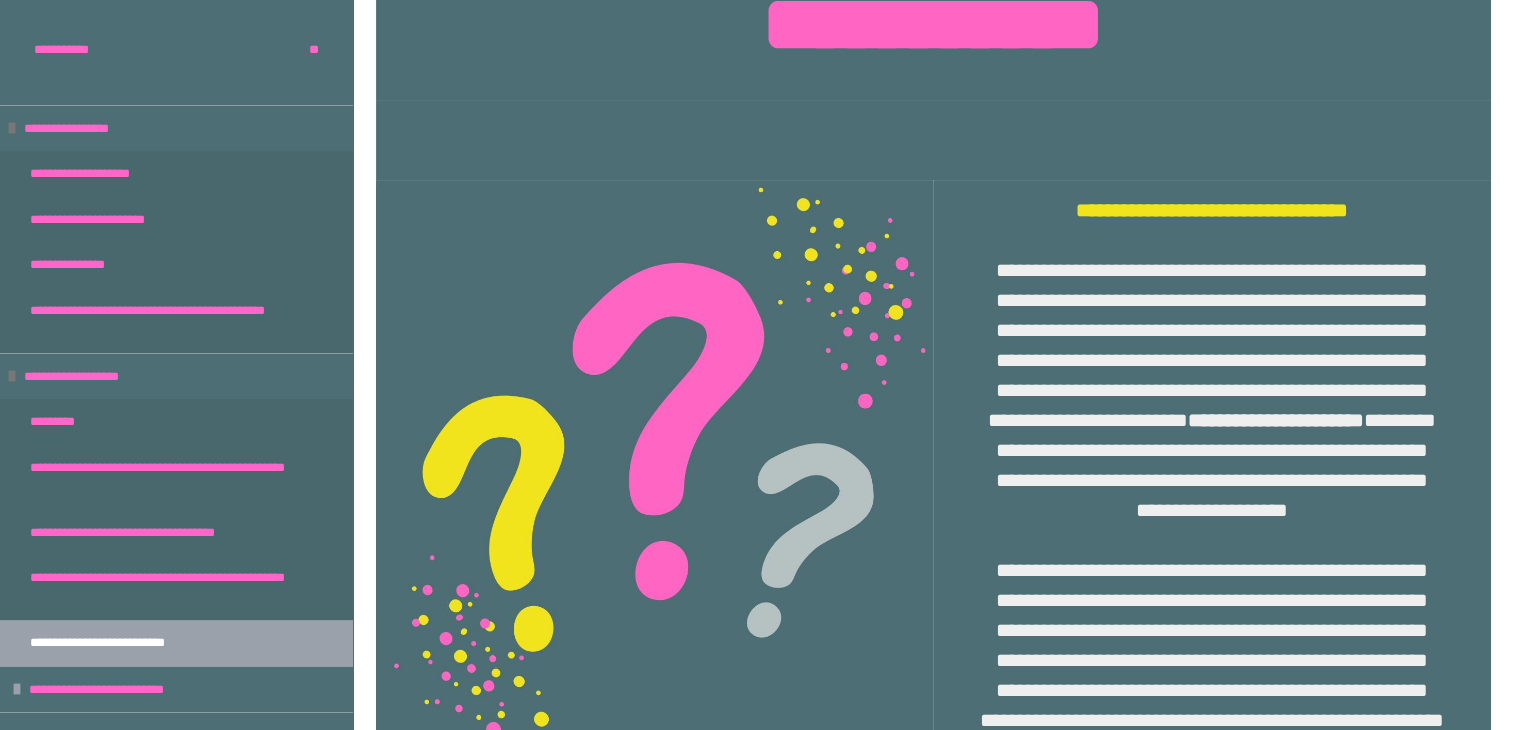 scroll, scrollTop: 387, scrollLeft: 0, axis: vertical 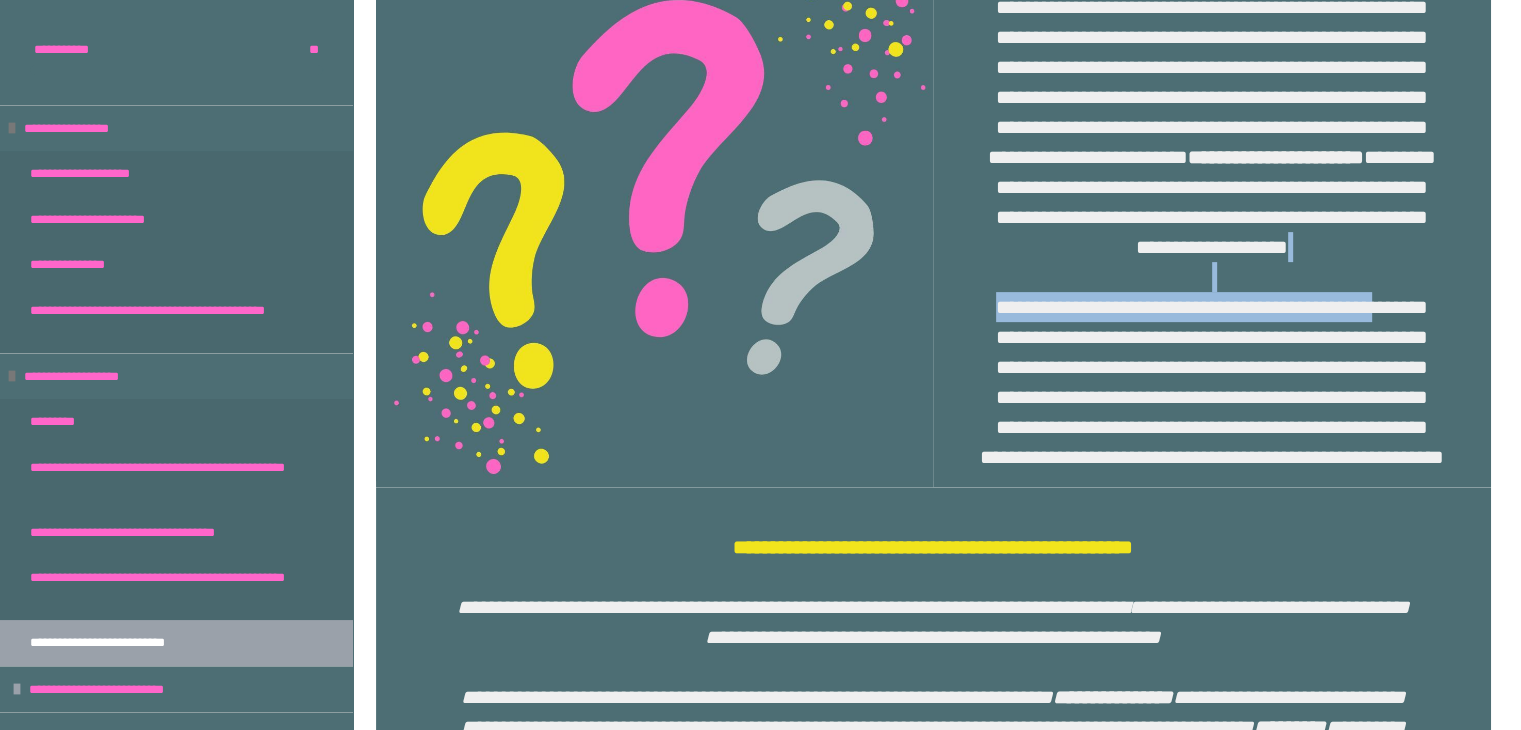 drag, startPoint x: 1518, startPoint y: 314, endPoint x: 1520, endPoint y: 325, distance: 11.18034 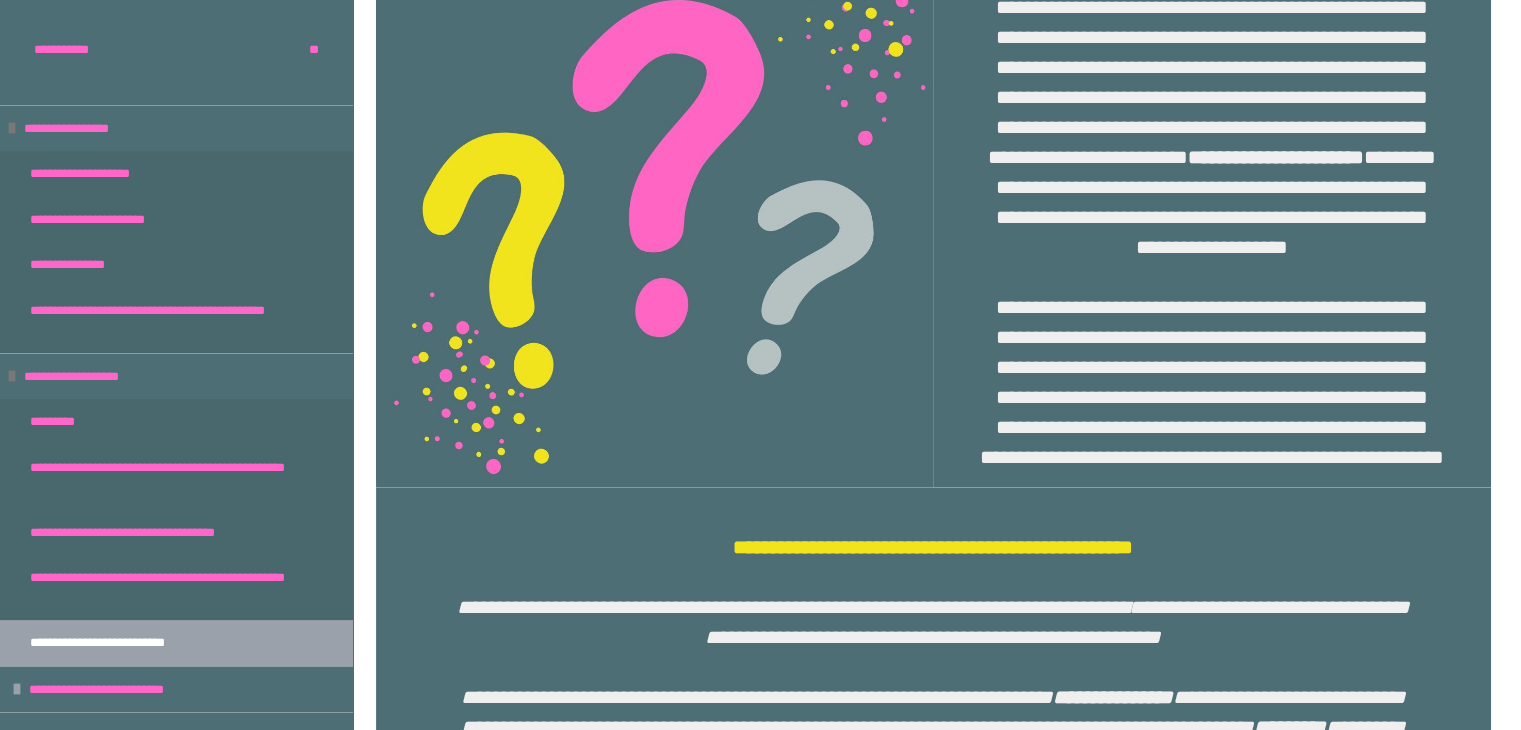 drag, startPoint x: 1516, startPoint y: 358, endPoint x: 1518, endPoint y: 372, distance: 14.142136 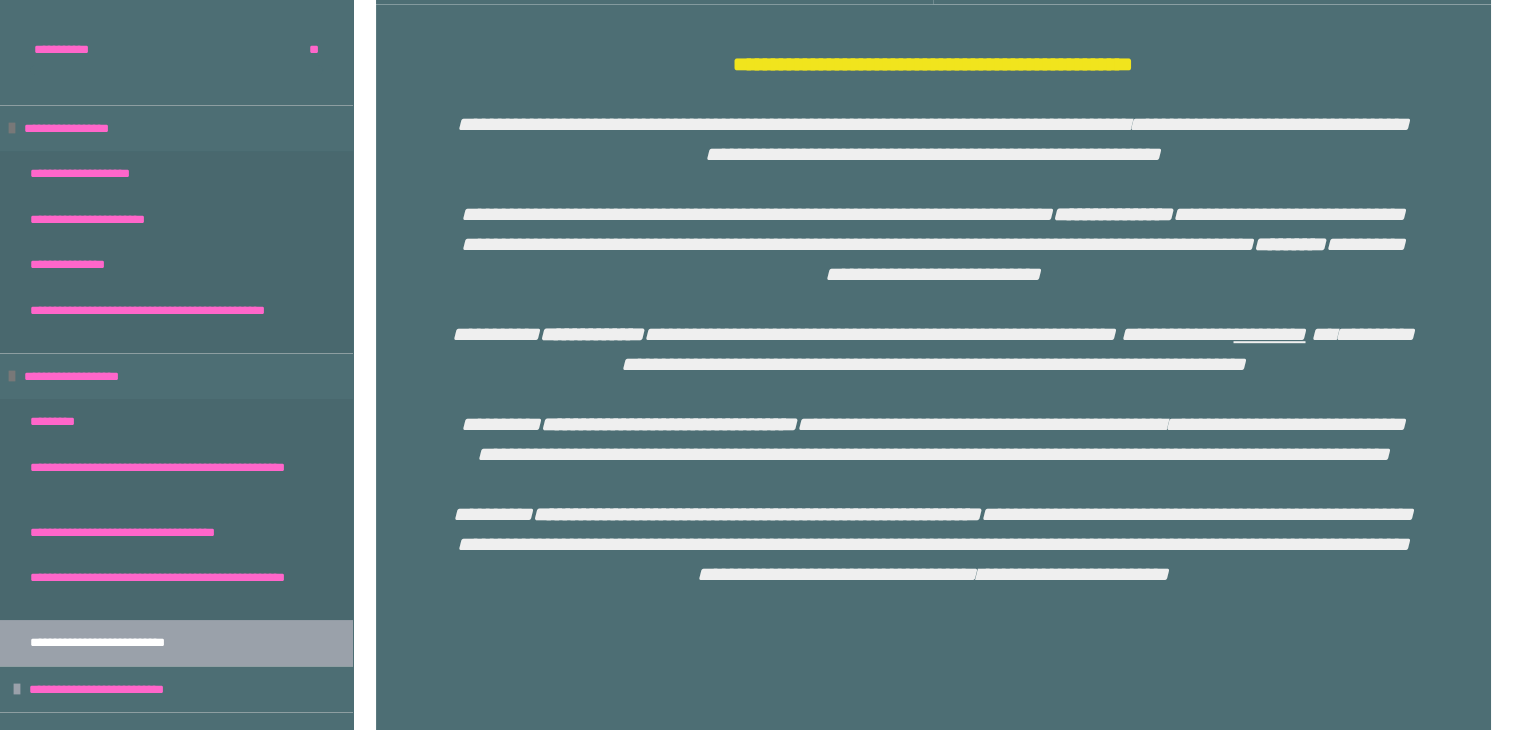scroll, scrollTop: 1132, scrollLeft: 0, axis: vertical 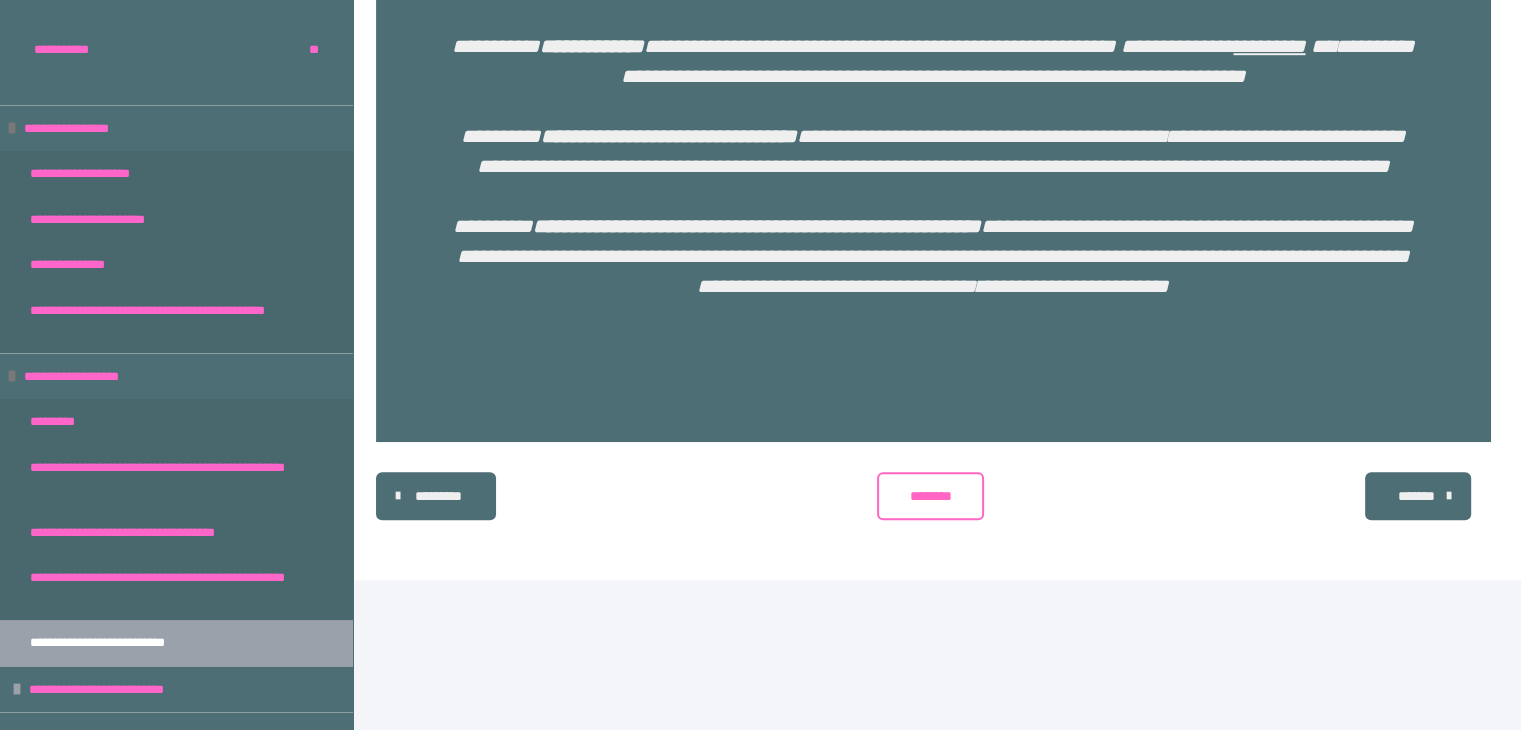 click on "*******" at bounding box center (1416, 496) 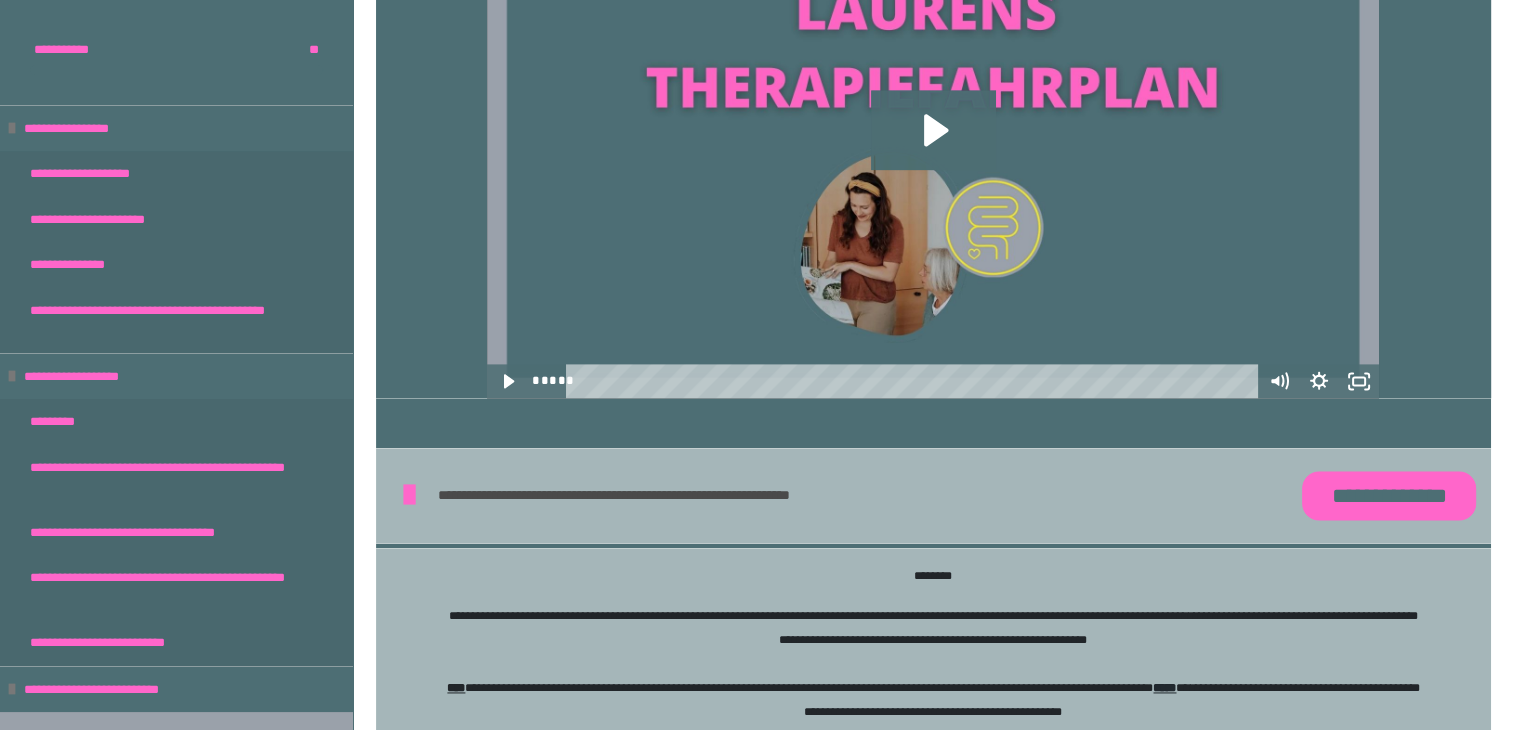 scroll, scrollTop: 2668, scrollLeft: 0, axis: vertical 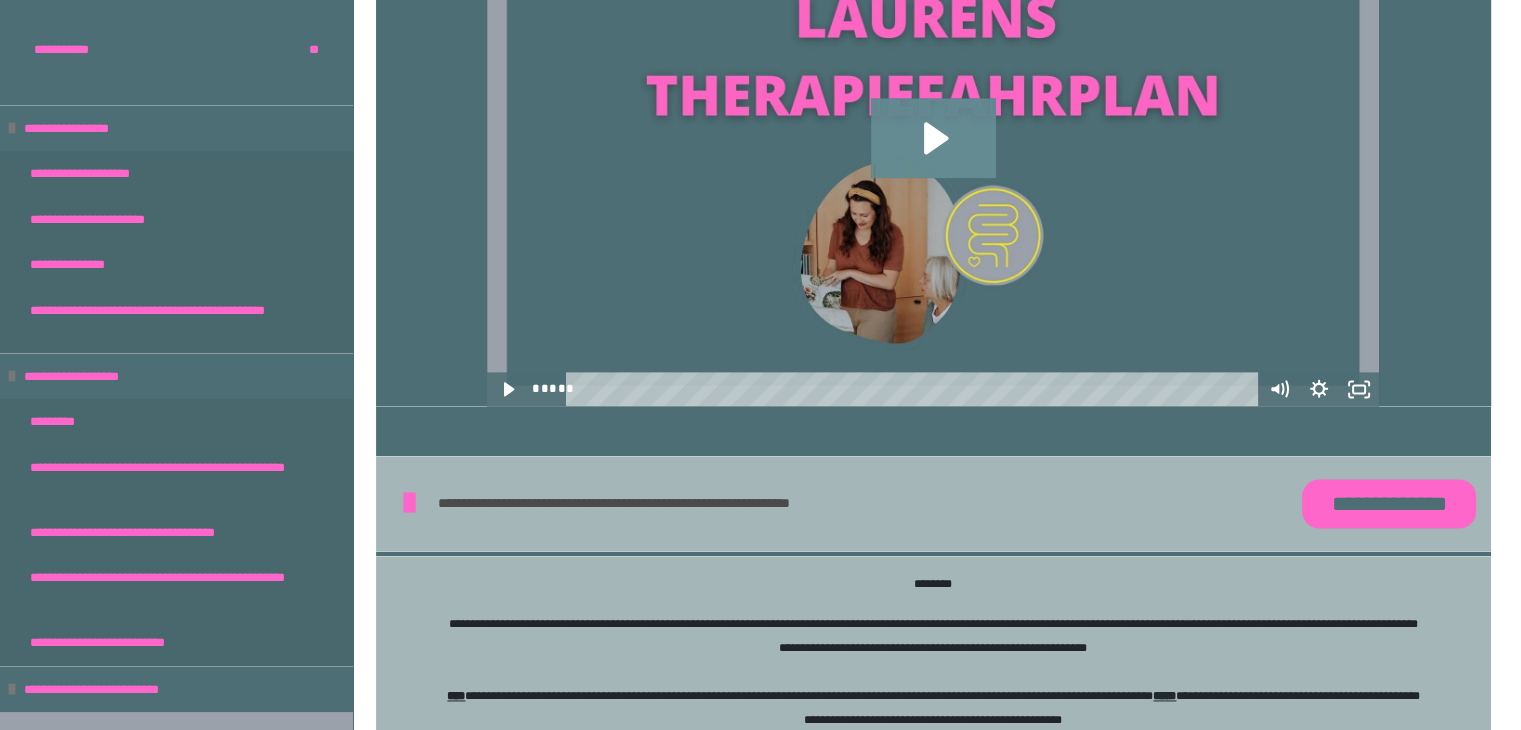 click 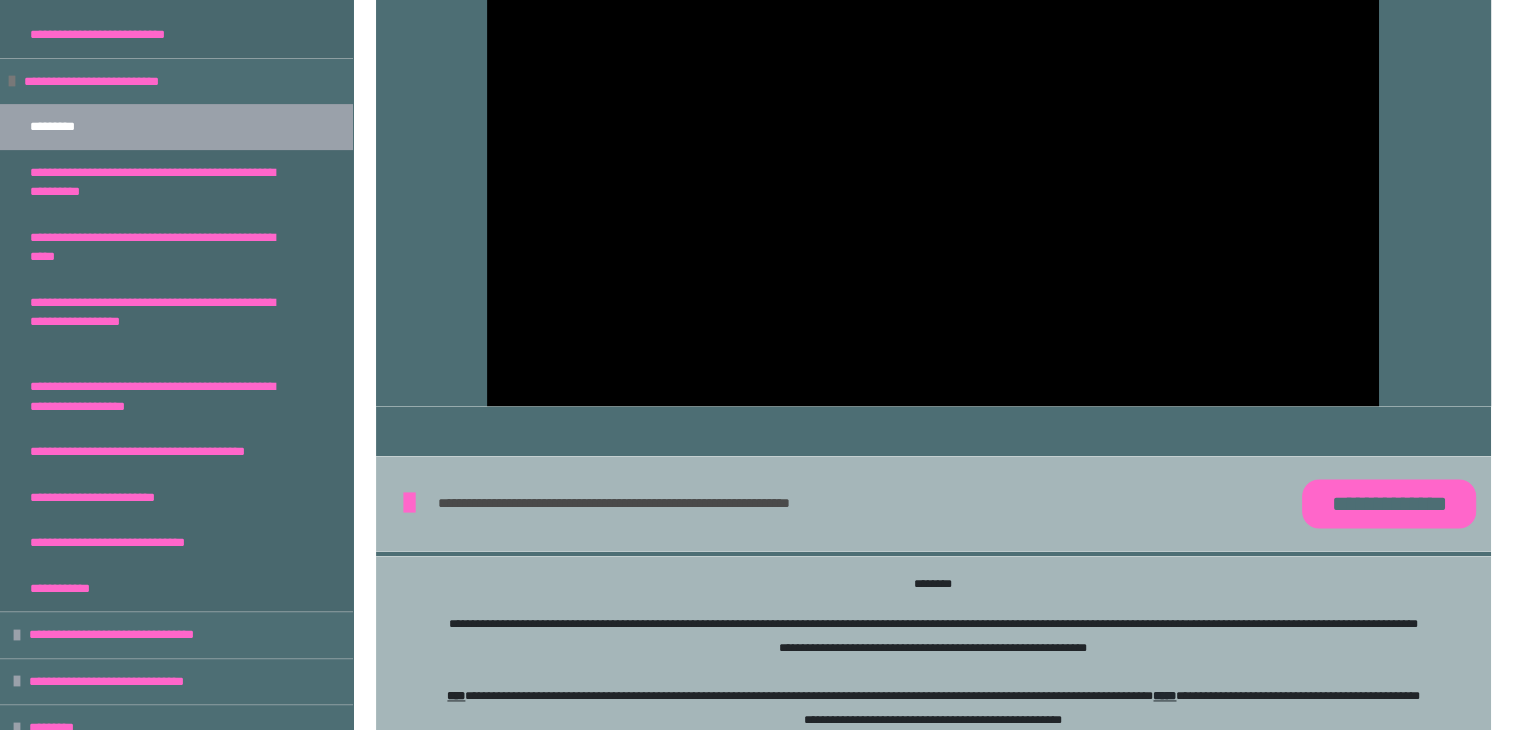scroll, scrollTop: 606, scrollLeft: 0, axis: vertical 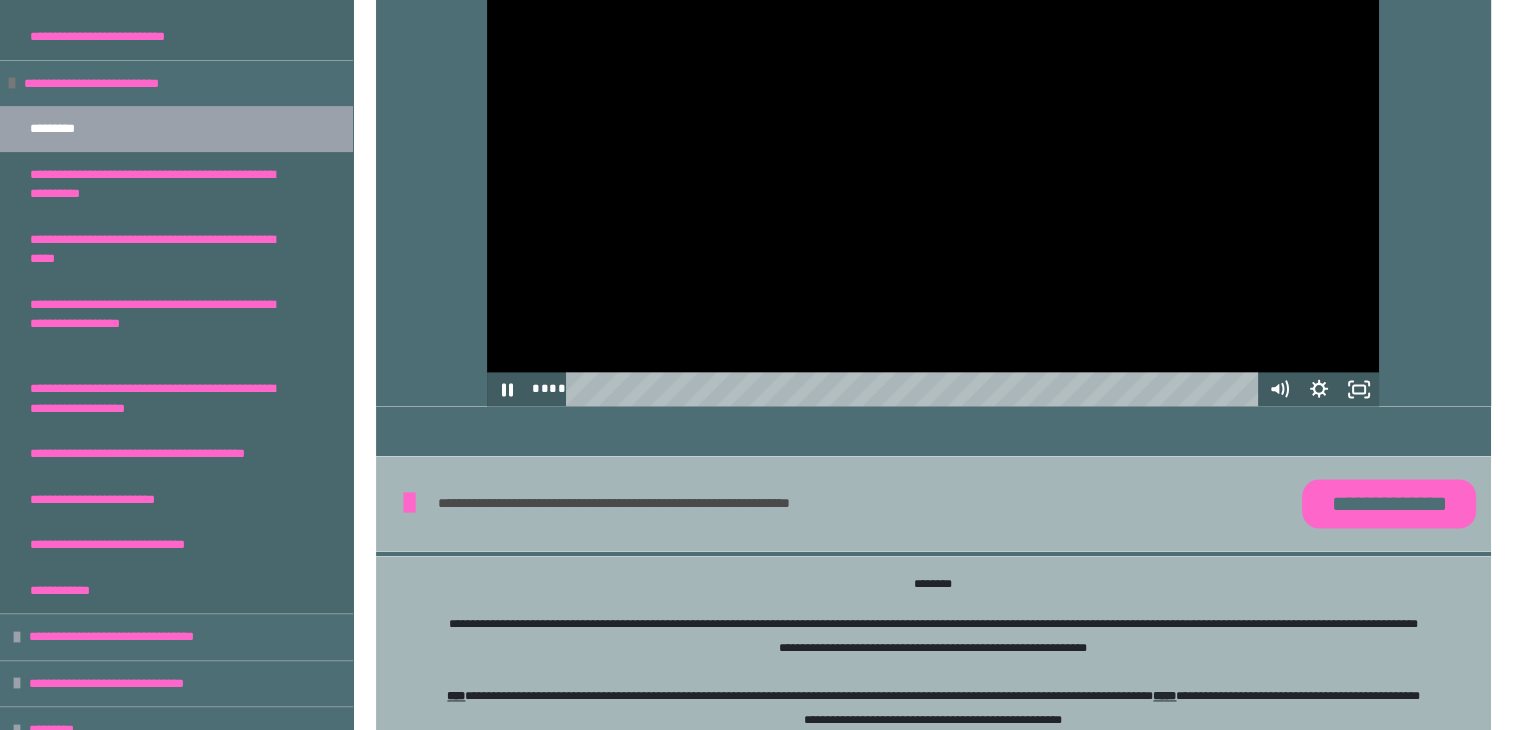 click at bounding box center [933, 156] 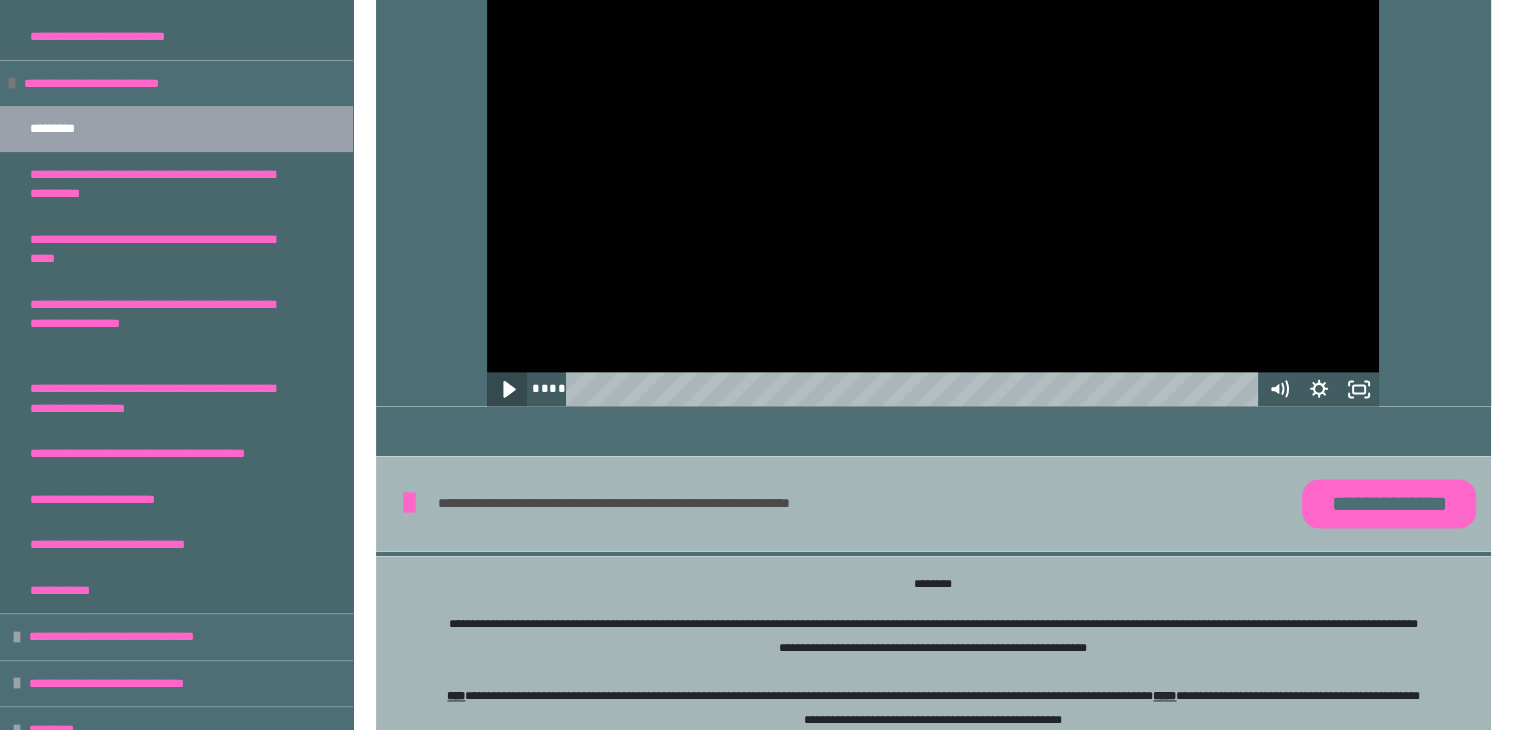 click 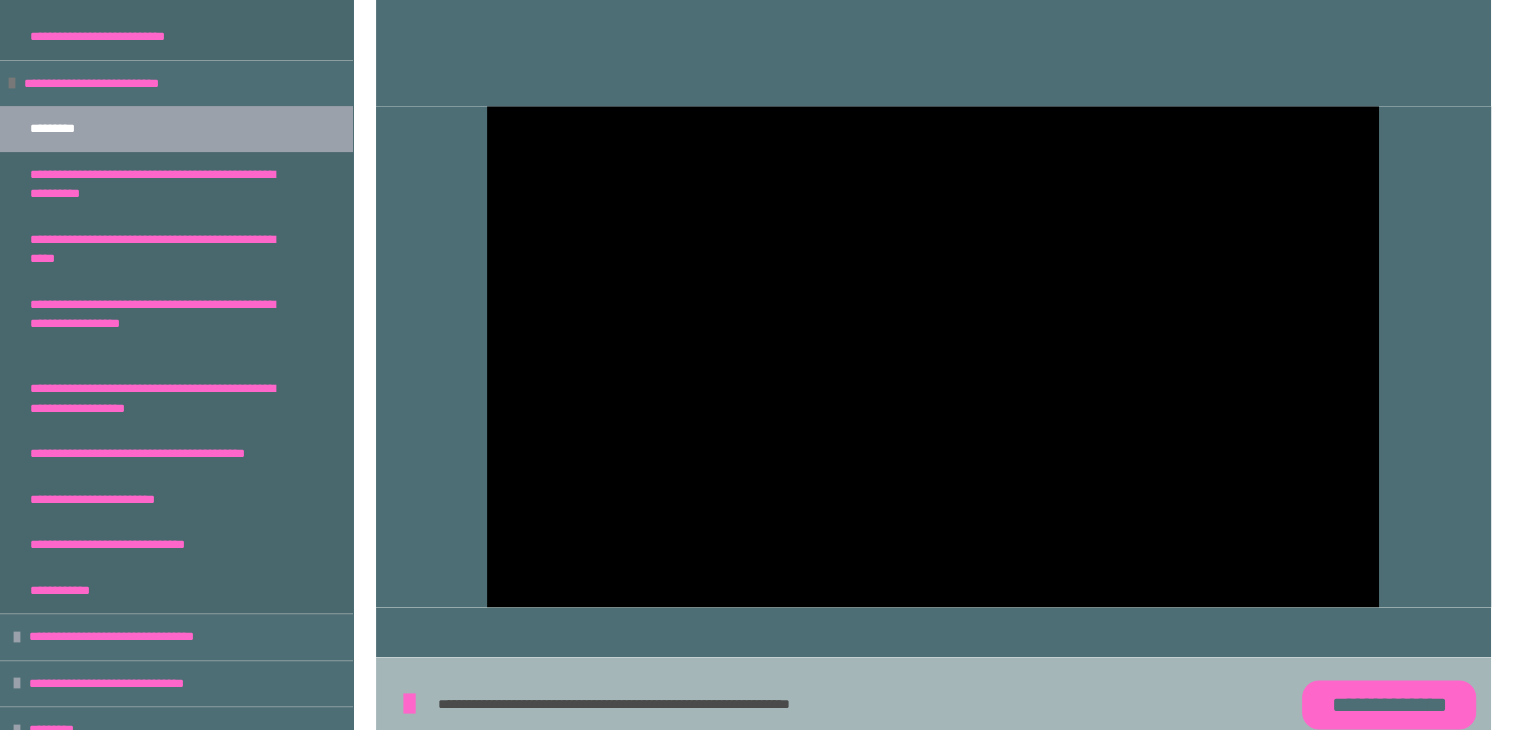 scroll, scrollTop: 2492, scrollLeft: 0, axis: vertical 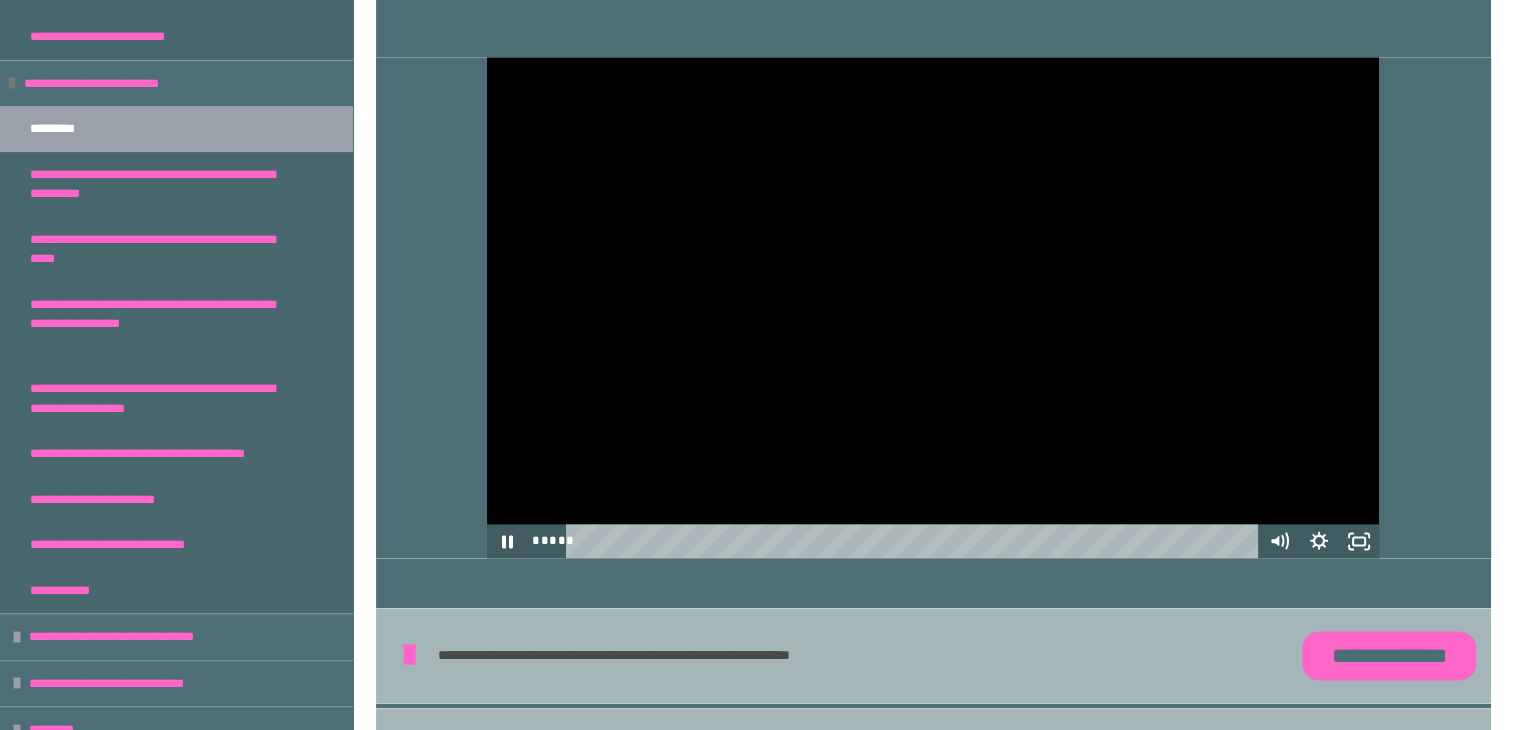 click at bounding box center [933, 308] 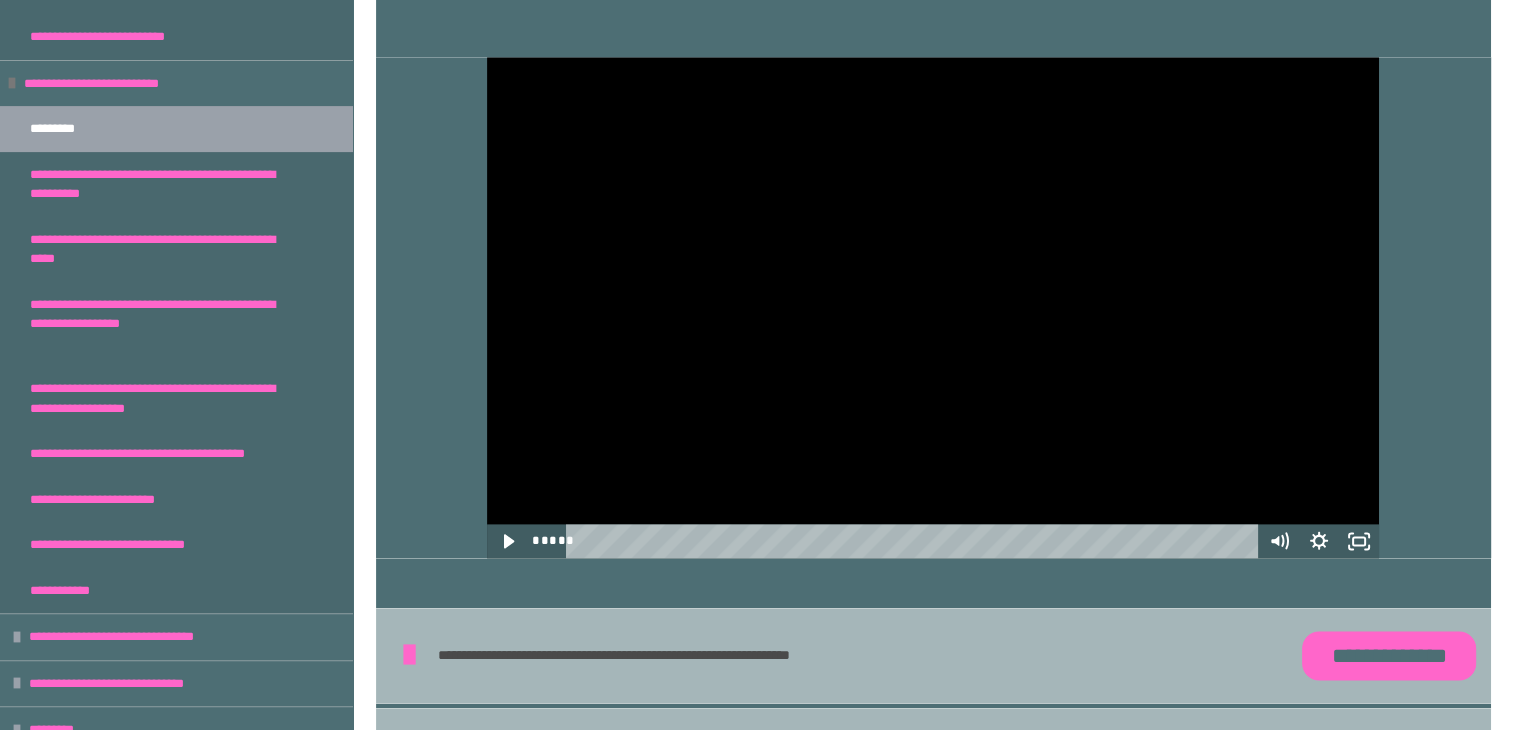 click at bounding box center (933, 308) 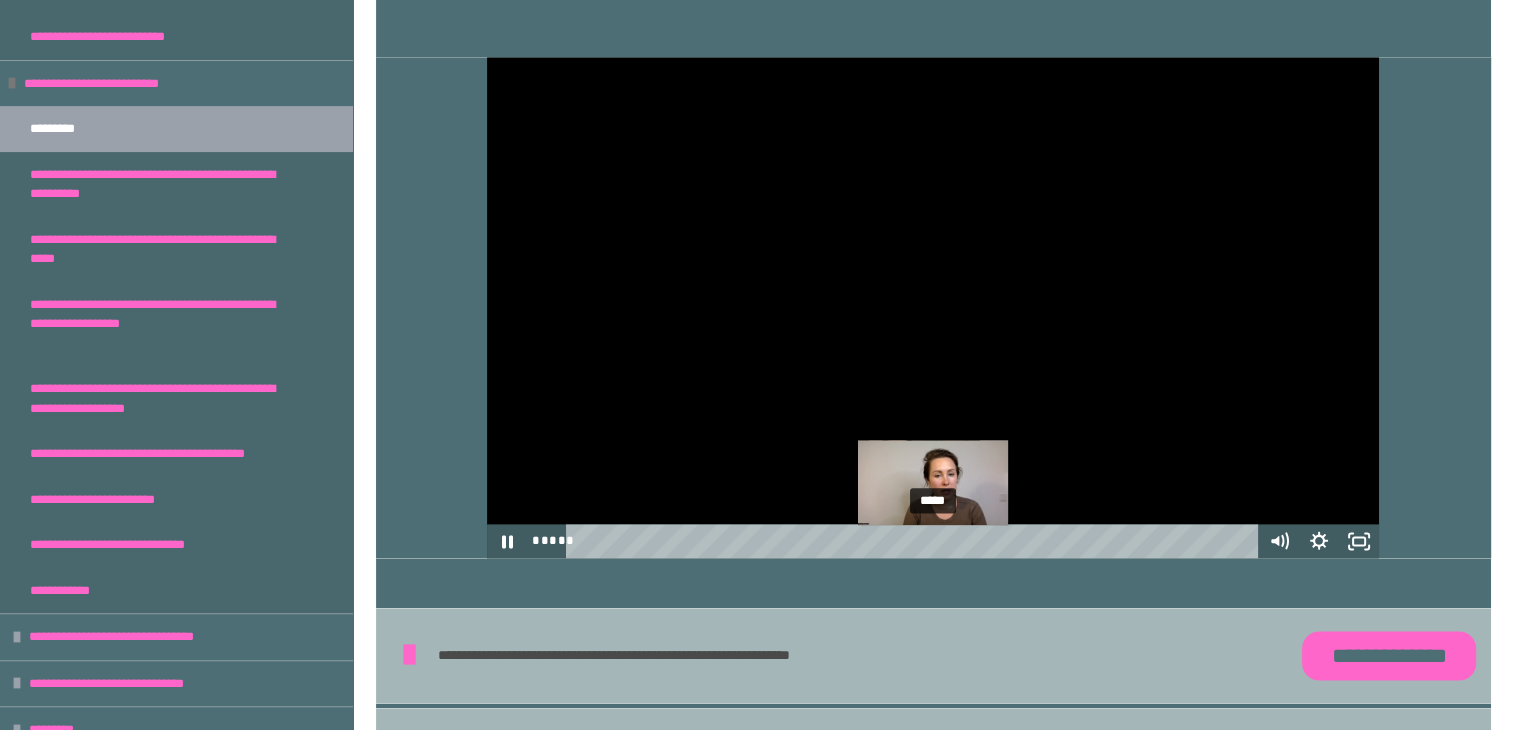 click on "*****" at bounding box center (915, 541) 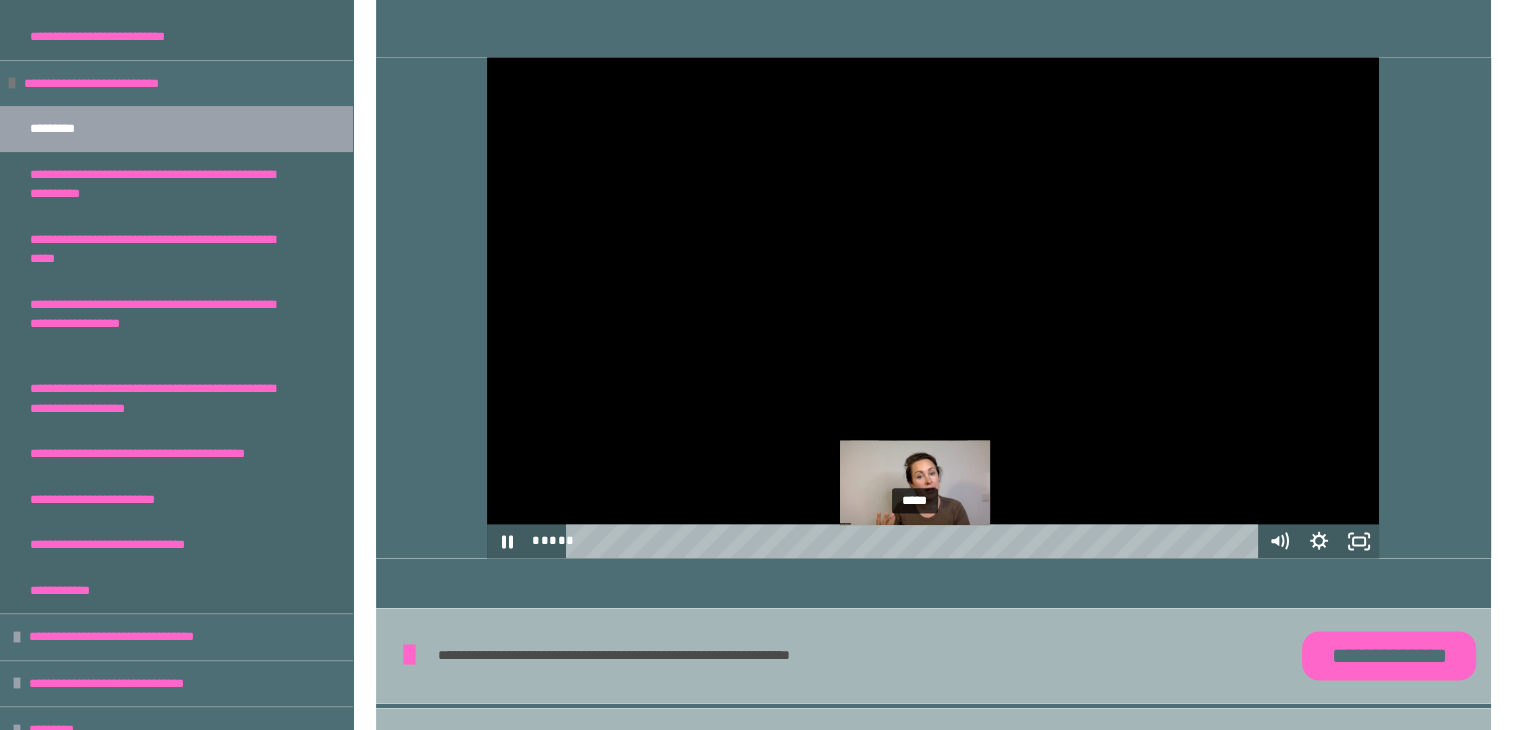 click on "*****" at bounding box center (915, 541) 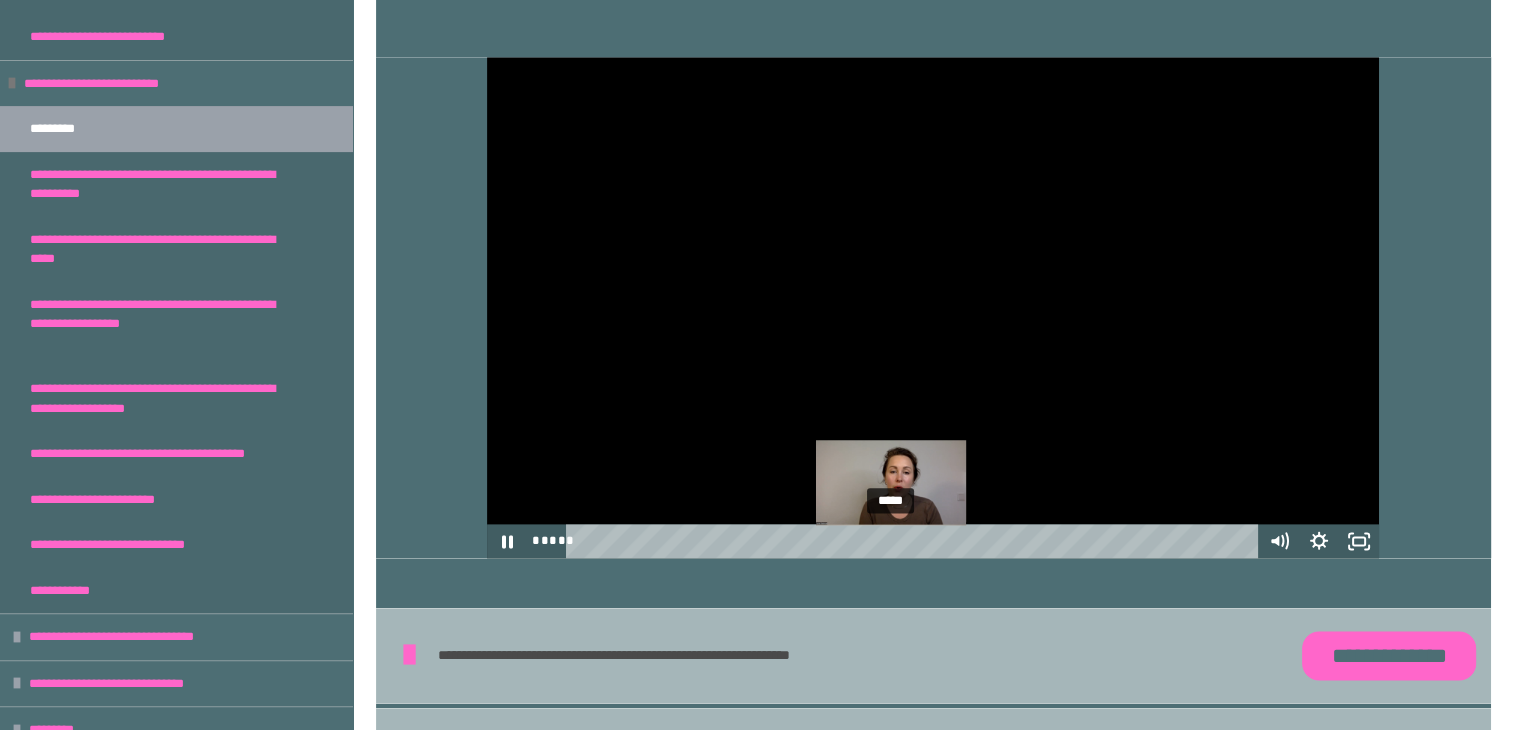 click on "*****" at bounding box center [915, 541] 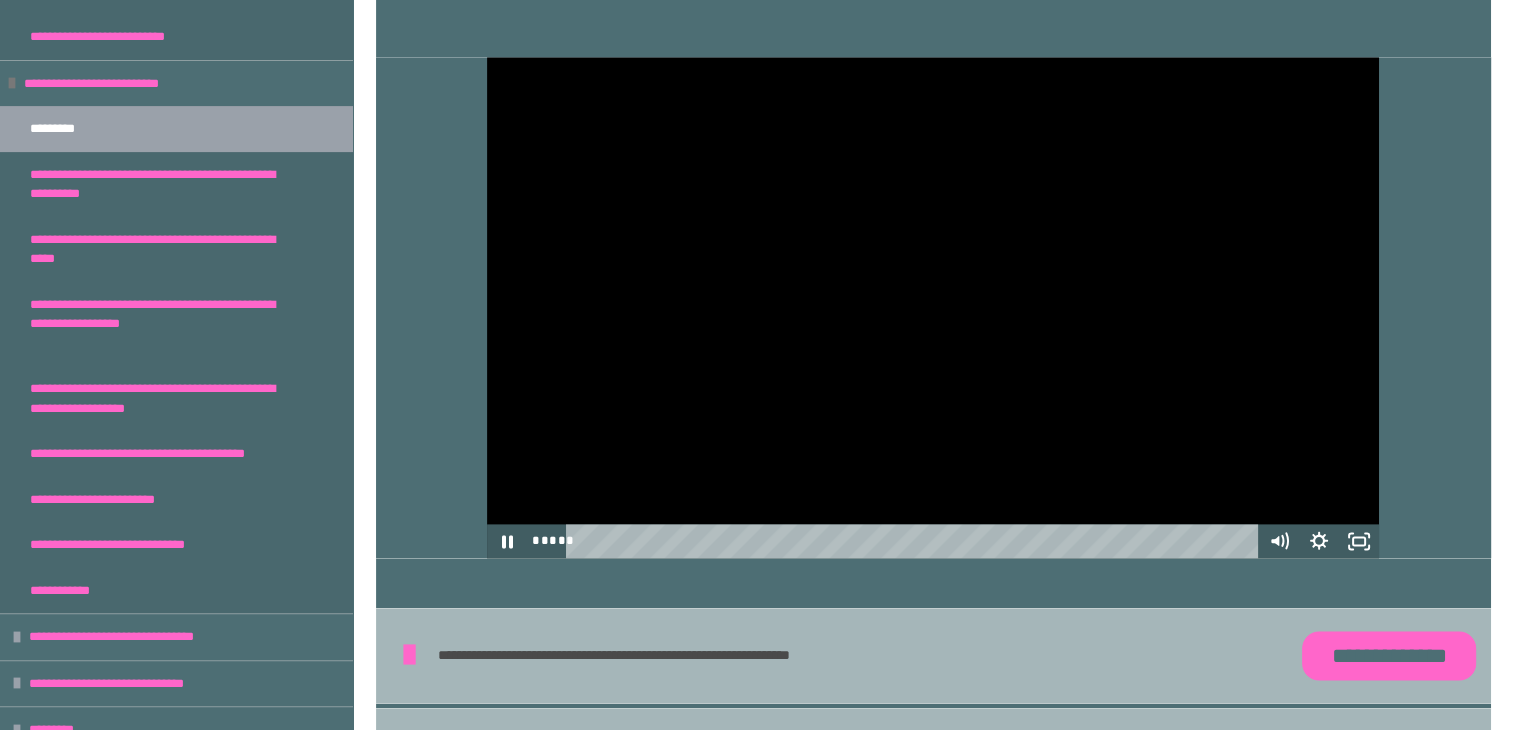 click at bounding box center (933, 308) 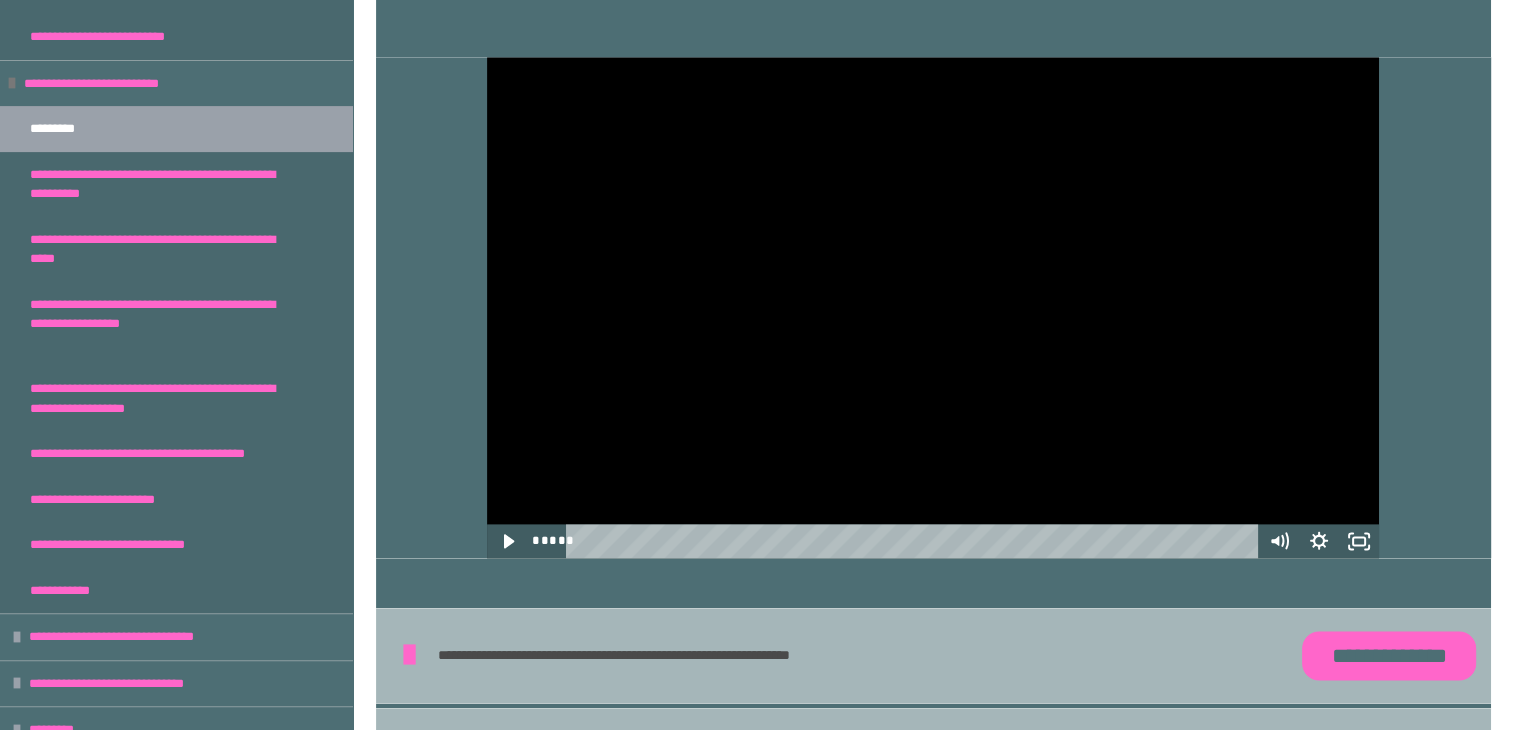 click at bounding box center (933, 308) 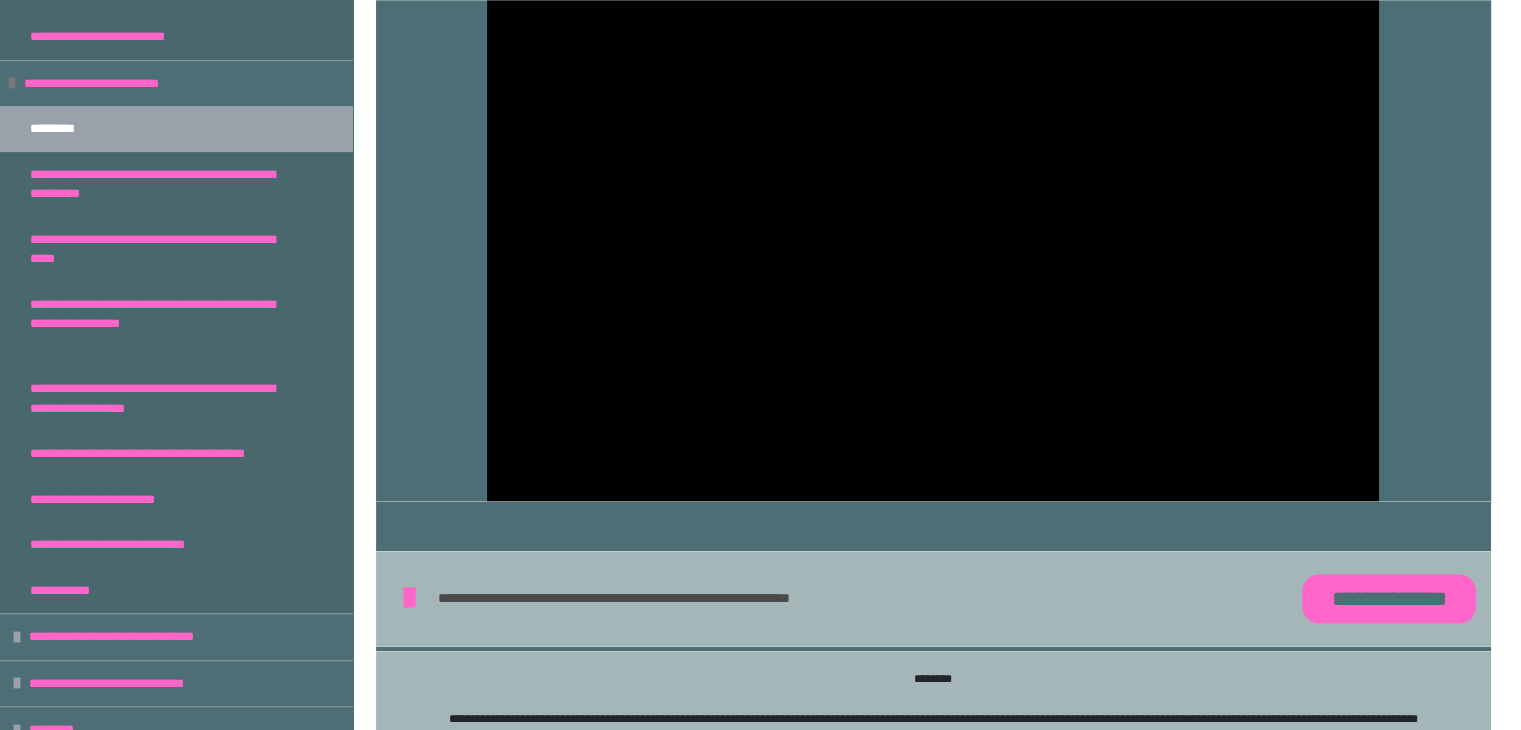 scroll, scrollTop: 2569, scrollLeft: 0, axis: vertical 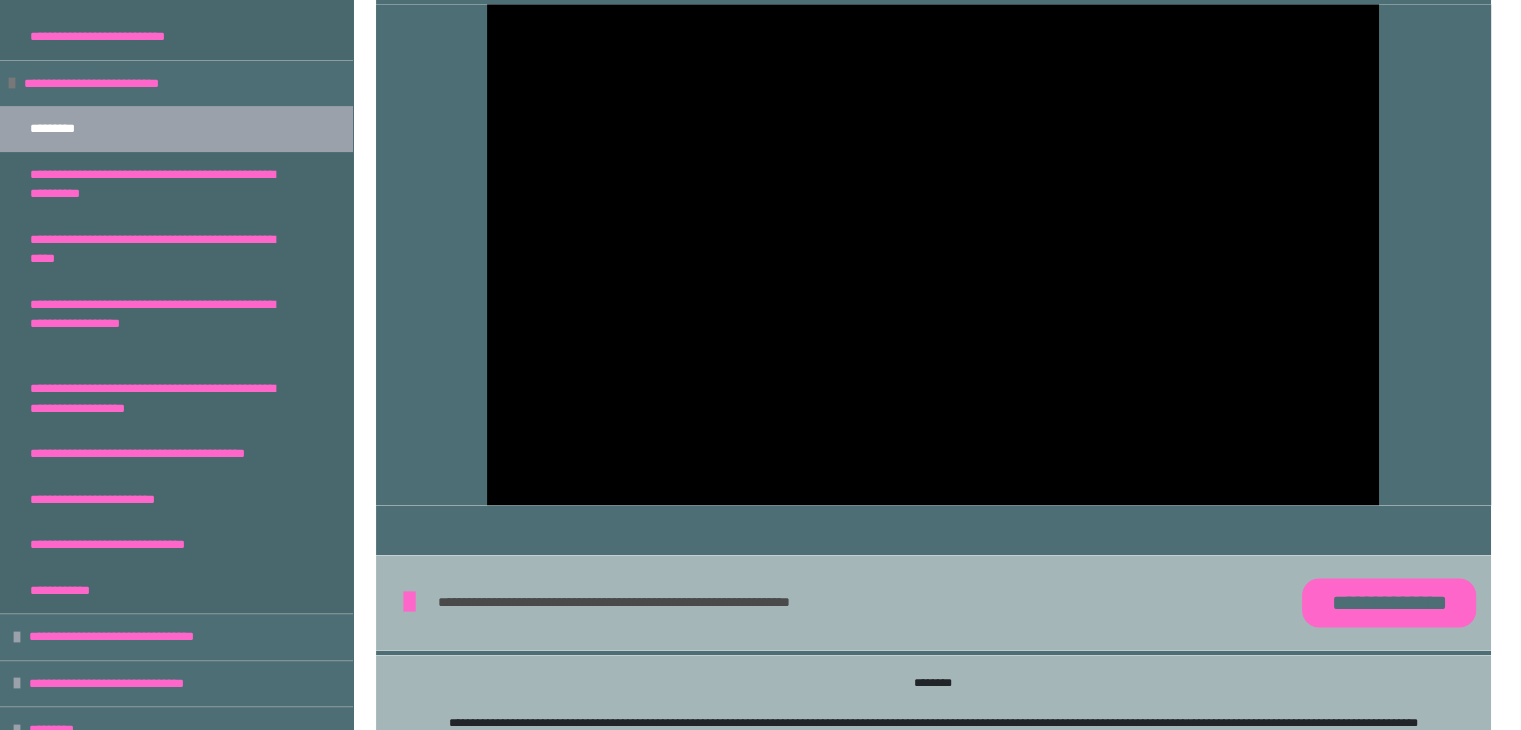 click on "**********" at bounding box center (933, 255) 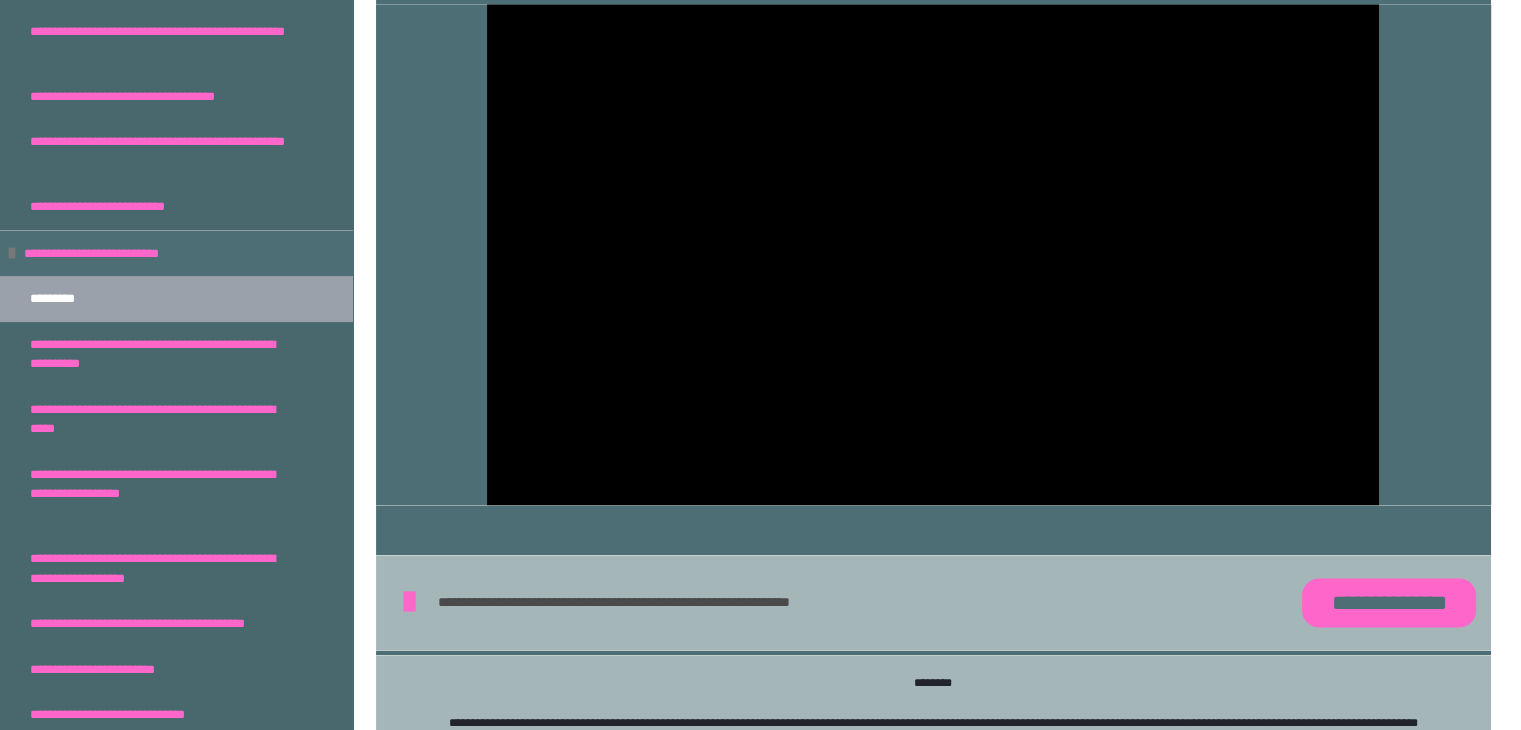 scroll, scrollTop: 608, scrollLeft: 0, axis: vertical 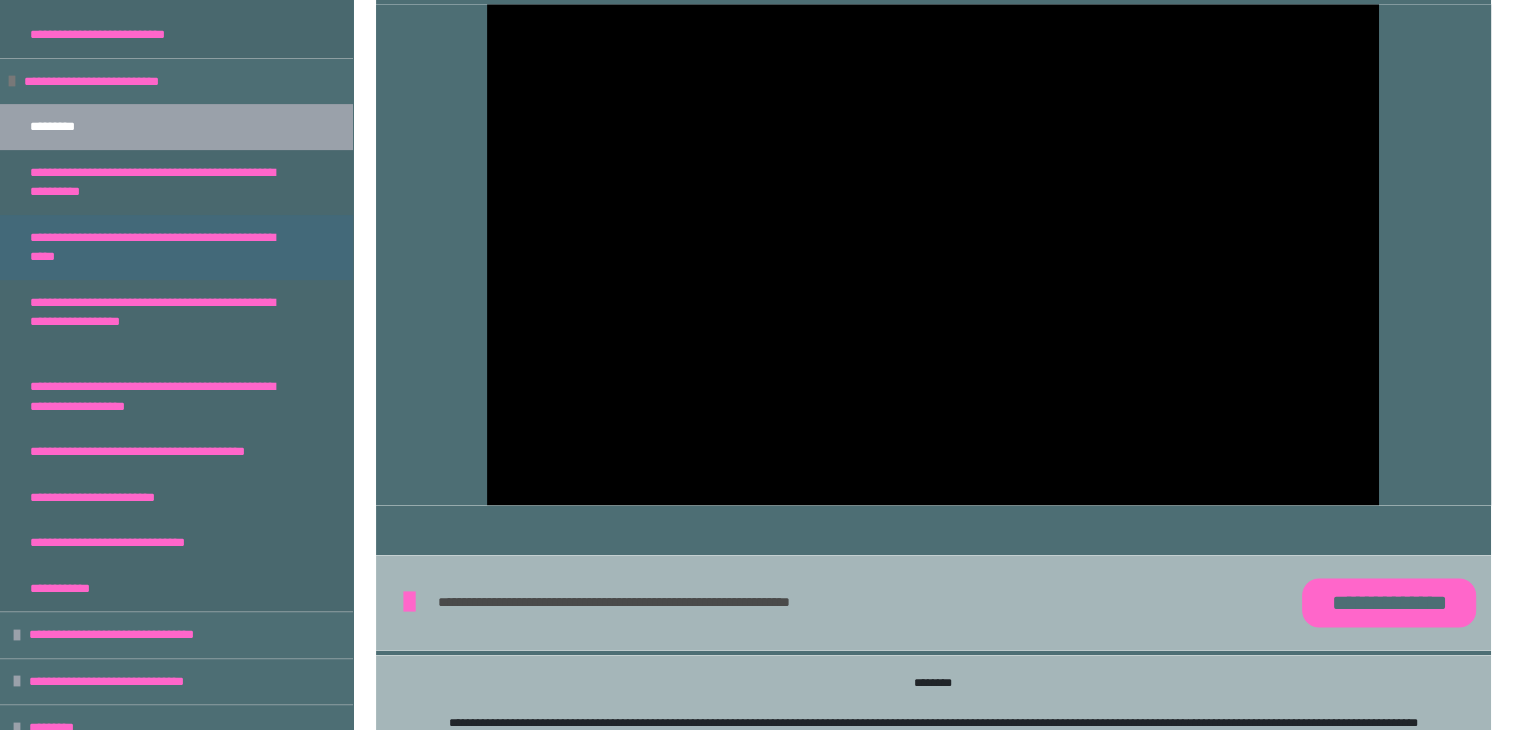 click on "**********" at bounding box center [161, 247] 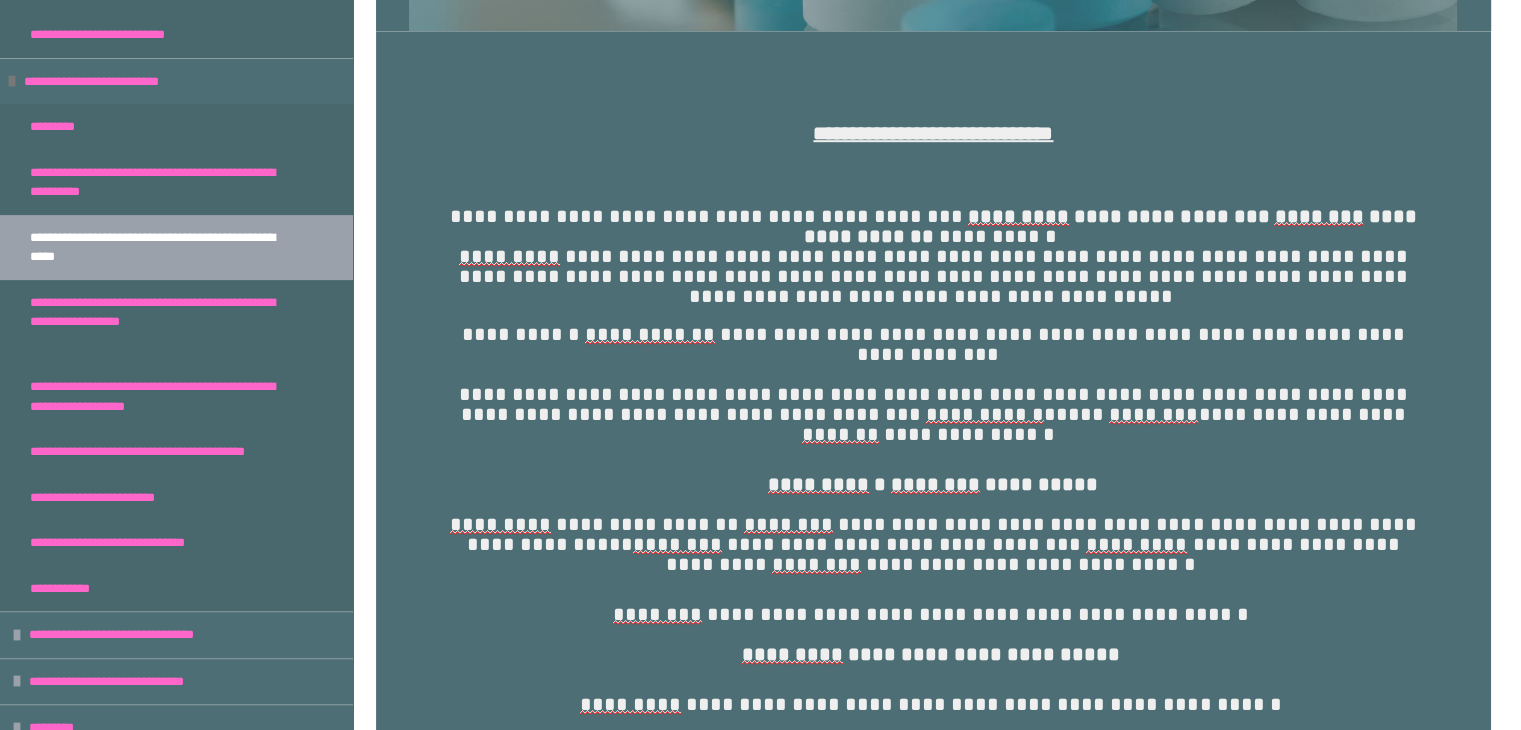 scroll, scrollTop: 1182, scrollLeft: 0, axis: vertical 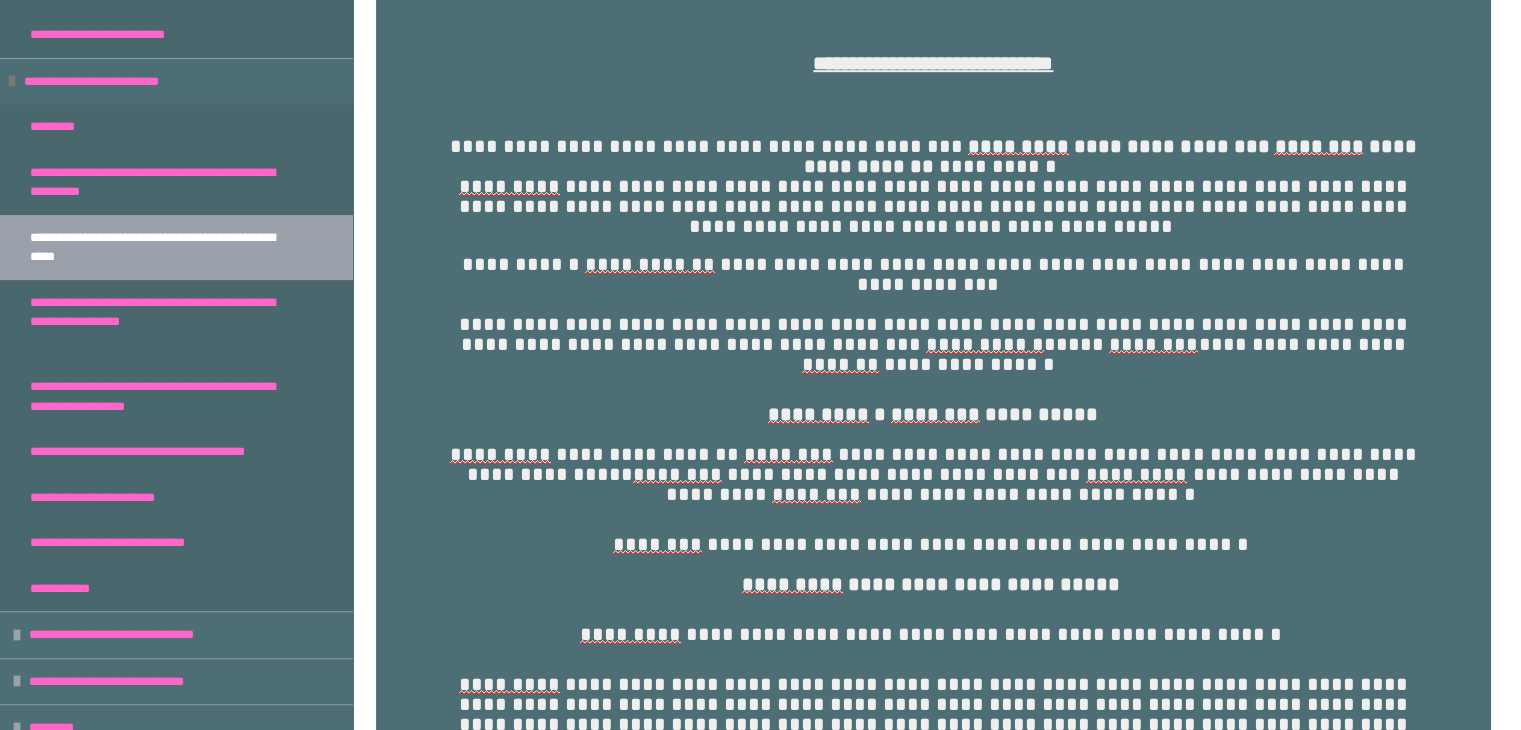 click on "**********" at bounding box center [760, 1746] 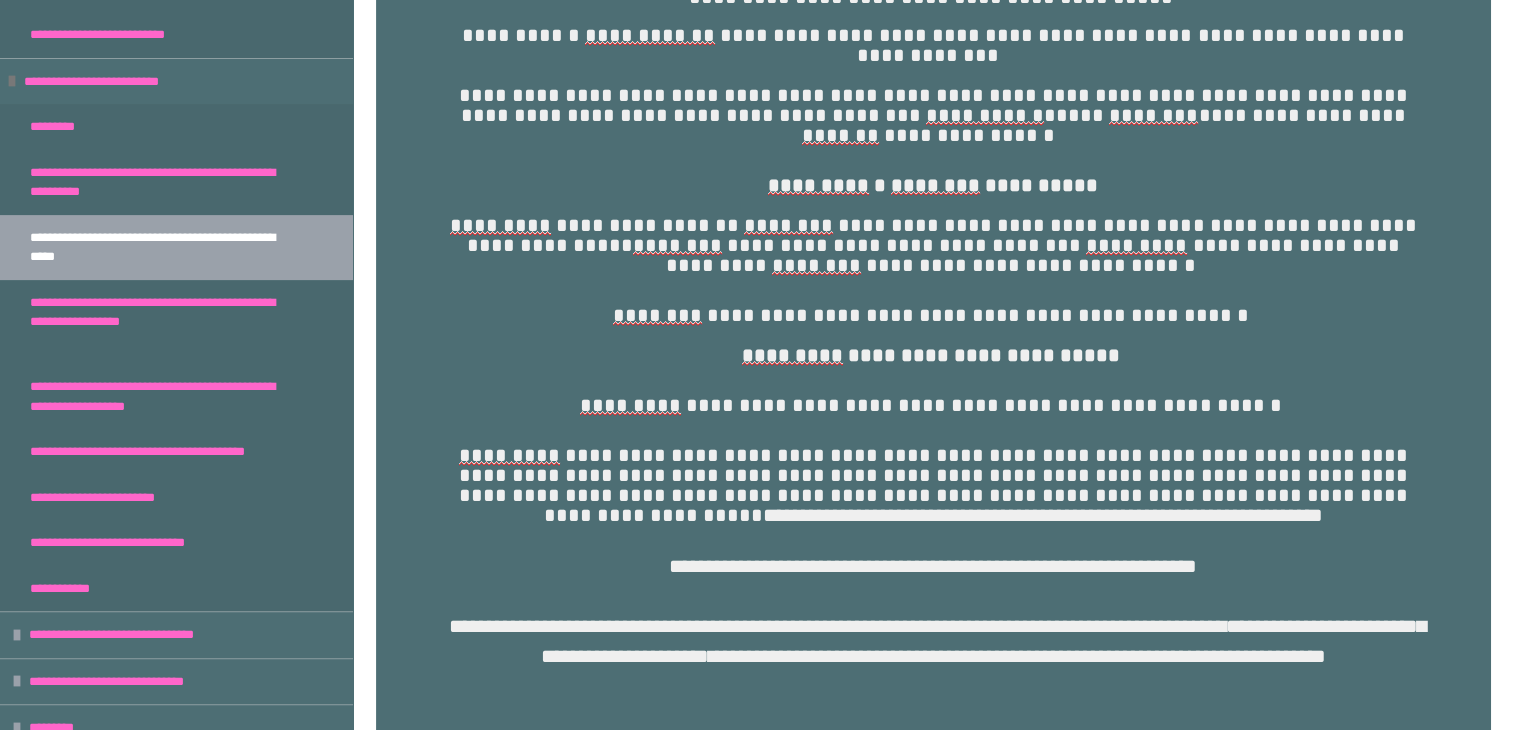 scroll, scrollTop: 1494, scrollLeft: 0, axis: vertical 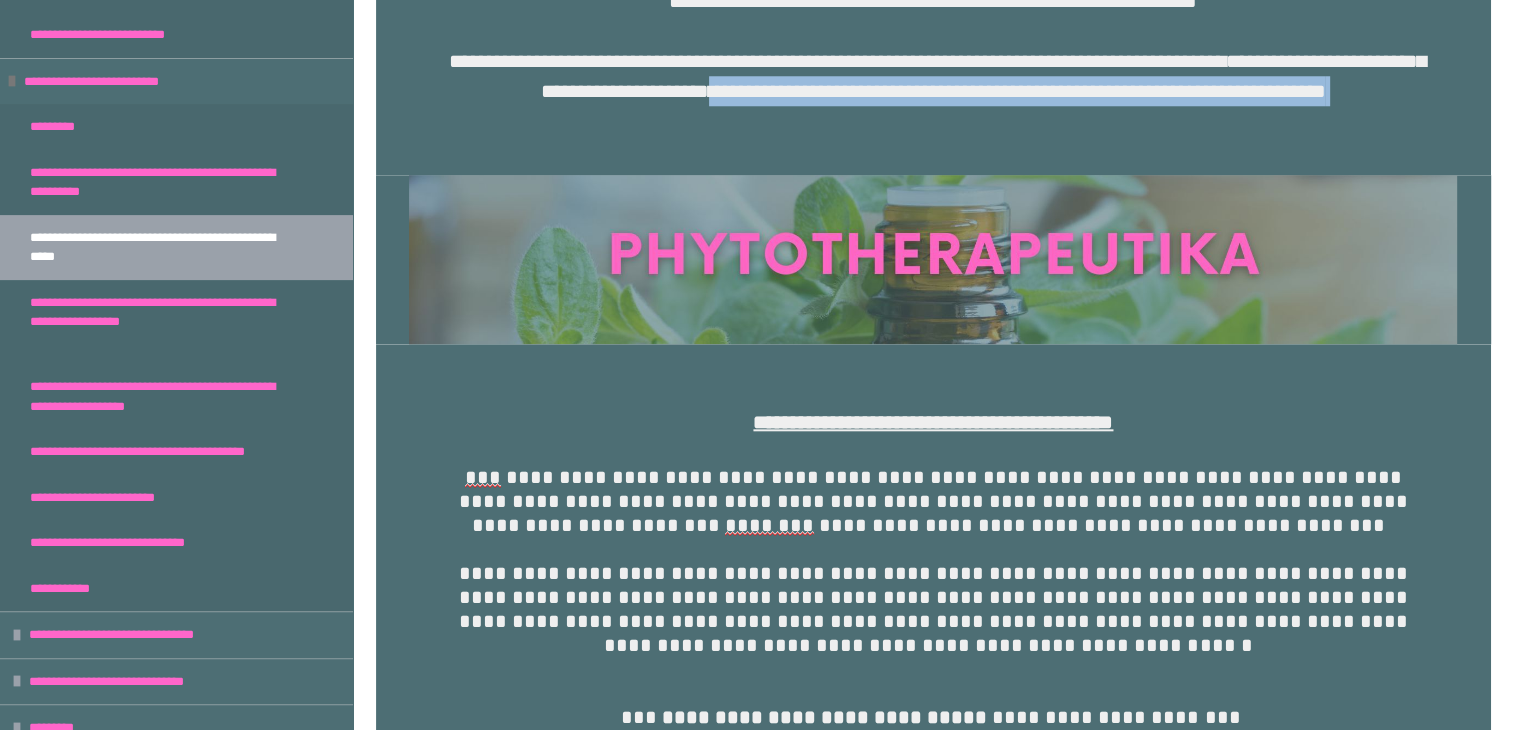 drag, startPoint x: 1520, startPoint y: 269, endPoint x: 1530, endPoint y: 297, distance: 29.732138 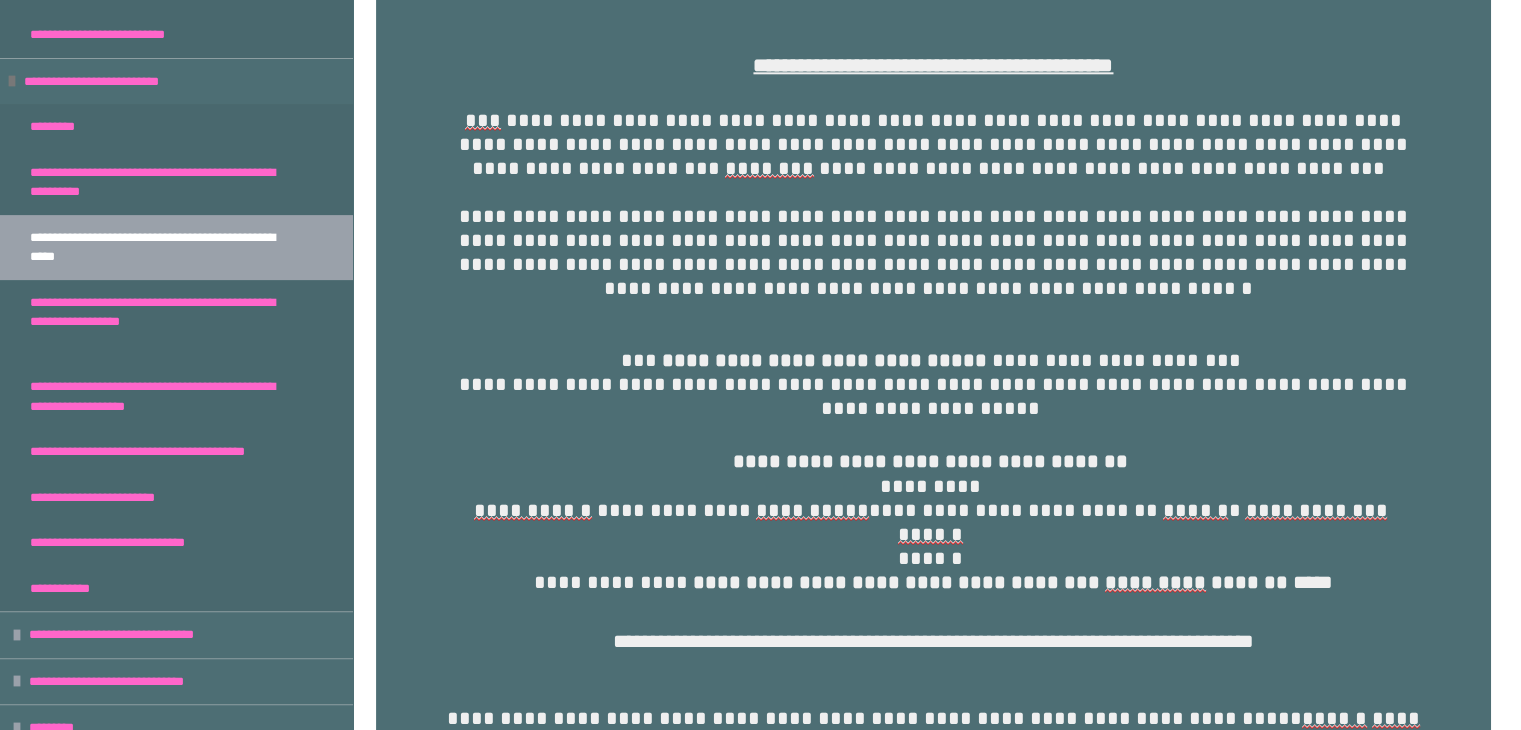 scroll, scrollTop: 2384, scrollLeft: 0, axis: vertical 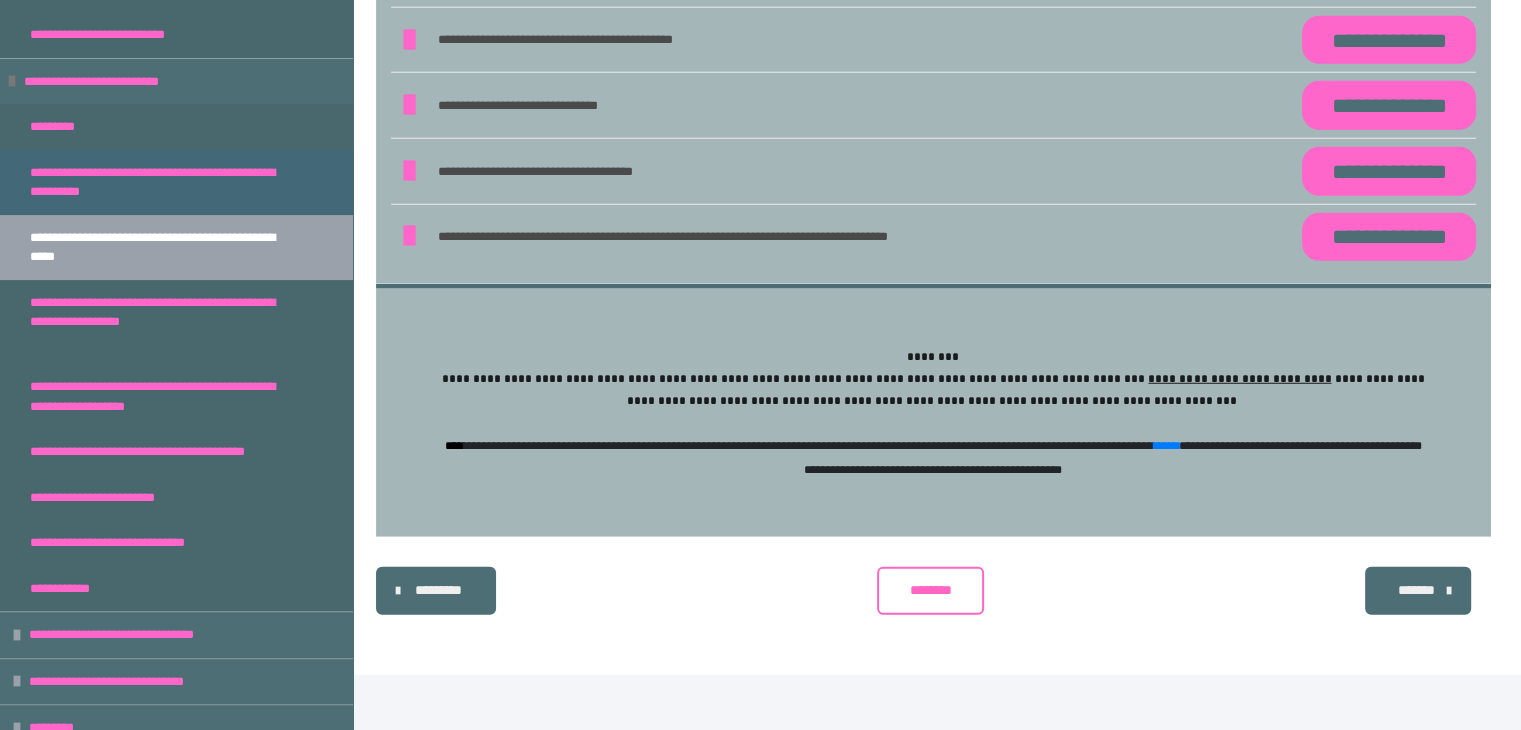 click on "**********" at bounding box center (161, 182) 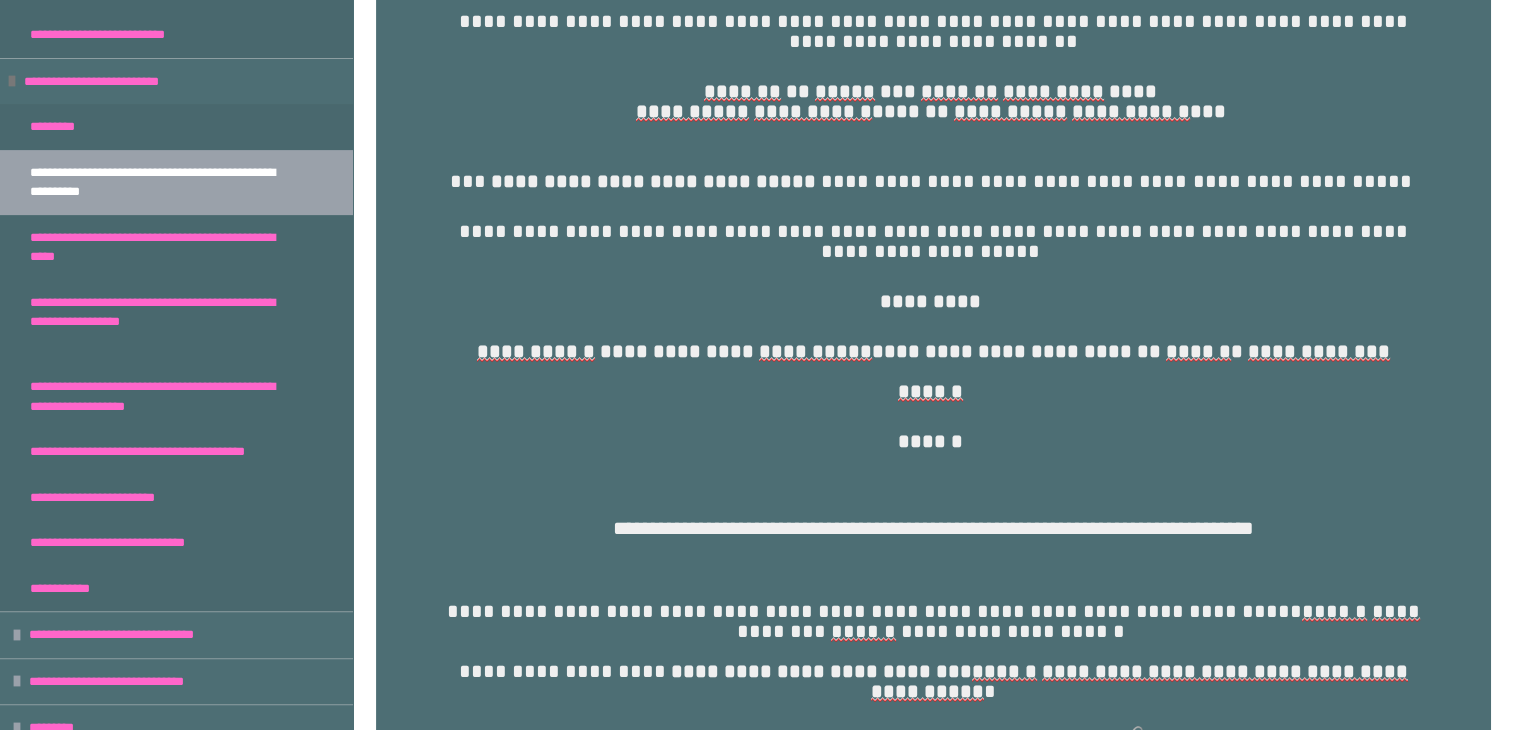 scroll, scrollTop: 2813, scrollLeft: 0, axis: vertical 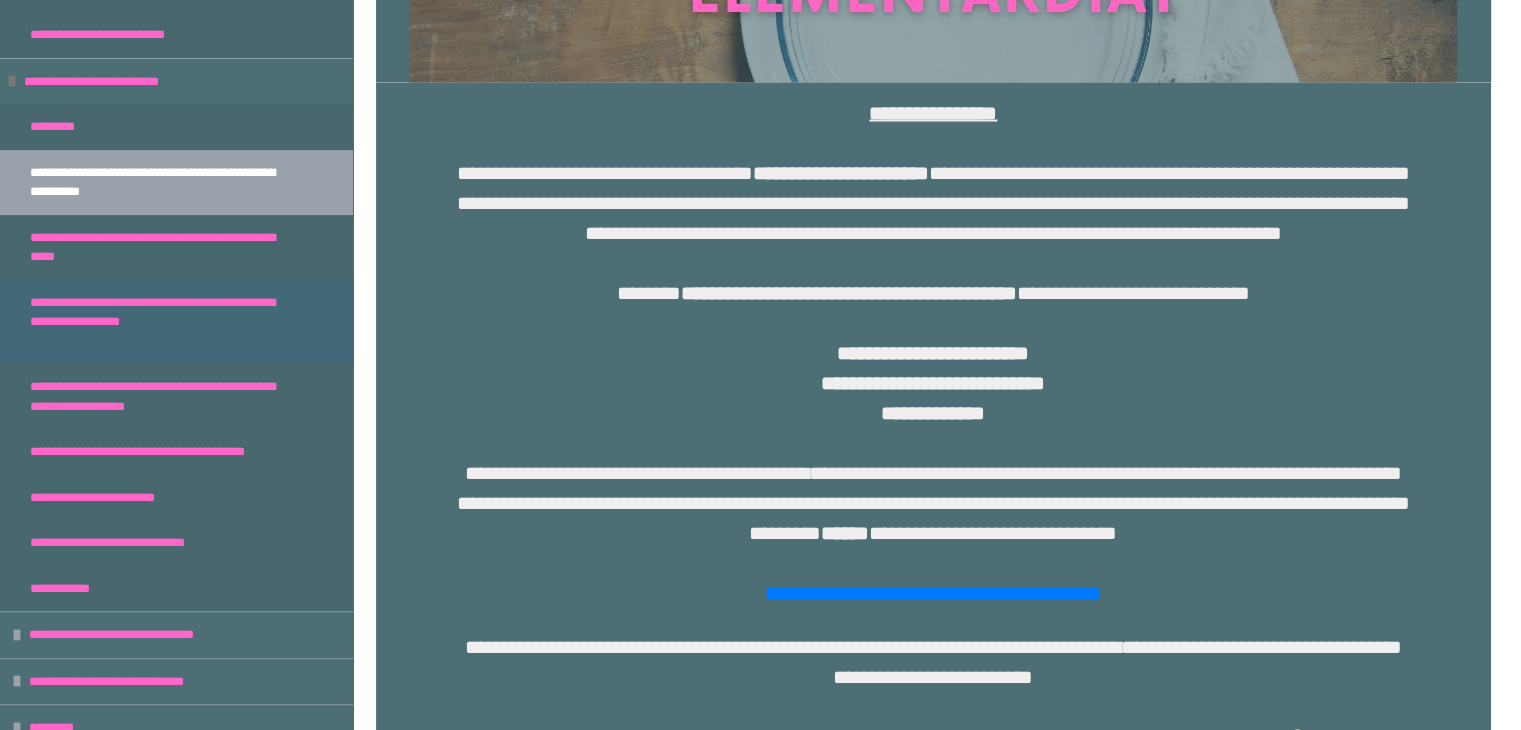 click on "**********" at bounding box center [161, 322] 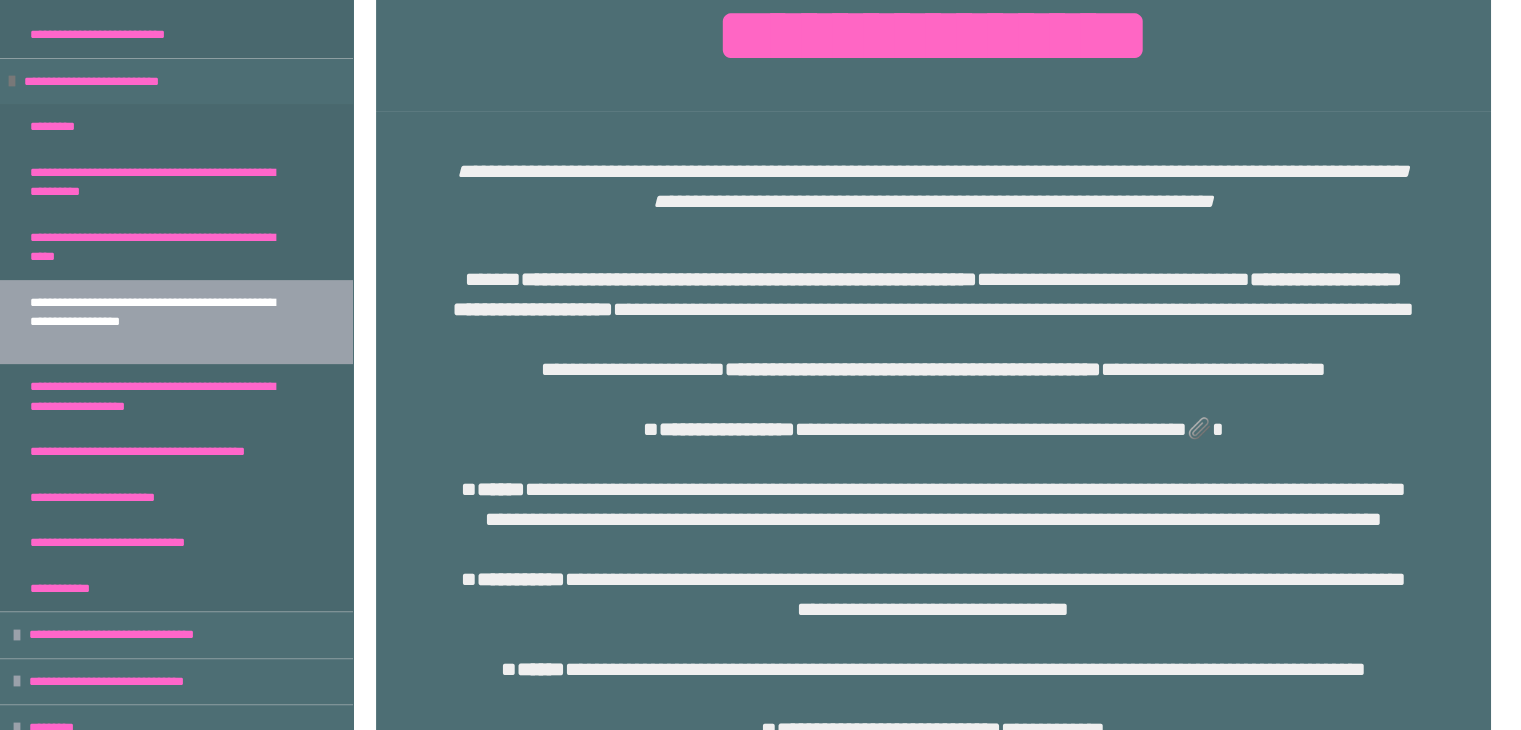 scroll, scrollTop: 544, scrollLeft: 0, axis: vertical 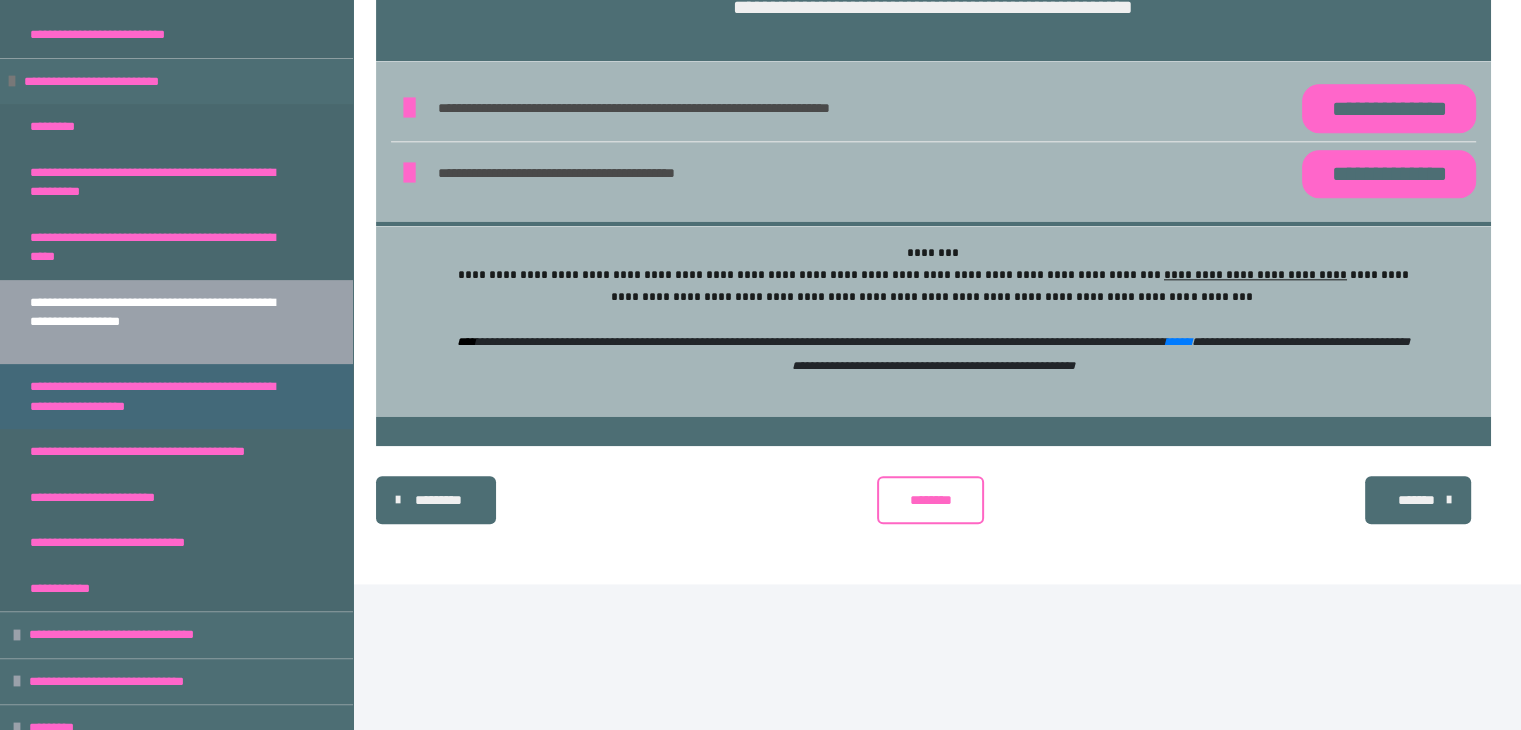 click on "**********" at bounding box center (161, 396) 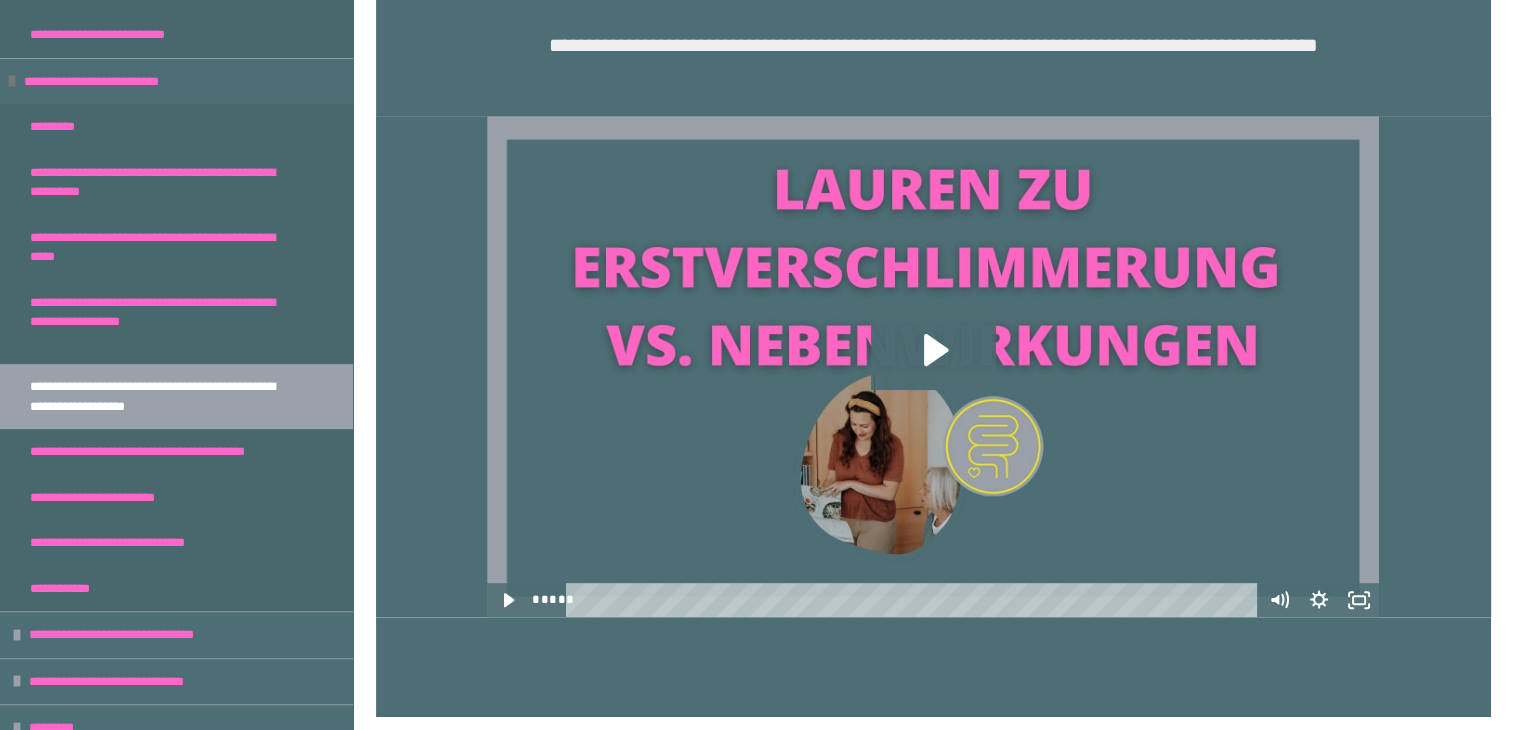 scroll, scrollTop: 770, scrollLeft: 0, axis: vertical 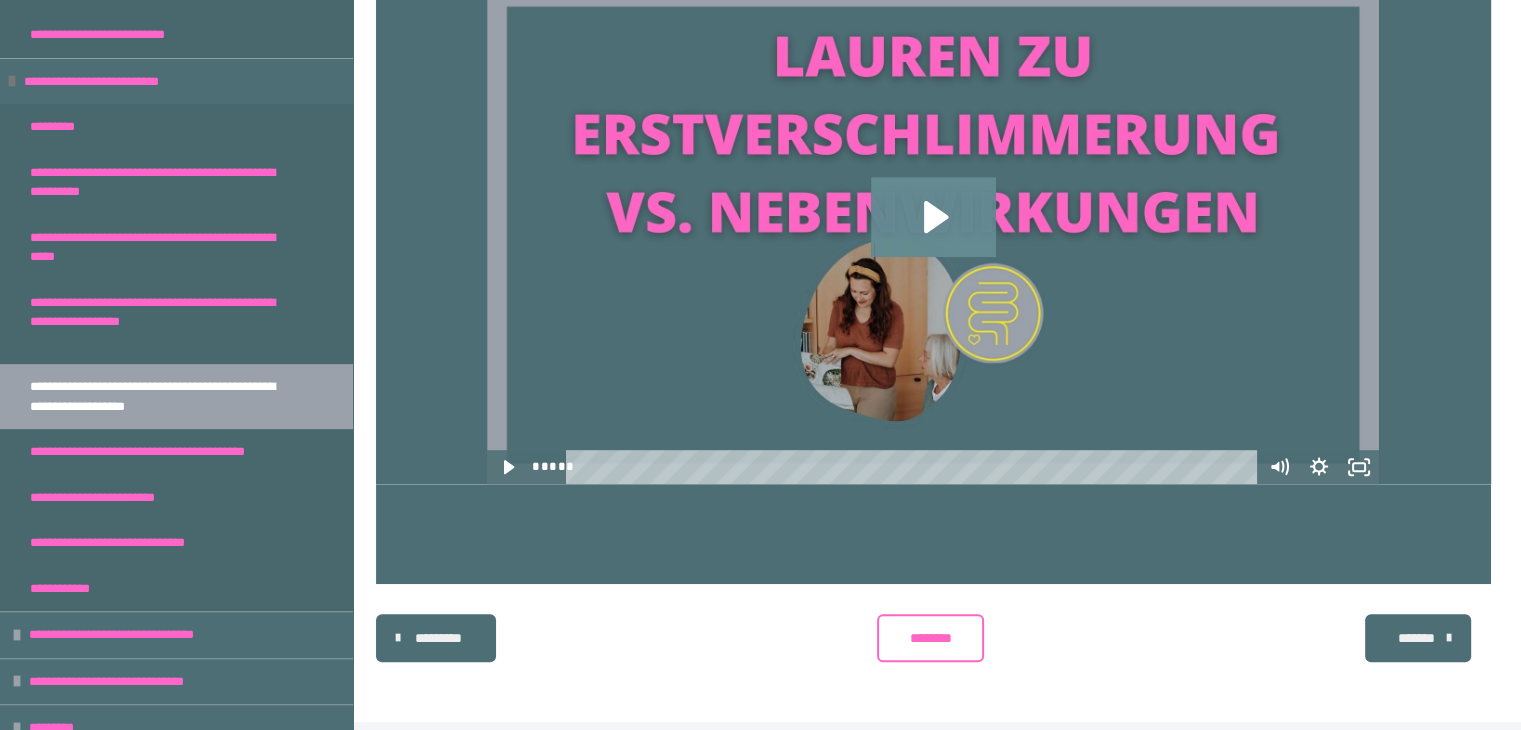 click 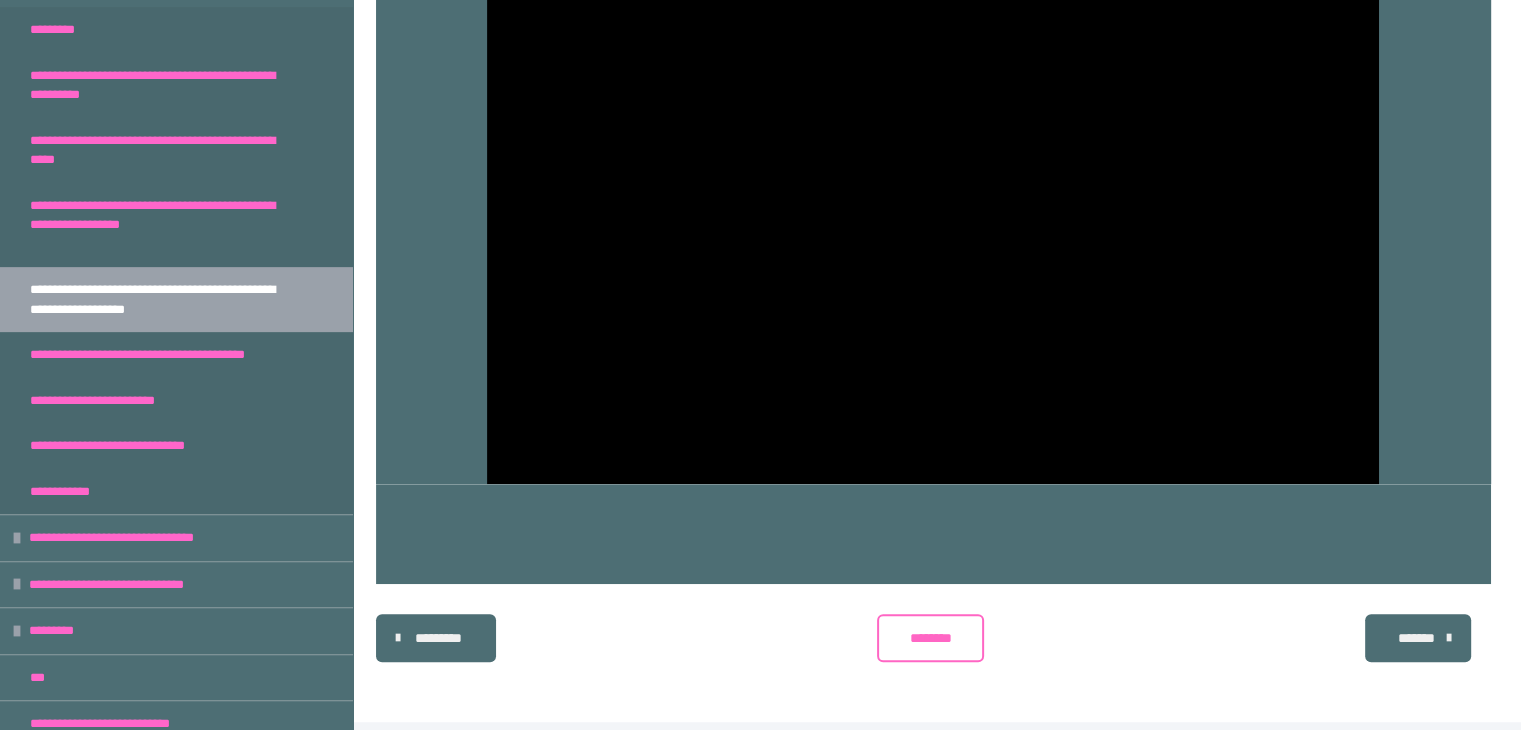 scroll, scrollTop: 715, scrollLeft: 0, axis: vertical 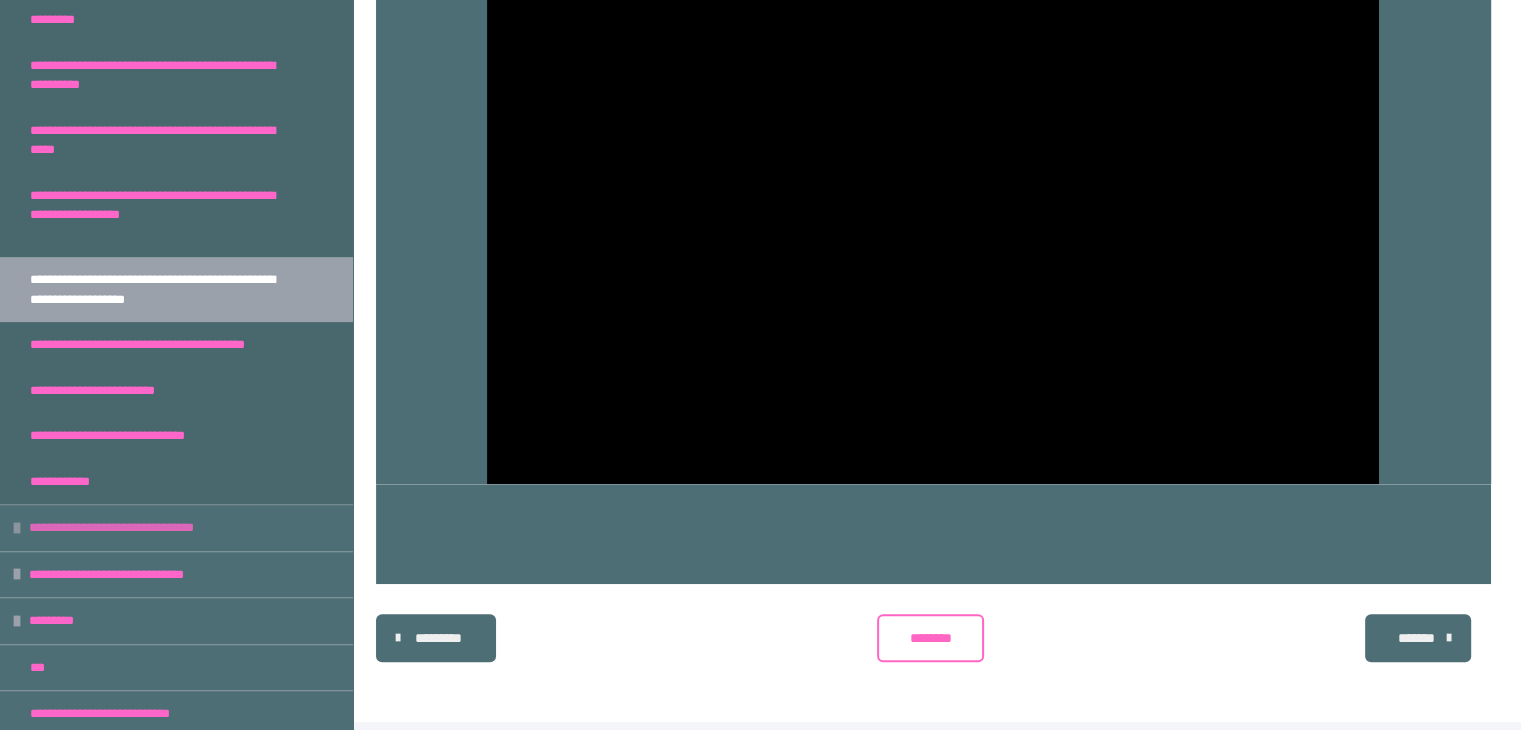 click on "**********" at bounding box center (176, 527) 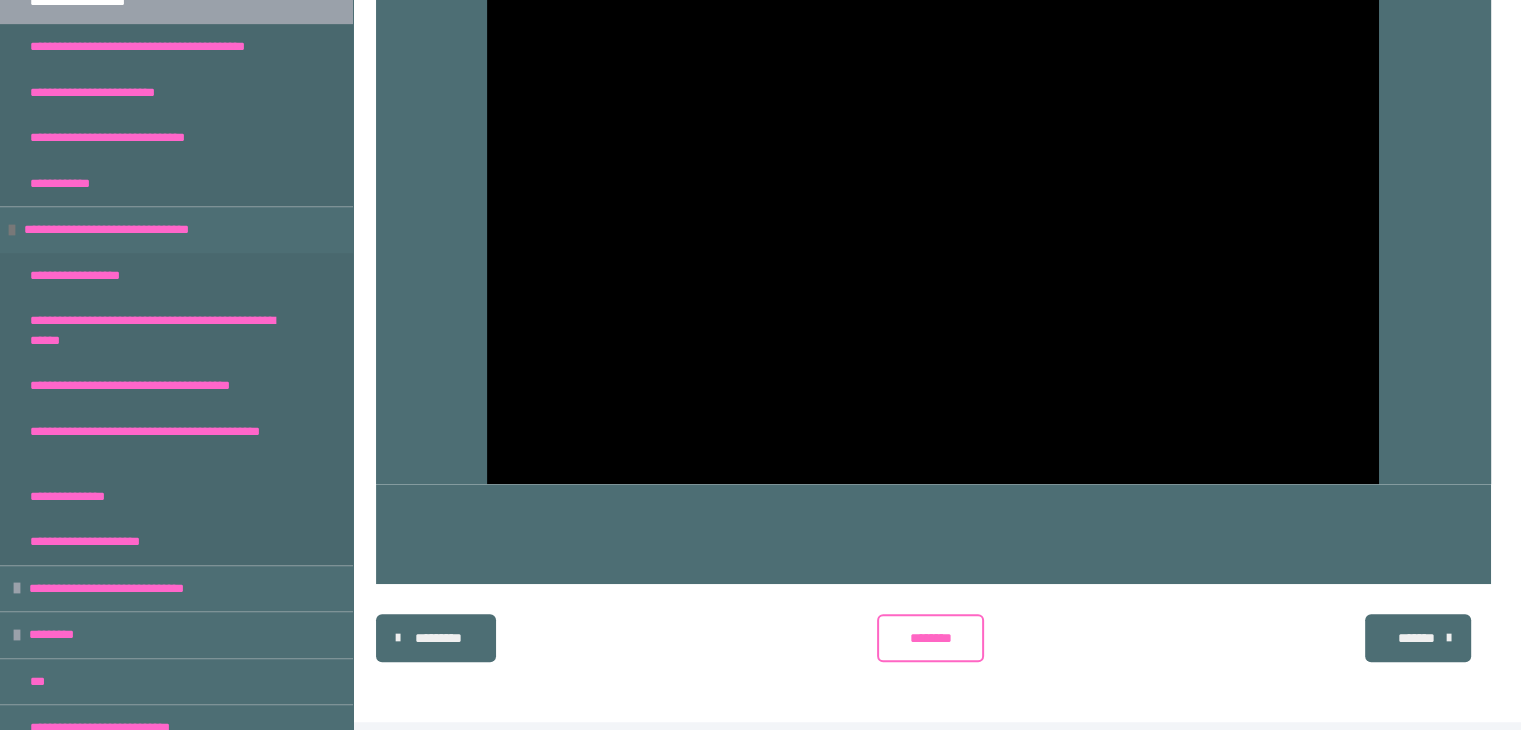scroll, scrollTop: 1027, scrollLeft: 0, axis: vertical 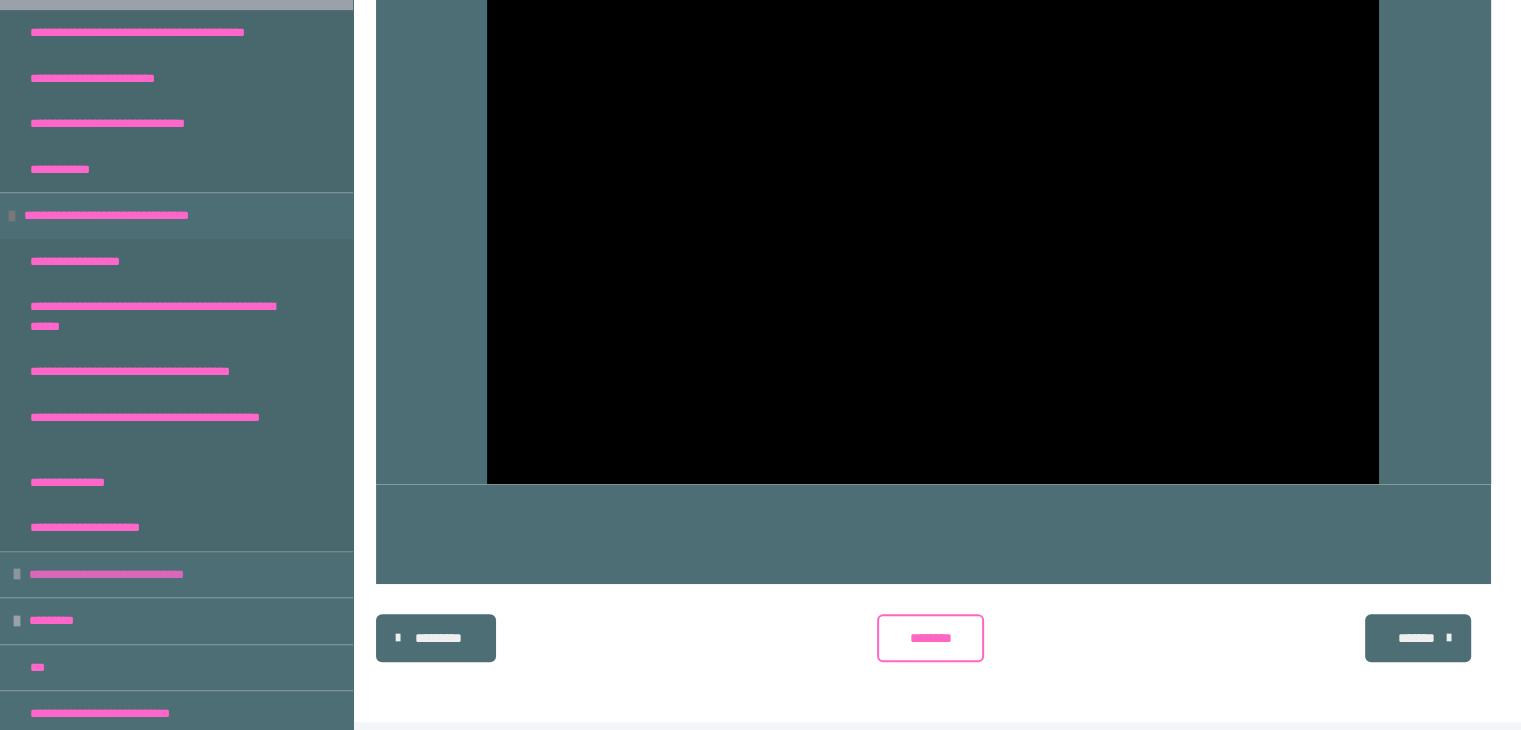click on "**********" at bounding box center [176, 574] 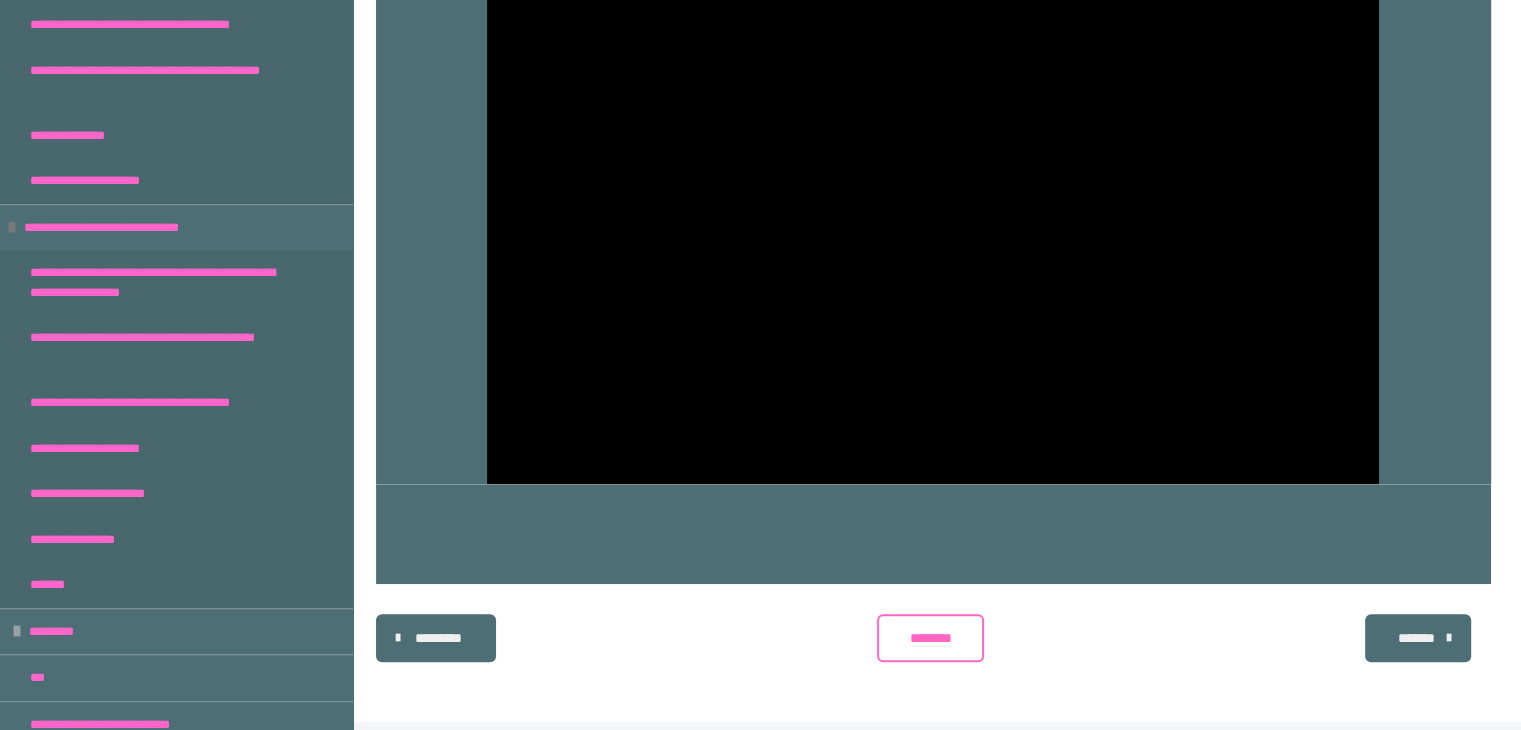 scroll, scrollTop: 1384, scrollLeft: 0, axis: vertical 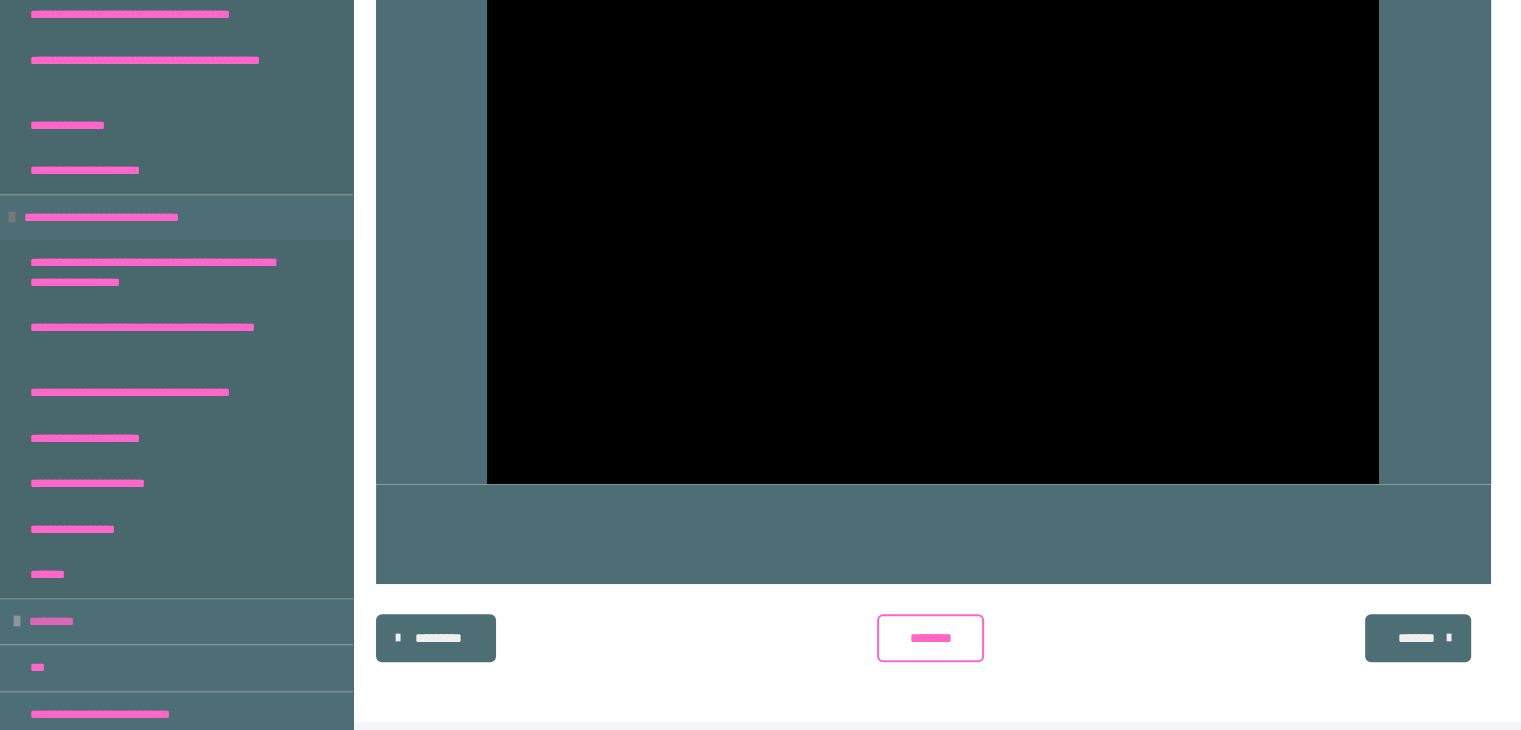 click on "*********" at bounding box center [63, 622] 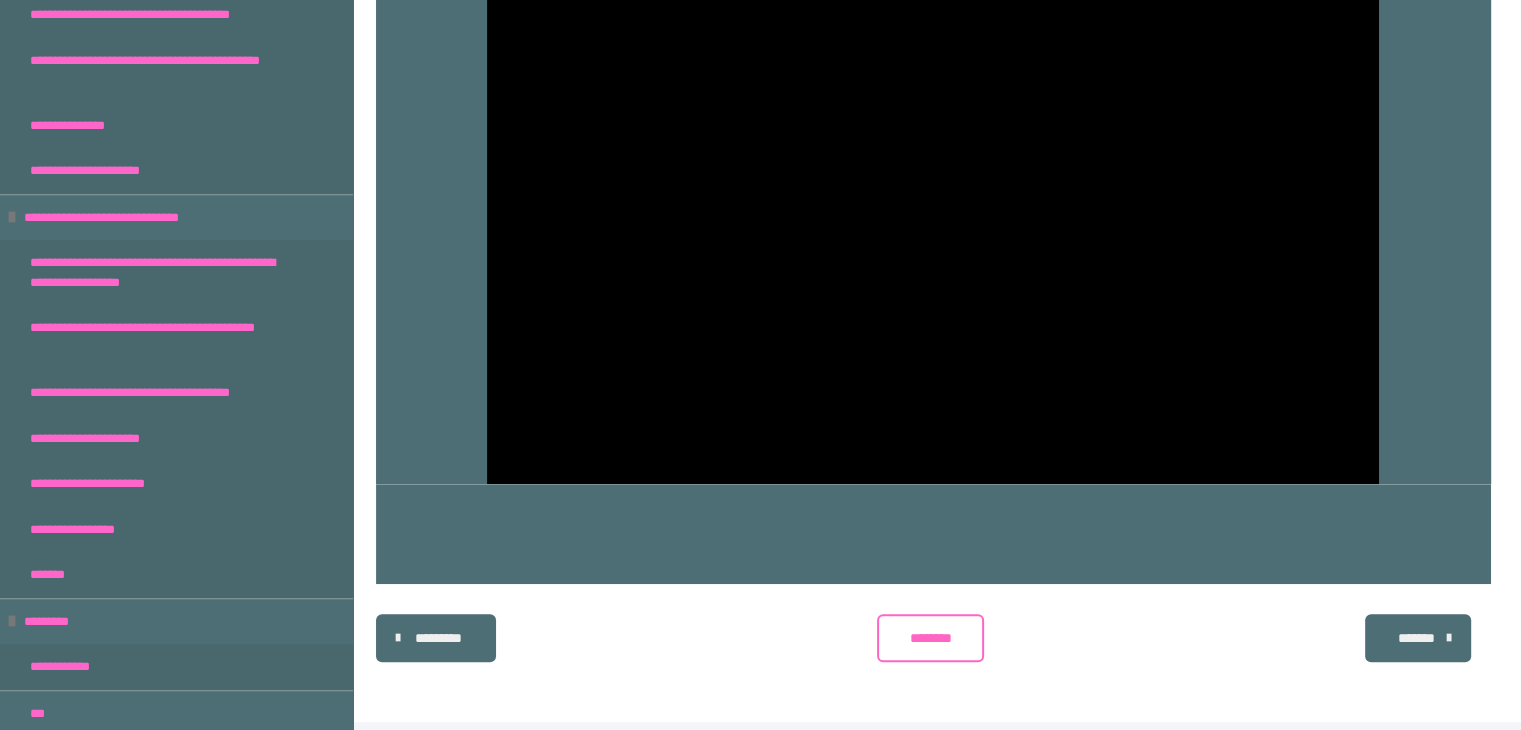 scroll, scrollTop: 1430, scrollLeft: 0, axis: vertical 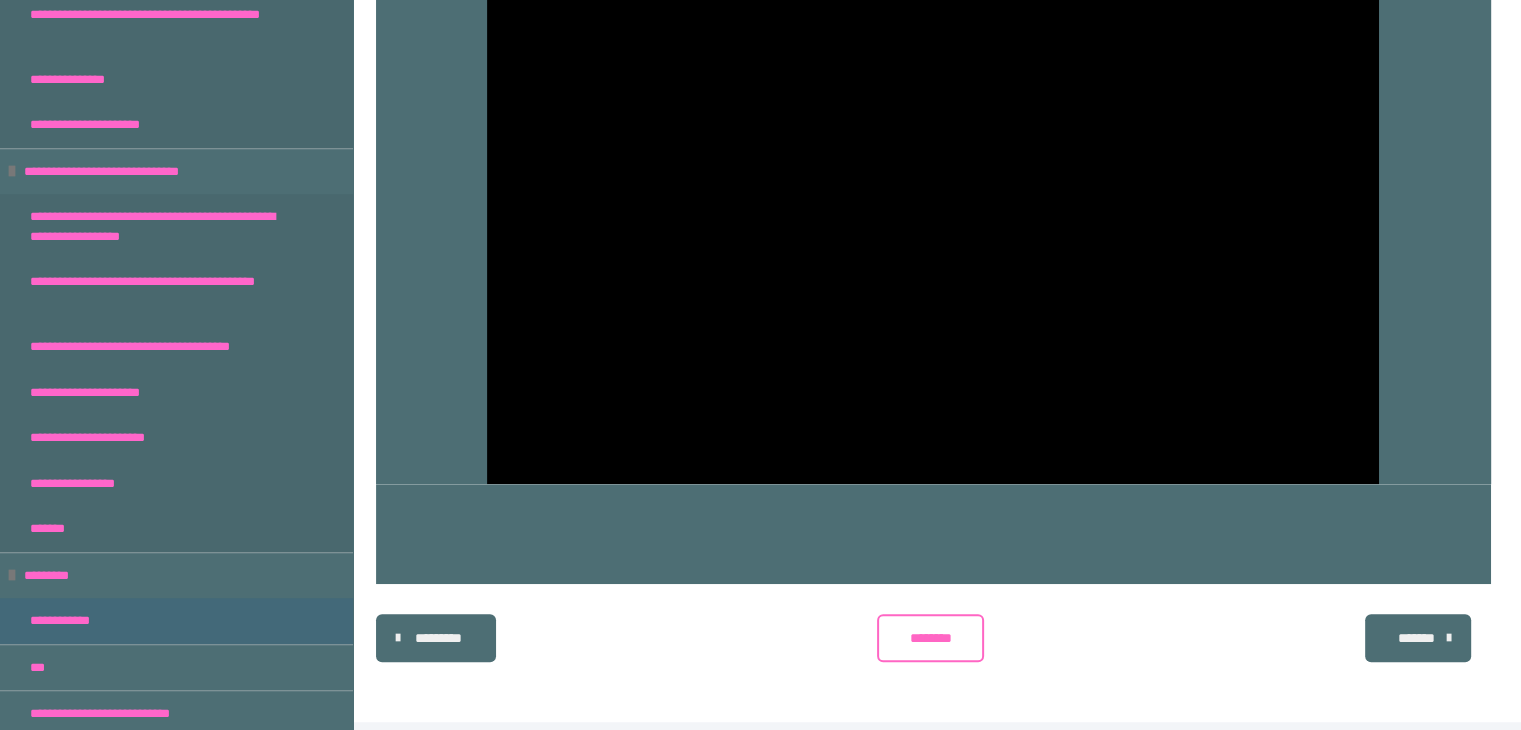 drag, startPoint x: 68, startPoint y: 609, endPoint x: 96, endPoint y: 621, distance: 30.463093 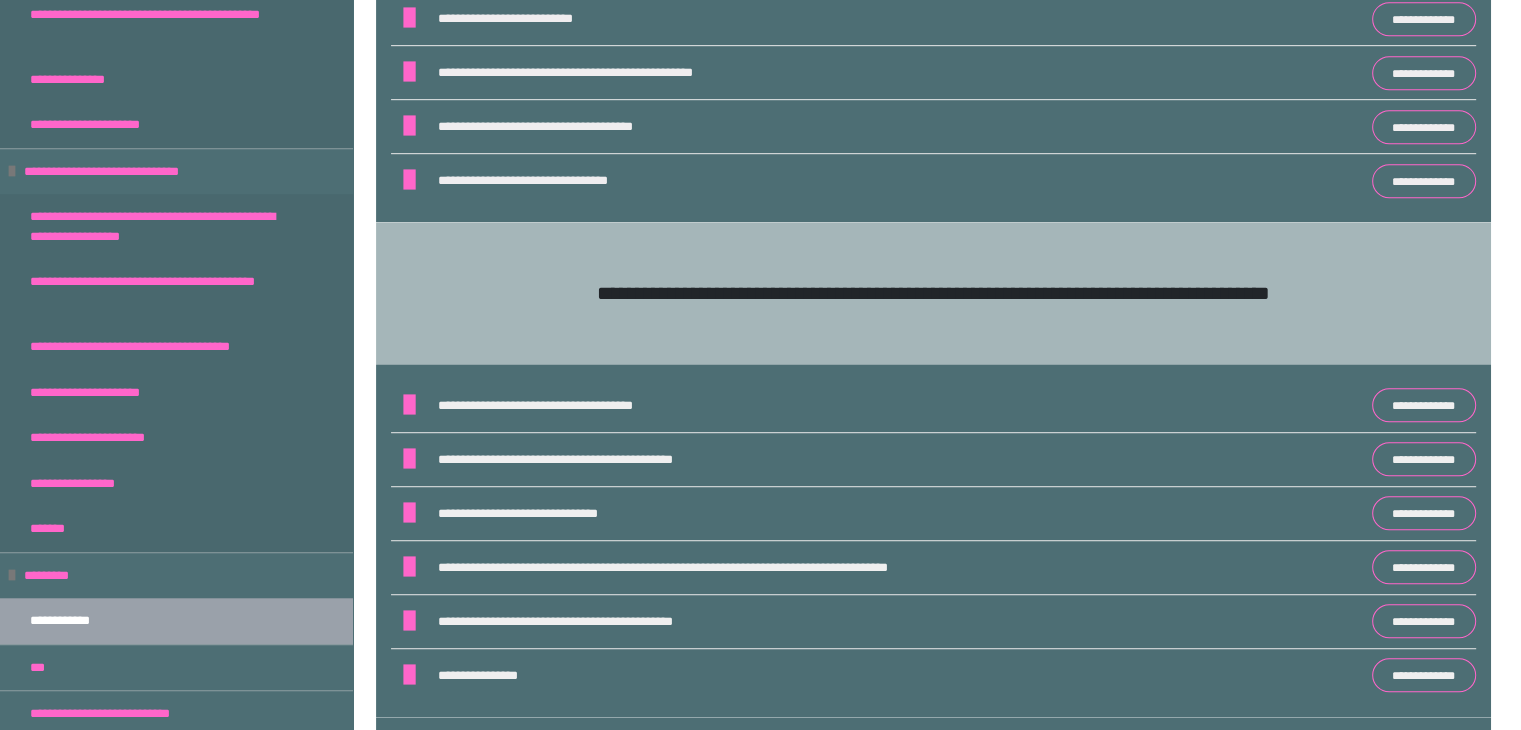 scroll, scrollTop: 1167, scrollLeft: 0, axis: vertical 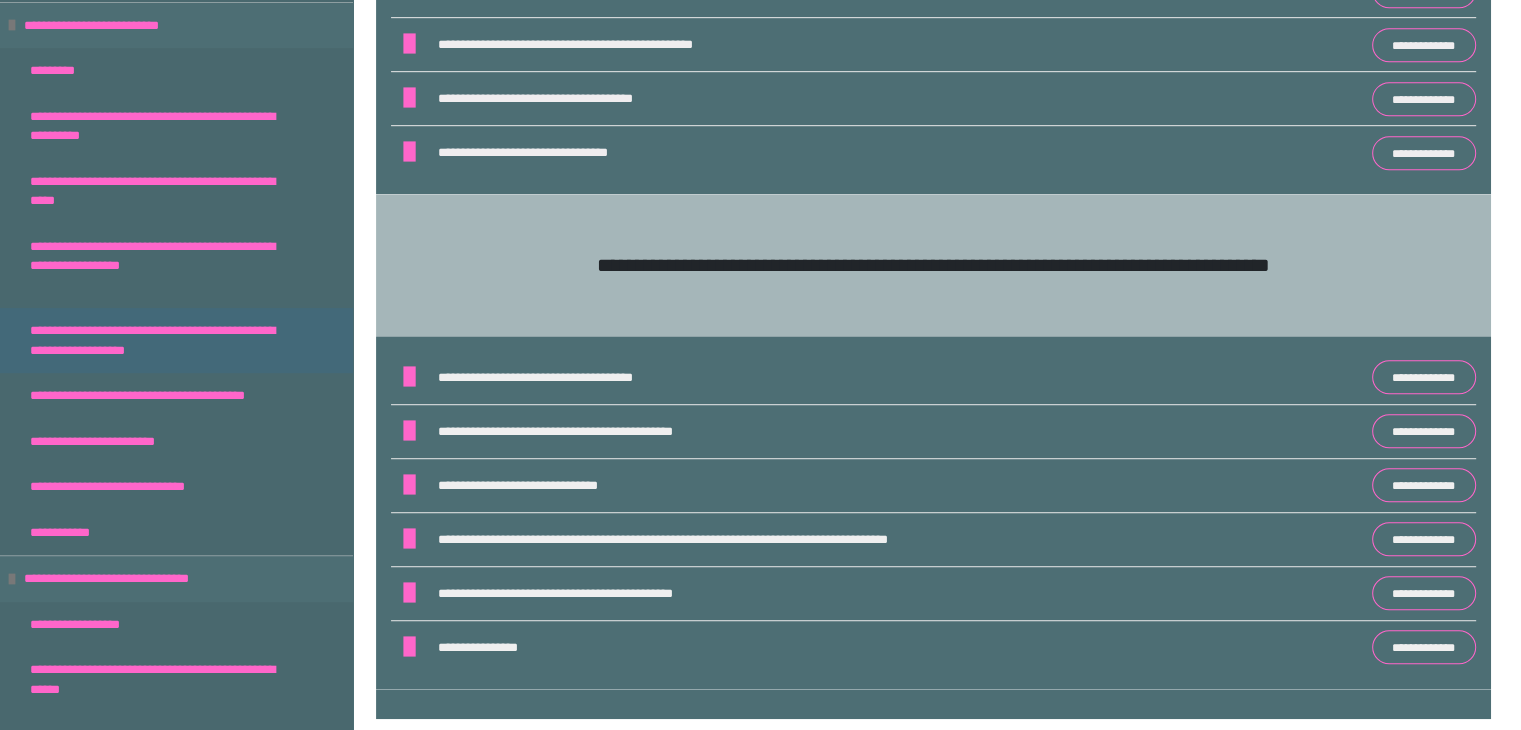 click on "**********" at bounding box center (161, 340) 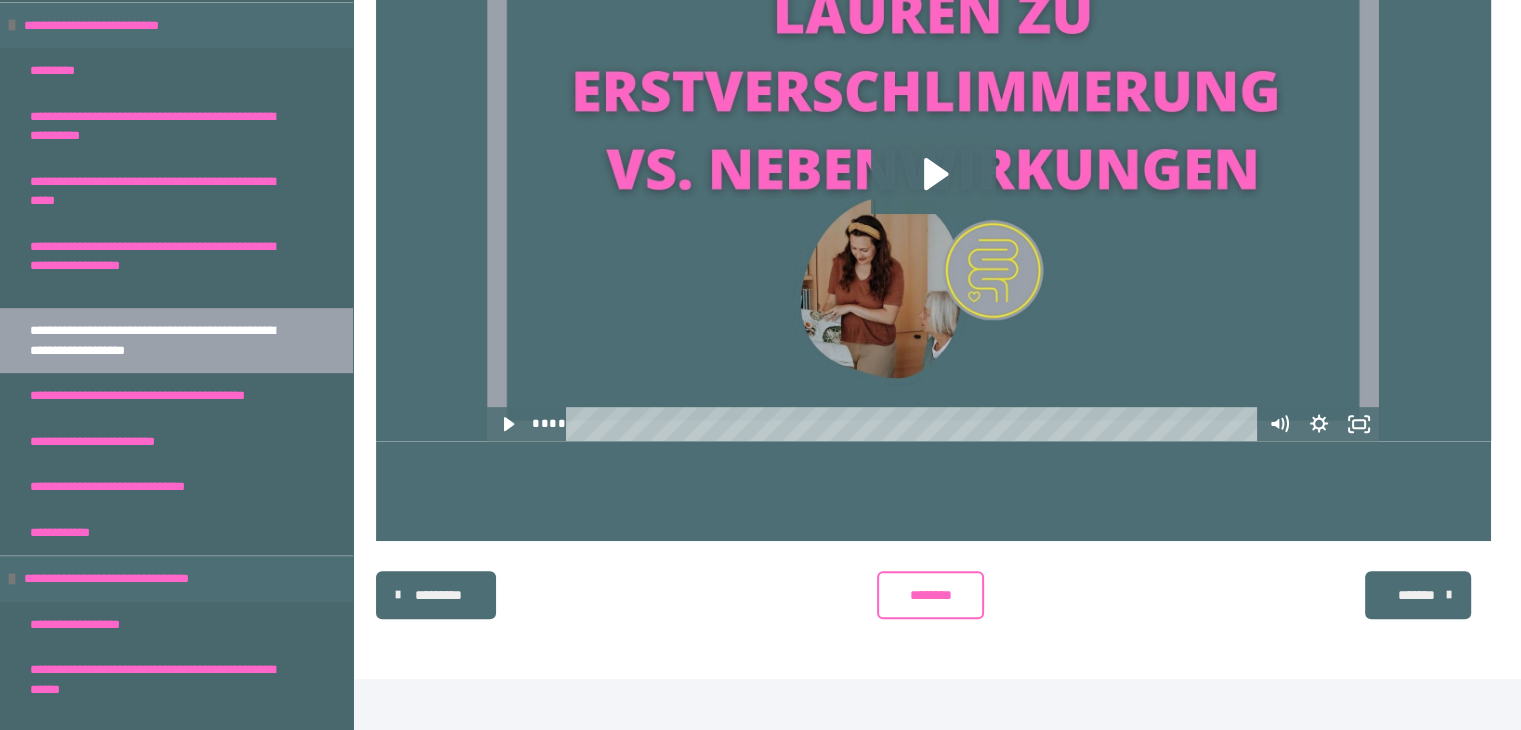scroll, scrollTop: 938, scrollLeft: 0, axis: vertical 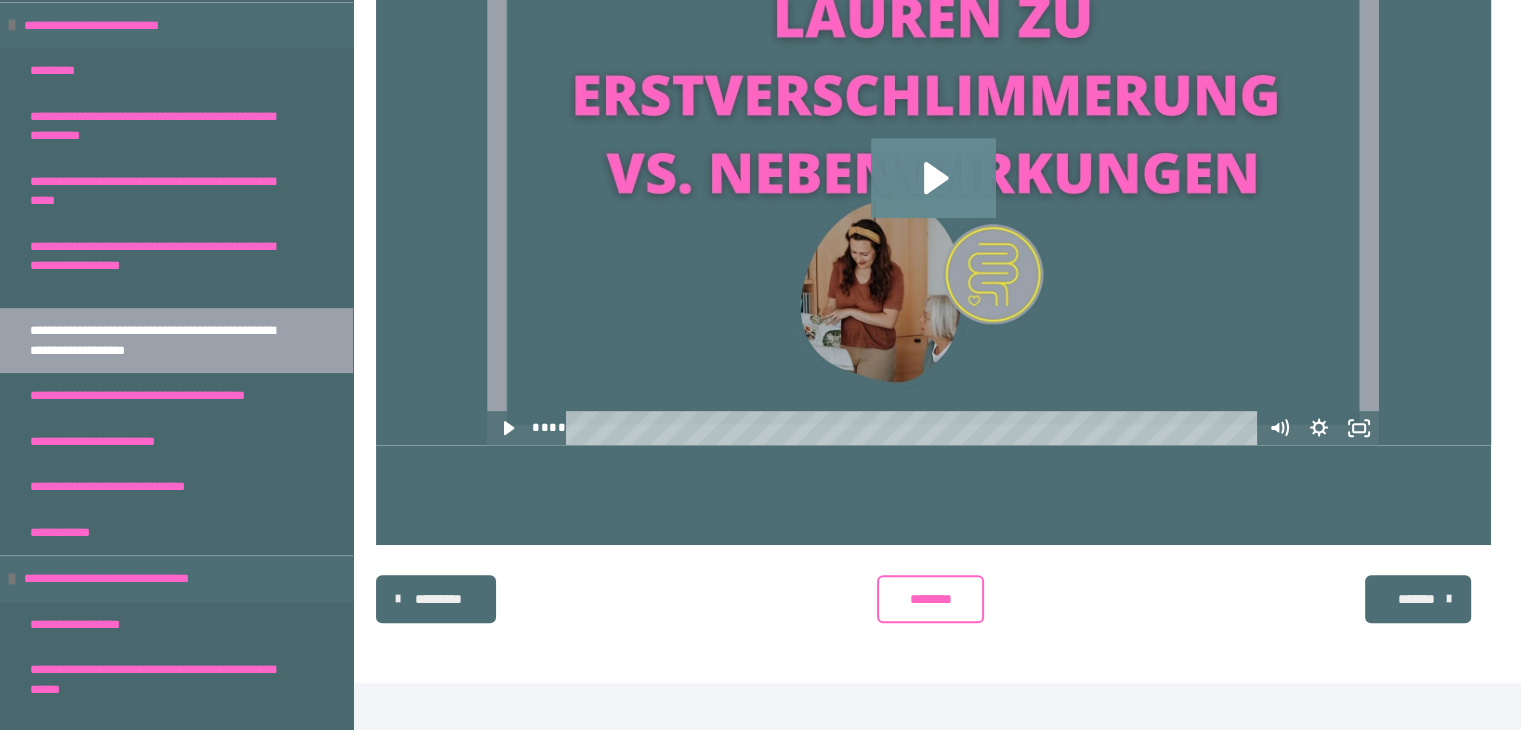 click 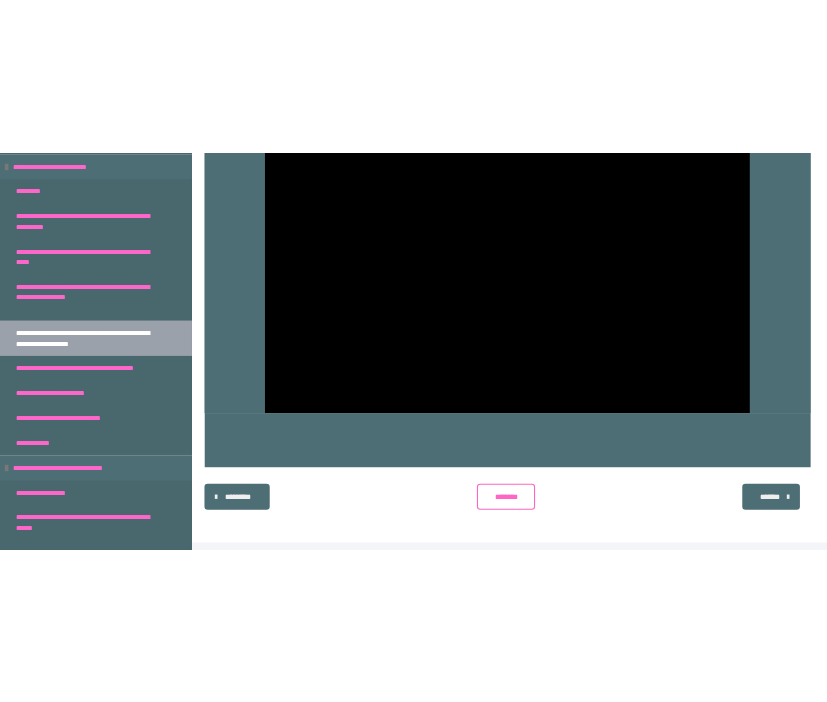 scroll, scrollTop: 895, scrollLeft: 0, axis: vertical 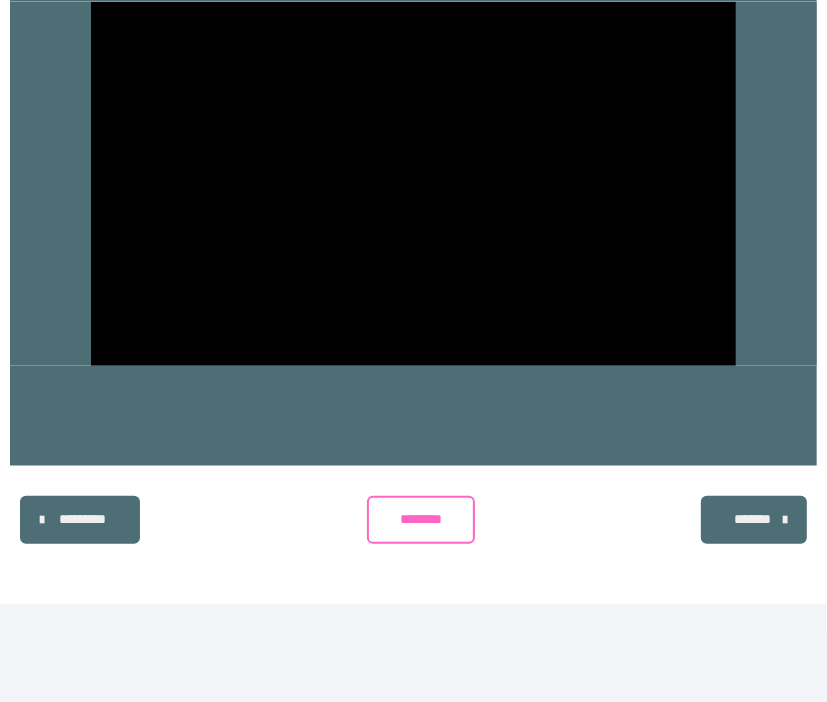 drag, startPoint x: 675, startPoint y: 93, endPoint x: 843, endPoint y: 180, distance: 189.19038 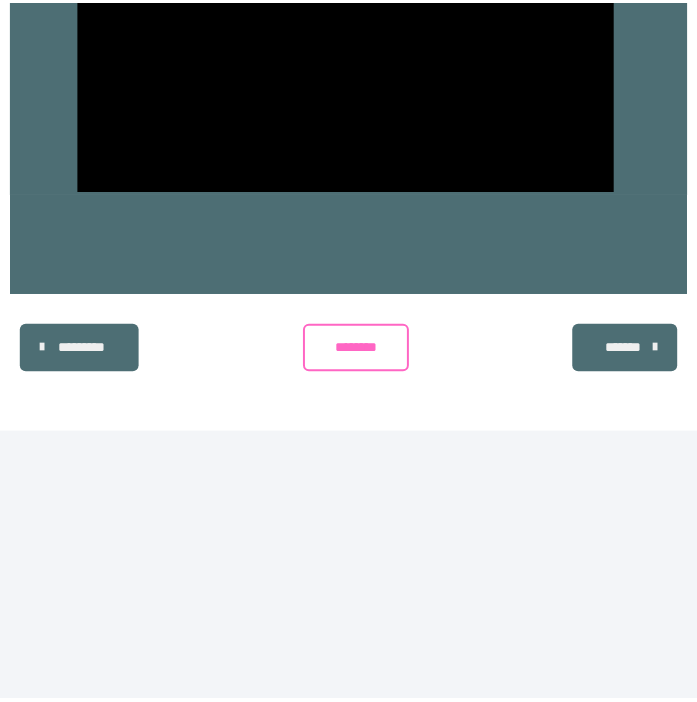 scroll, scrollTop: 1112, scrollLeft: 0, axis: vertical 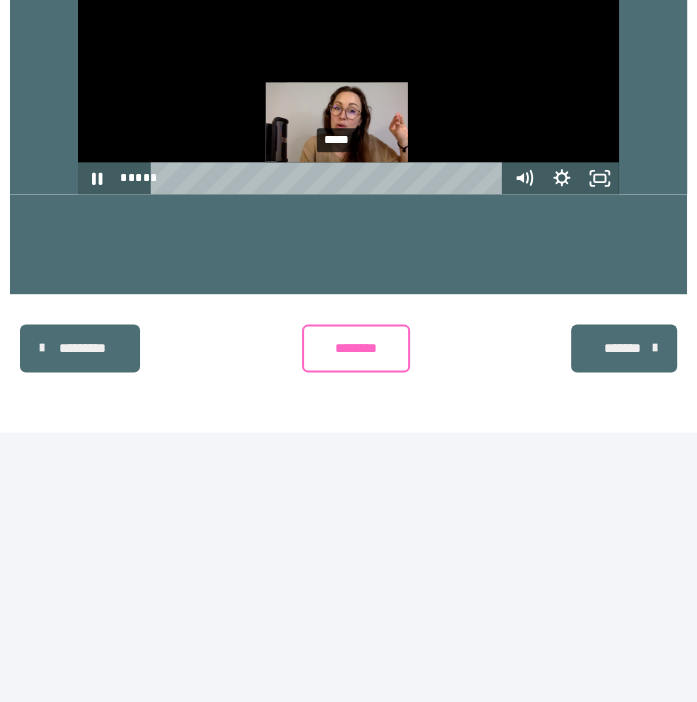 click on "*****" at bounding box center (330, 178) 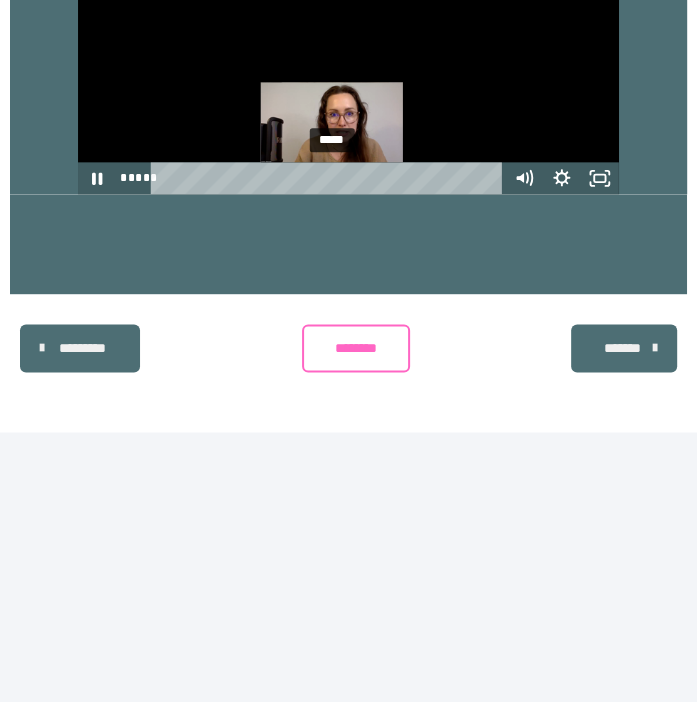 click at bounding box center (331, 178) 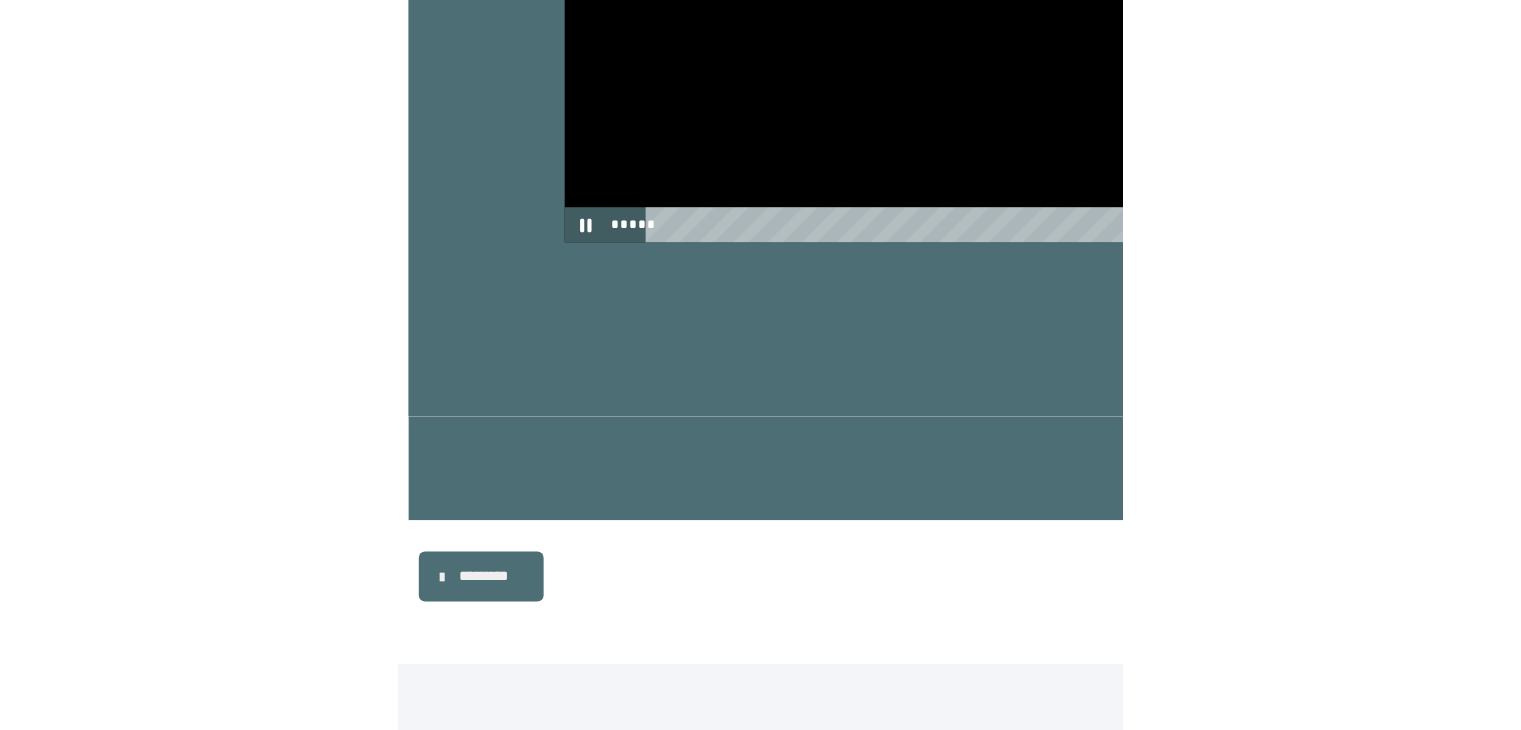 scroll, scrollTop: 1041, scrollLeft: 0, axis: vertical 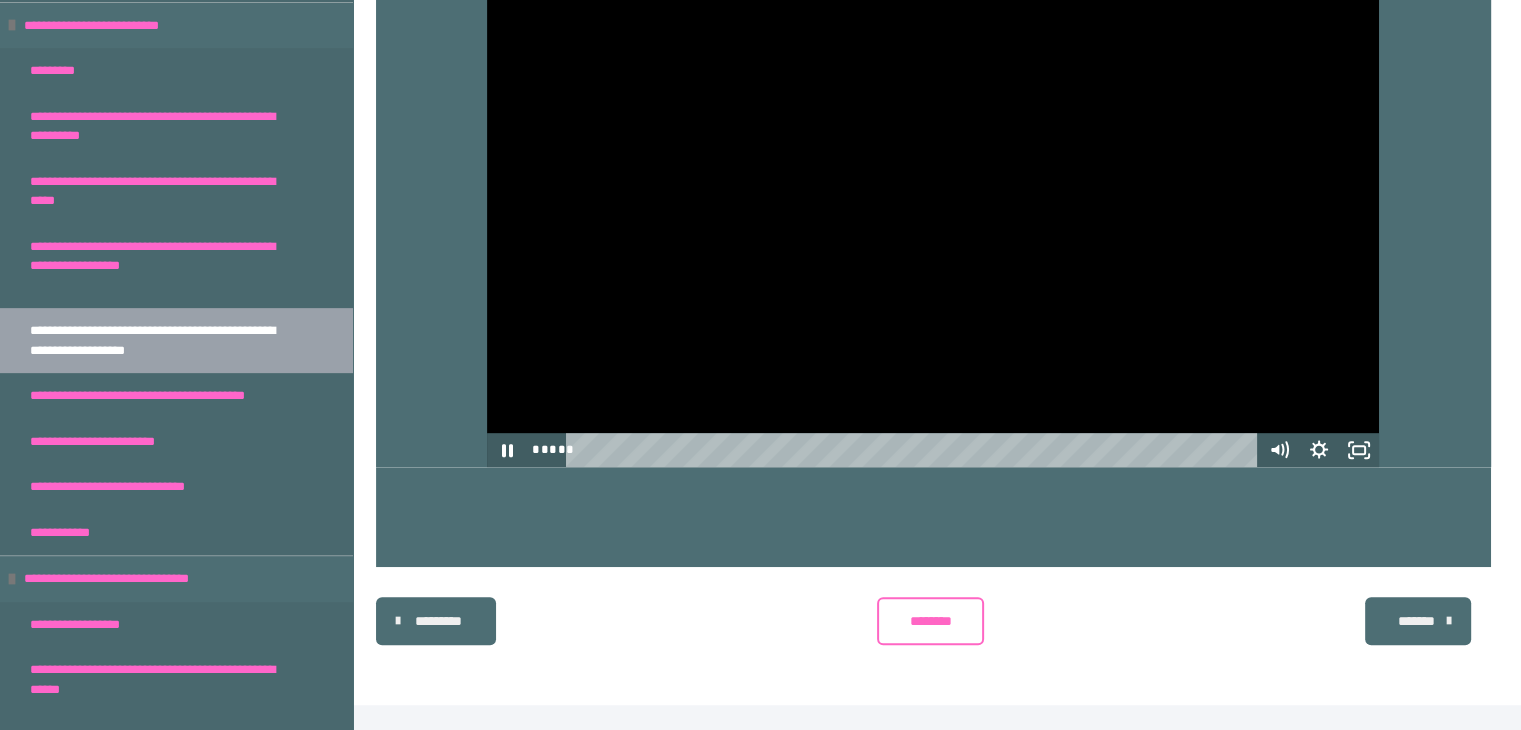 click at bounding box center [933, 217] 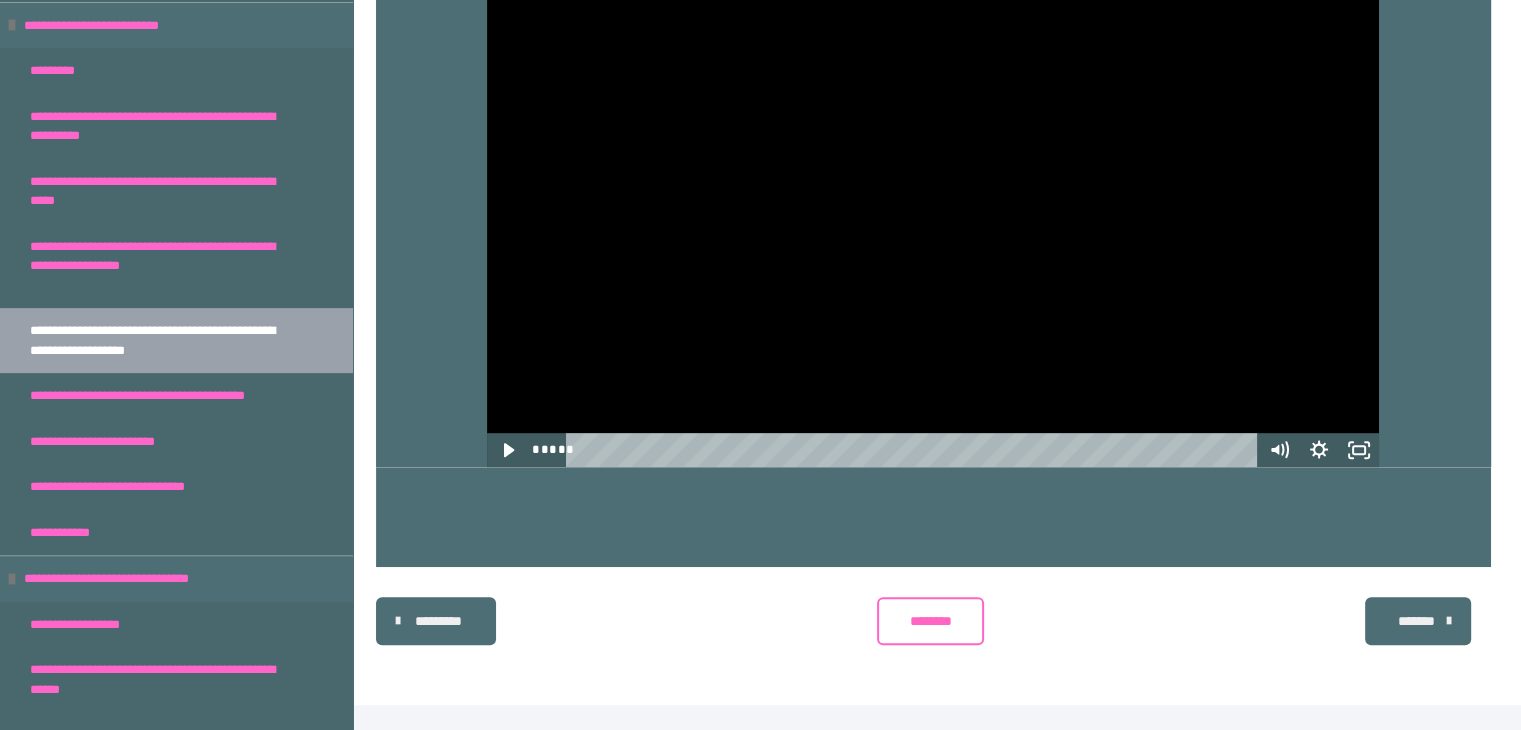 type 